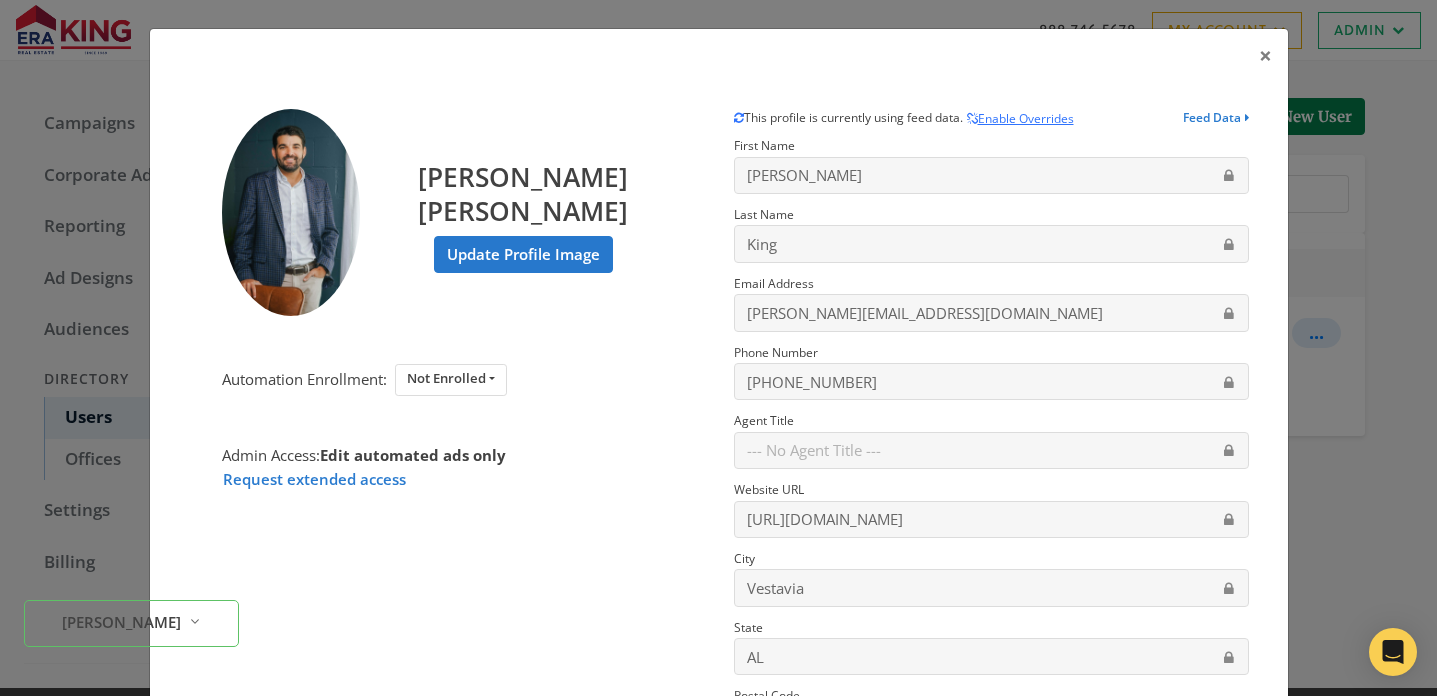 scroll, scrollTop: 0, scrollLeft: 0, axis: both 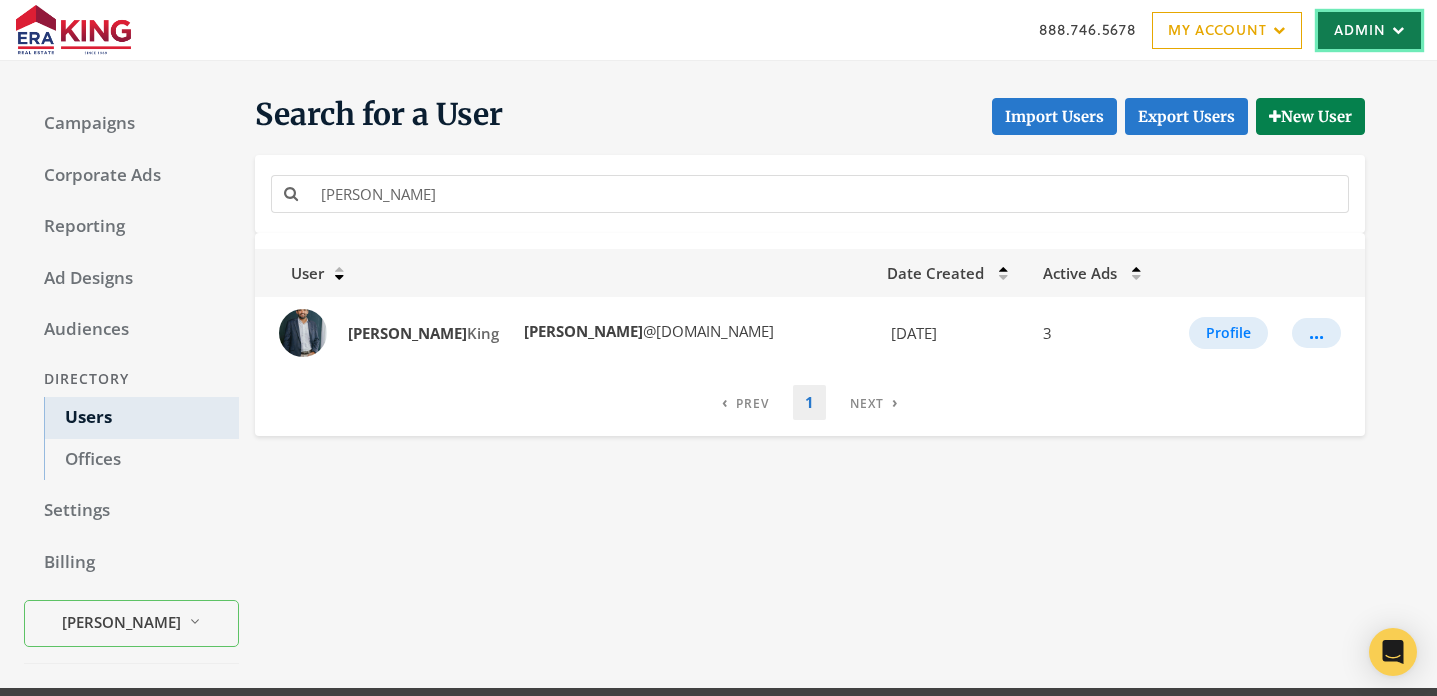 click on "Admin" at bounding box center [1369, 30] 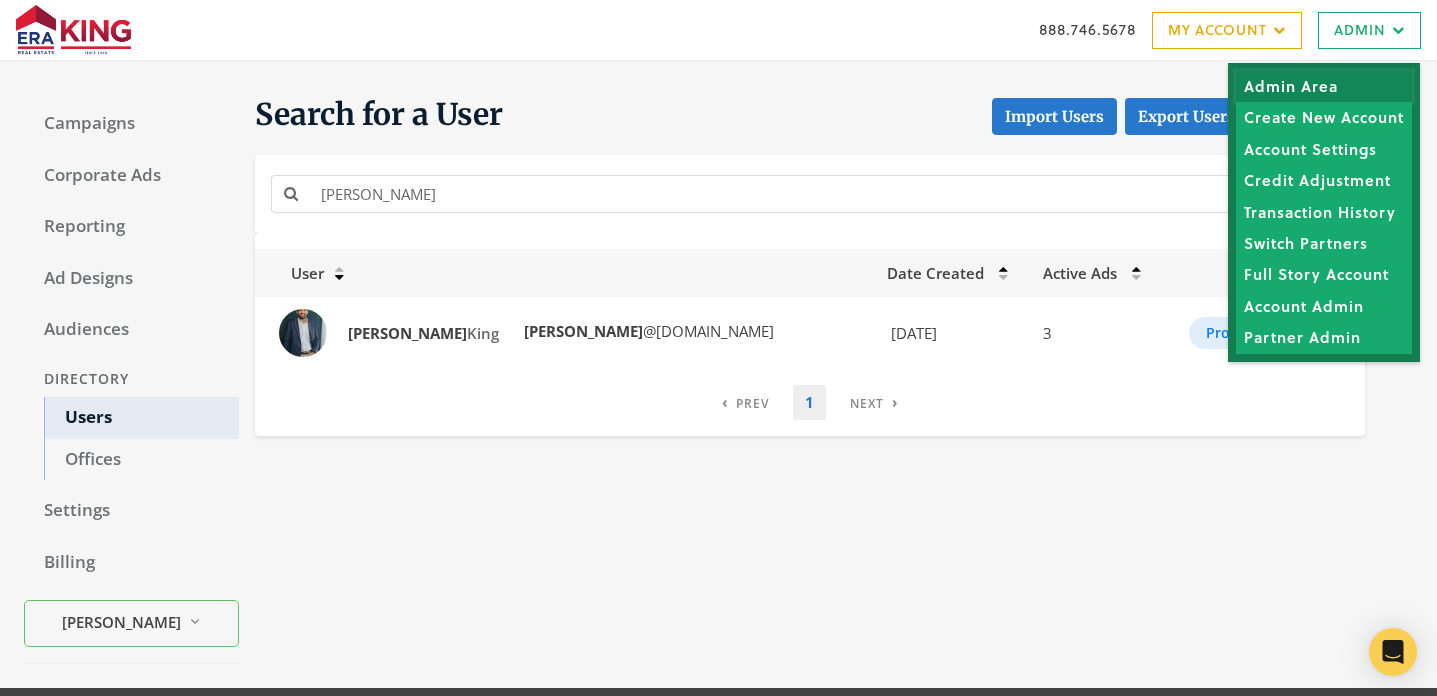click on "Admin Area" at bounding box center [1324, 86] 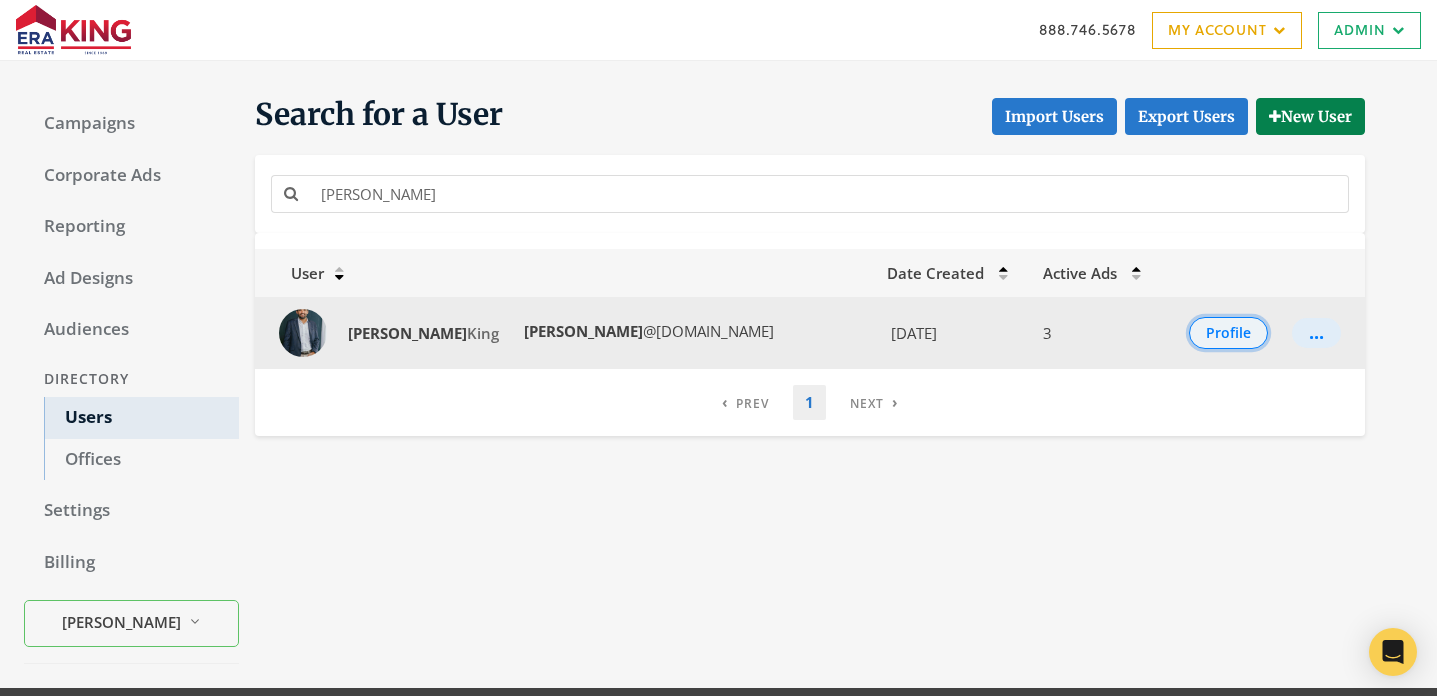 click on "Profile" at bounding box center [1228, 333] 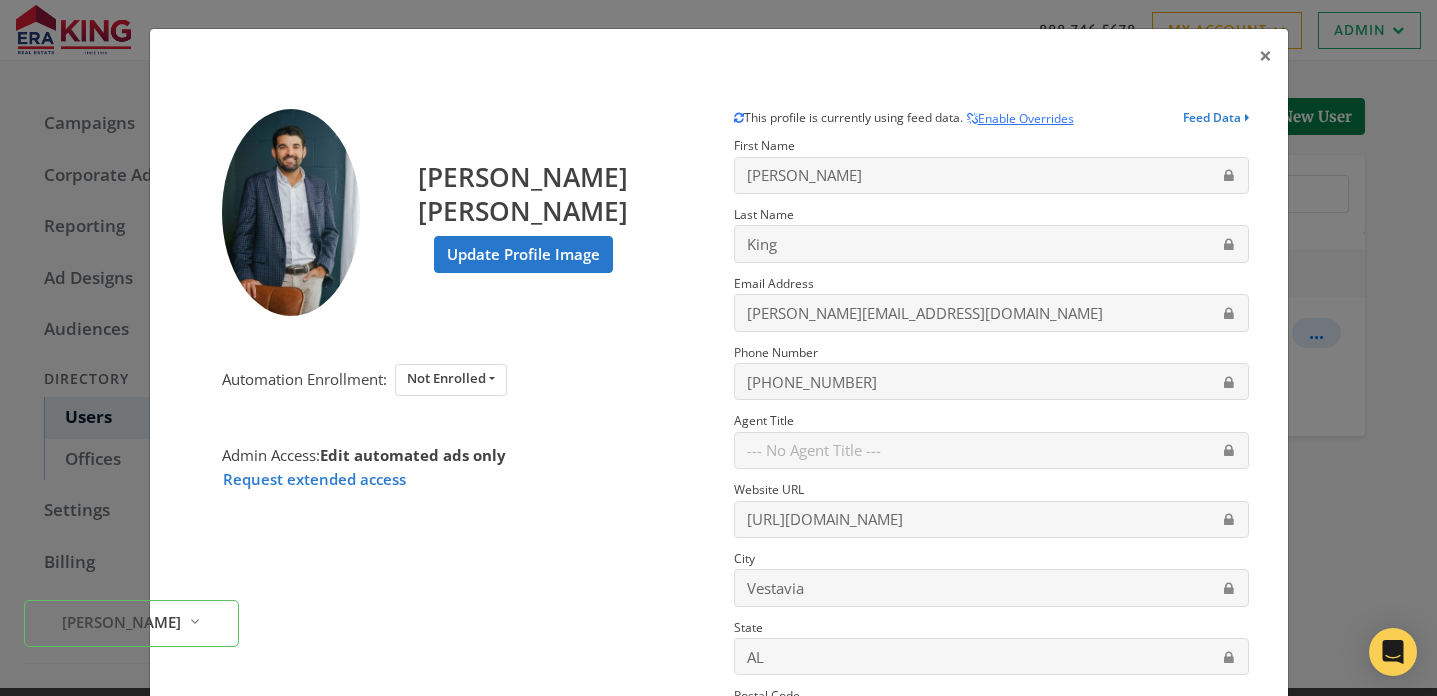 click on "× [PERSON_NAME] [PERSON_NAME] Update Profile Image Automation Enrollment:  Not Enrolled Enrolled Not Enrolled Admin Access:  Edit automated ads only Request extended access  This profile is currently using feed data.    Enable Overrides Feed Data  First Name [PERSON_NAME] Last Name [PERSON_NAME] Email Address [PERSON_NAME][EMAIL_ADDRESS][DOMAIN_NAME] Phone Number [PHONE_NUMBER] Agent Title Website URL [URL][DOMAIN_NAME] City [GEOGRAPHIC_DATA] [US_STATE] Postal Code 35243 Country License Number Close Feed Data first name:  [PERSON_NAME] last name:  [PERSON_NAME] email:  [PERSON_NAME][EMAIL_ADDRESS][DOMAIN_NAME] phone:  [PHONE_NUMBER] title:  -- null -- website url:  [URL][DOMAIN_NAME] city:  Vestavia state:  [US_STATE] postal code:  35243 country:  -- null -- license number:  -- null -- photo URL:  [URL][DOMAIN_NAME] Delete Cancel Save" at bounding box center (718, 348) 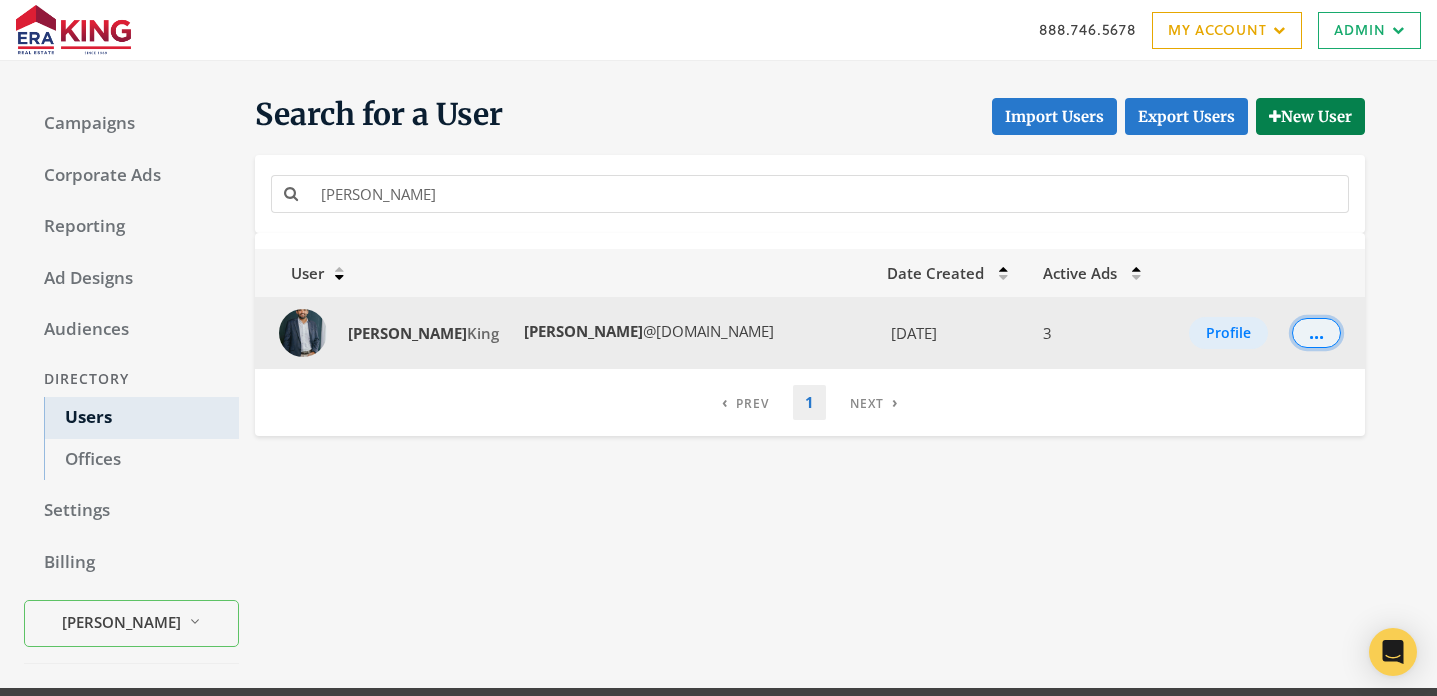 click on "..." at bounding box center [1316, 333] 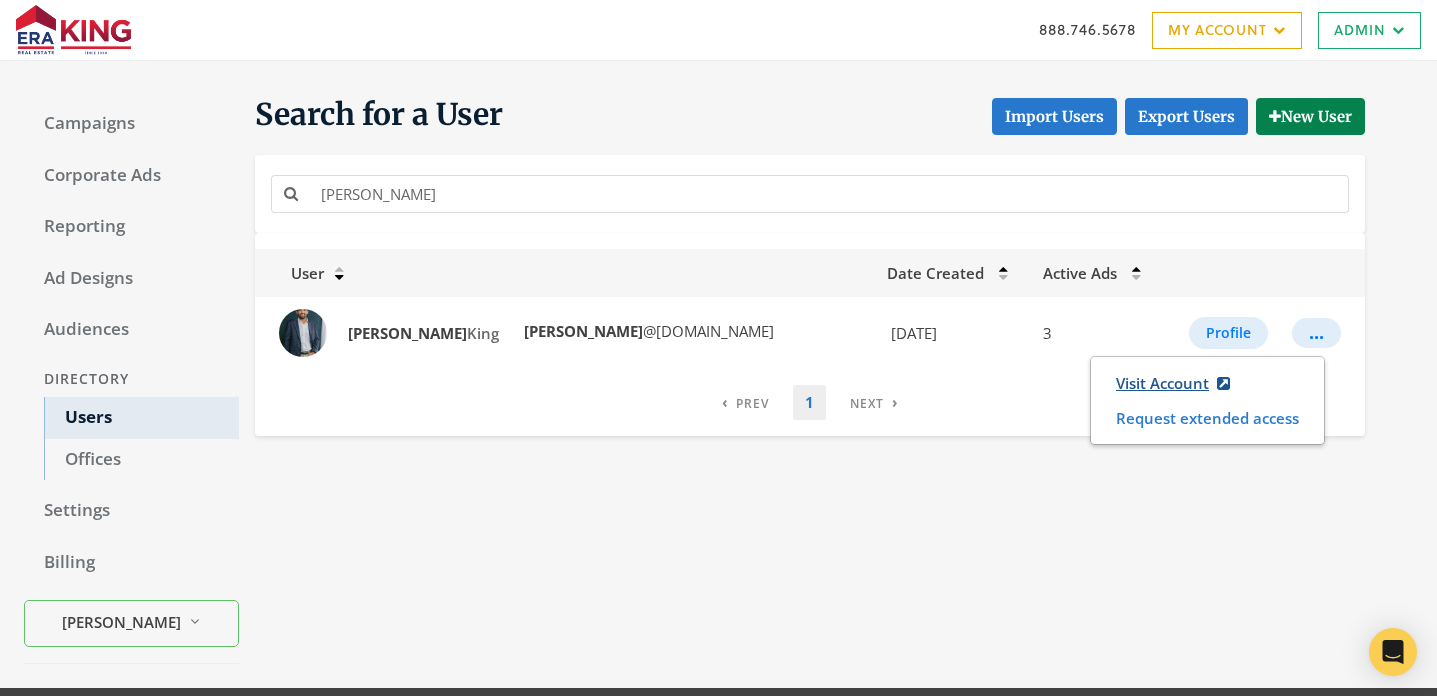 click on "Visit Account" at bounding box center [1173, 383] 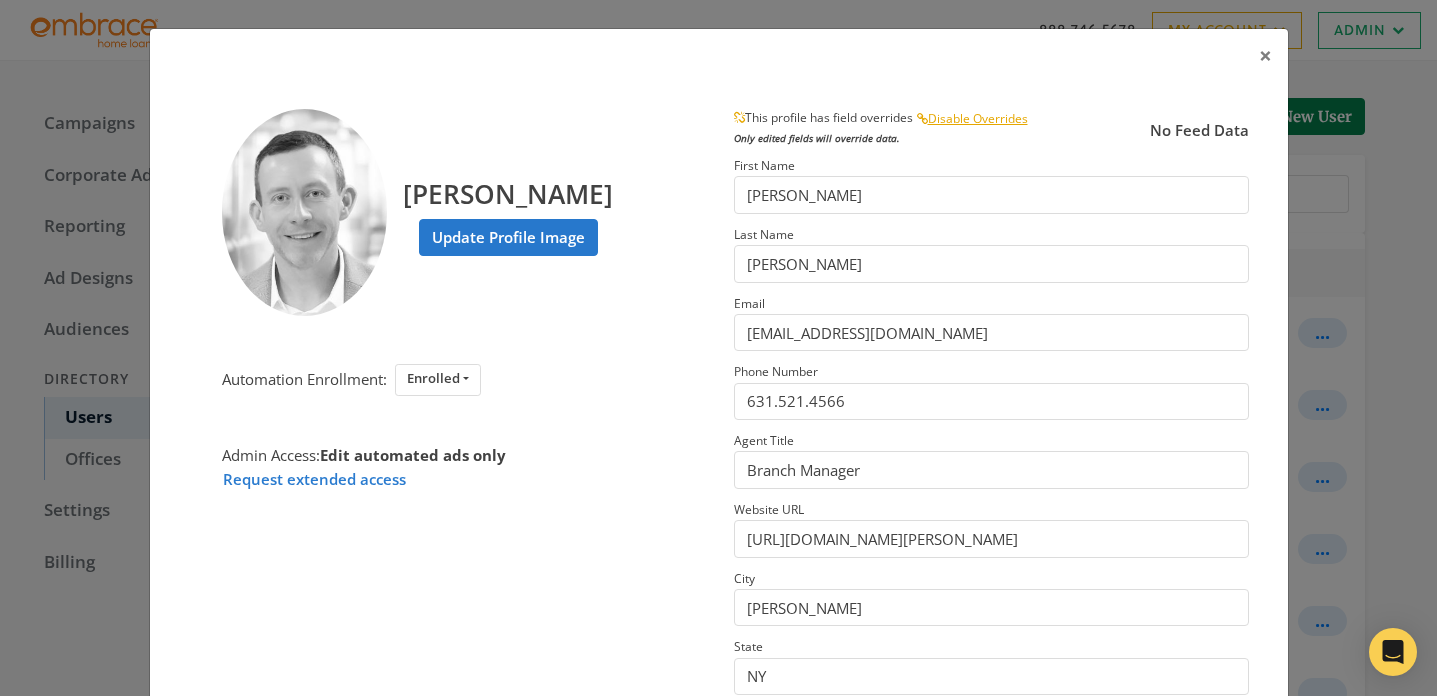 scroll, scrollTop: 211, scrollLeft: 0, axis: vertical 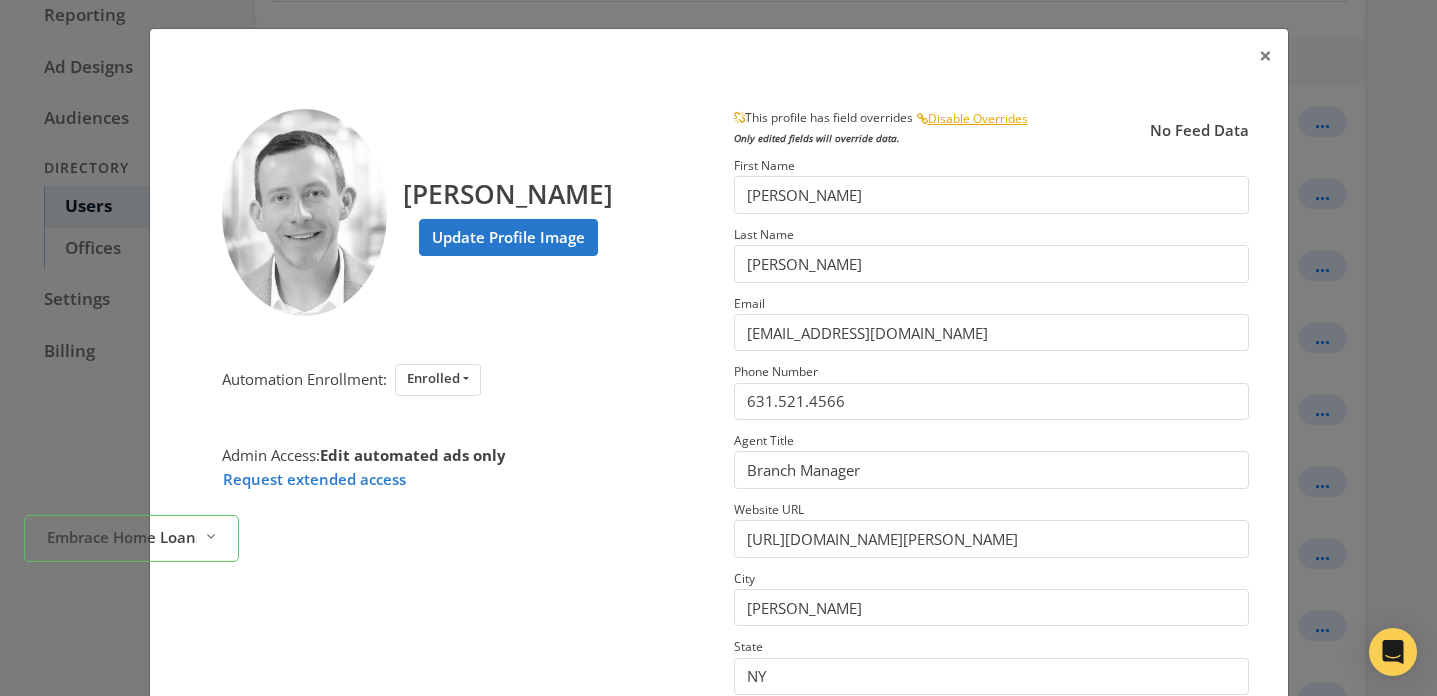 click on "× James Garvey Update Profile Image Automation Enrollment:  Enrolled Enrolled Not Enrolled Admin Access:  Edit automated ads only Request extended access  This profile has field overrides    Disable Overrides Only edited fields will override data. No Feed Data First Name James Last Name Garvey Email jgarvey@embracehomeloans.com Phone Number 631.521.4566 Agent Title Branch Manager Website URL https://www.embracehomeloans.com/location/new-york/melville/james-garvey City Melville State NY Postal Code 11747 Country US CA License Number NMLS# 314551 Close Feed Data first name:  James last name:  Garvey email:  jgarvey@embracehomeloans.com phone:  631.521.4566 title:  Branch Manager website url:  https://www.embracehomeloans.com/location/new-york/melville/james-garvey city:  Melville state:  NY postal code:  11747 country:  US license number:  NMLS# 314551 photo URL:  https://cdn.attachments.adwerx.com/account_profiles/images/000/120/415/original/data?1707766572 Delete Cancel Save" at bounding box center (718, 348) 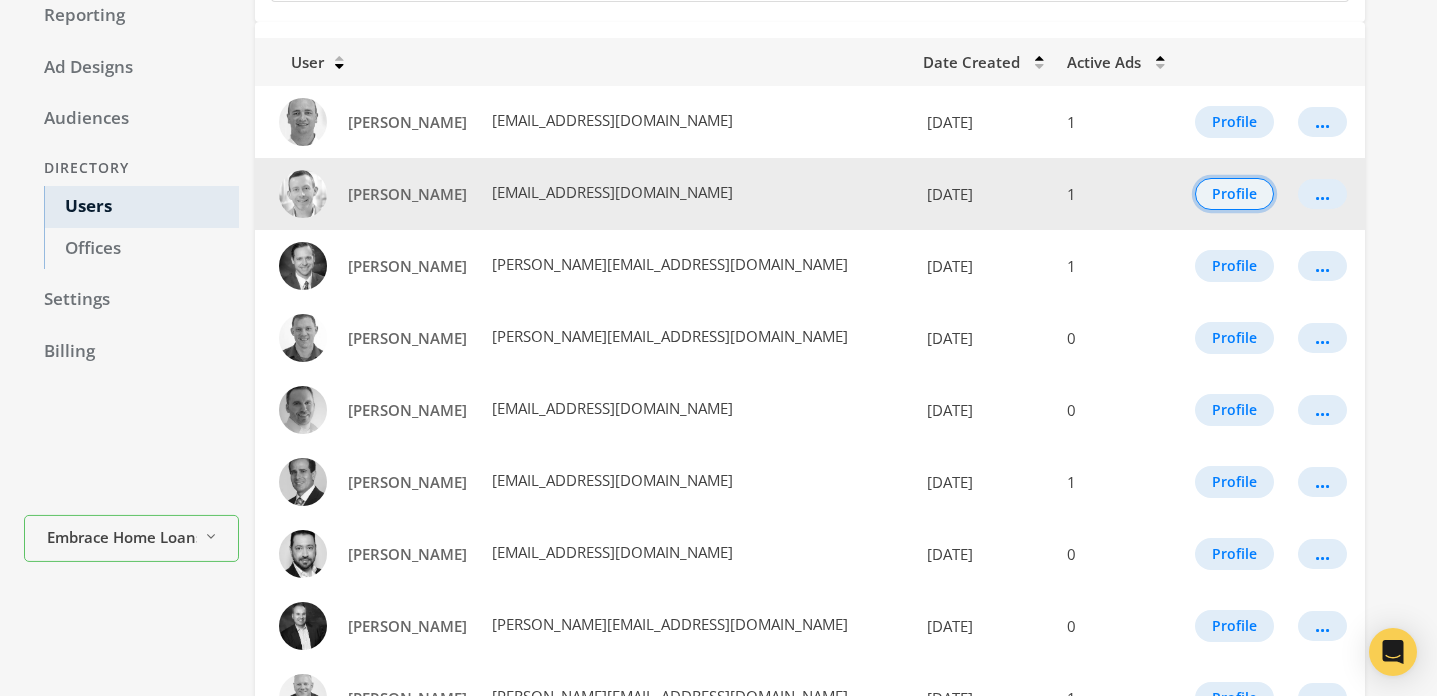 click on "Profile" at bounding box center (1234, 194) 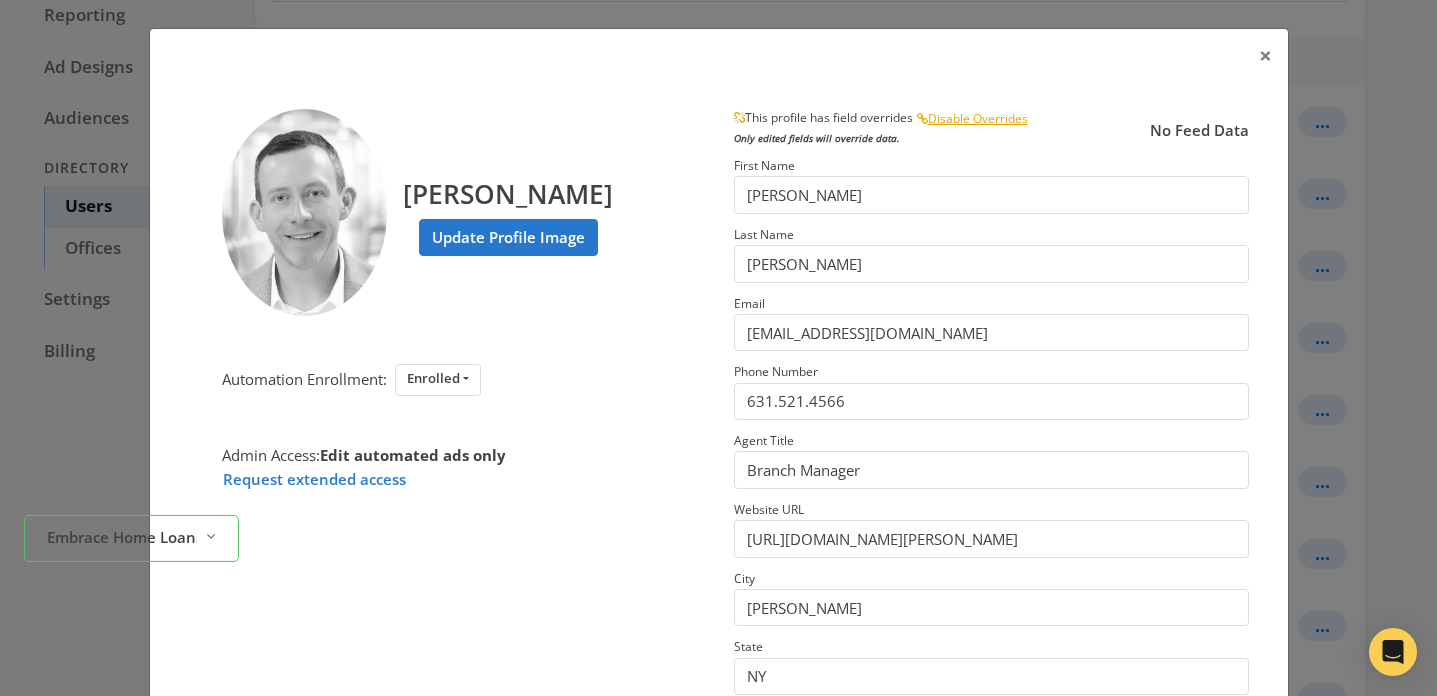 click on "× James Garvey Update Profile Image Automation Enrollment:  Enrolled Enrolled Not Enrolled Admin Access:  Edit automated ads only Request extended access  This profile has field overrides    Disable Overrides Only edited fields will override data. No Feed Data First Name James Last Name Garvey Email jgarvey@embracehomeloans.com Phone Number 631.521.4566 Agent Title Branch Manager Website URL https://www.embracehomeloans.com/location/new-york/melville/james-garvey City Melville State NY Postal Code 11747 Country US CA License Number NMLS# 314551 Close Feed Data first name:  James last name:  Garvey email:  jgarvey@embracehomeloans.com phone:  631.521.4566 title:  Branch Manager website url:  https://www.embracehomeloans.com/location/new-york/melville/james-garvey city:  Melville state:  NY postal code:  11747 country:  US license number:  NMLS# 314551 photo URL:  https://cdn.attachments.adwerx.com/account_profiles/images/000/120/415/original/data?1707766572 Delete Cancel Save" at bounding box center (718, 348) 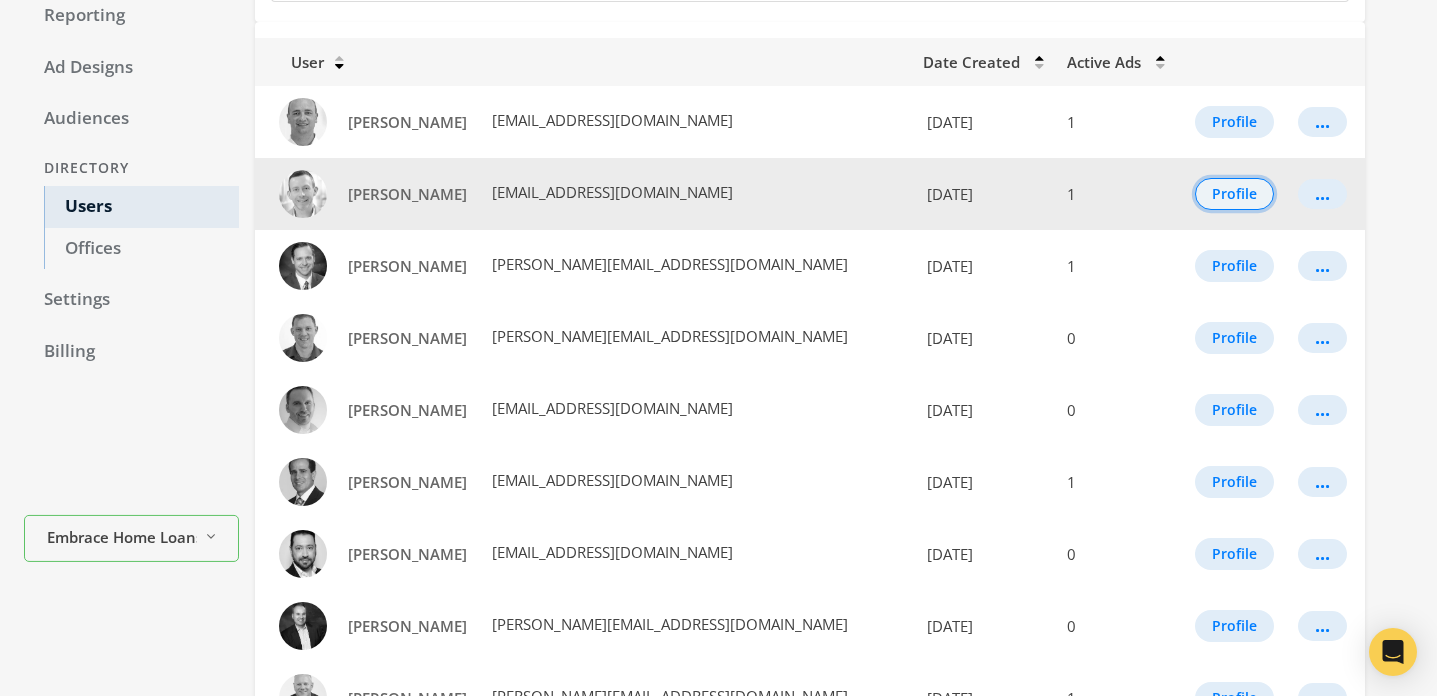 click on "Profile" at bounding box center [1234, 194] 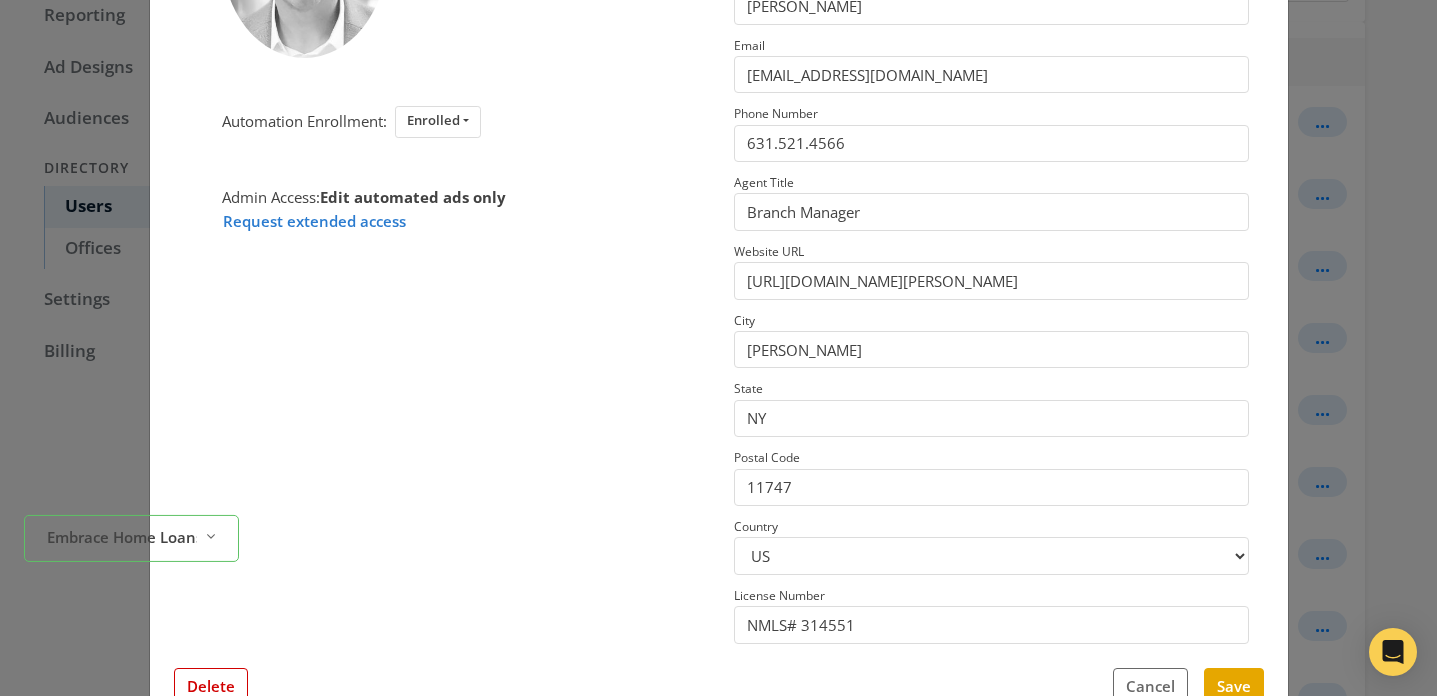 scroll, scrollTop: 320, scrollLeft: 0, axis: vertical 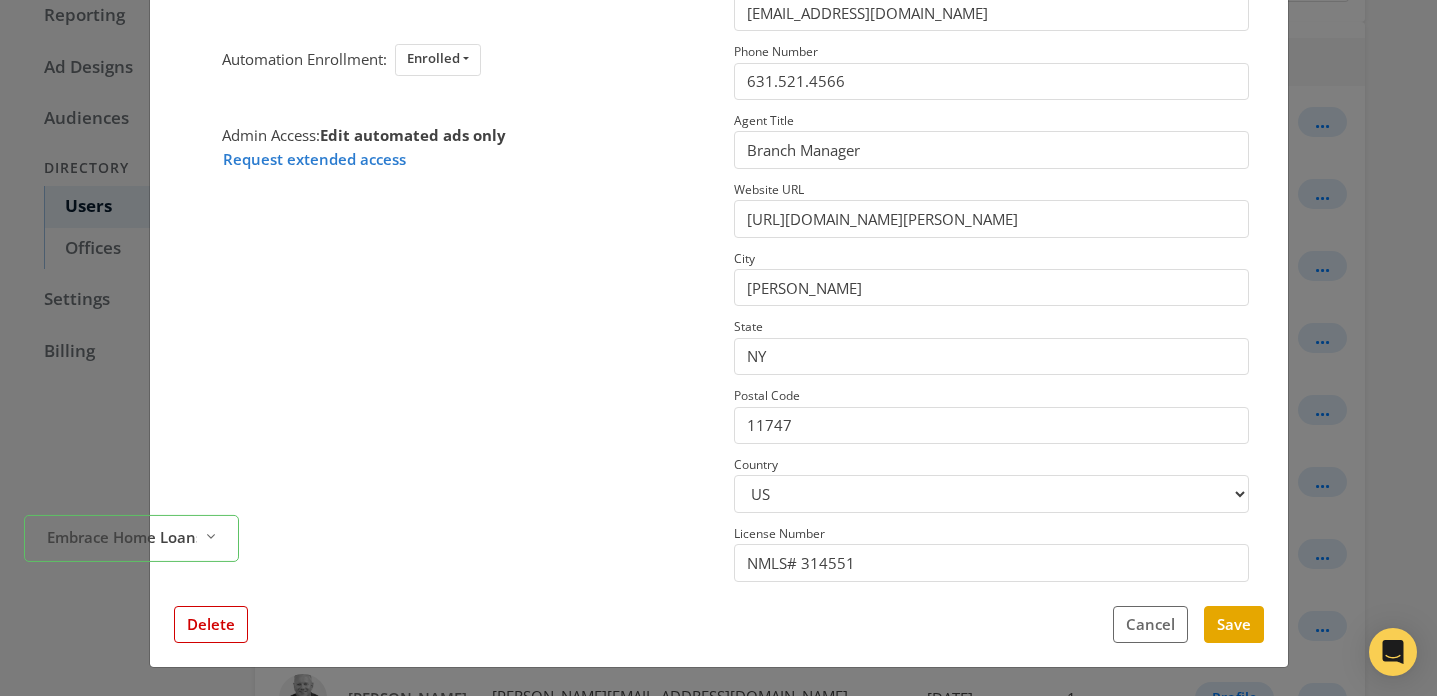 click on "Embrace Home Loans Reveal list of Embrace Home Loans" at bounding box center [131, 593] 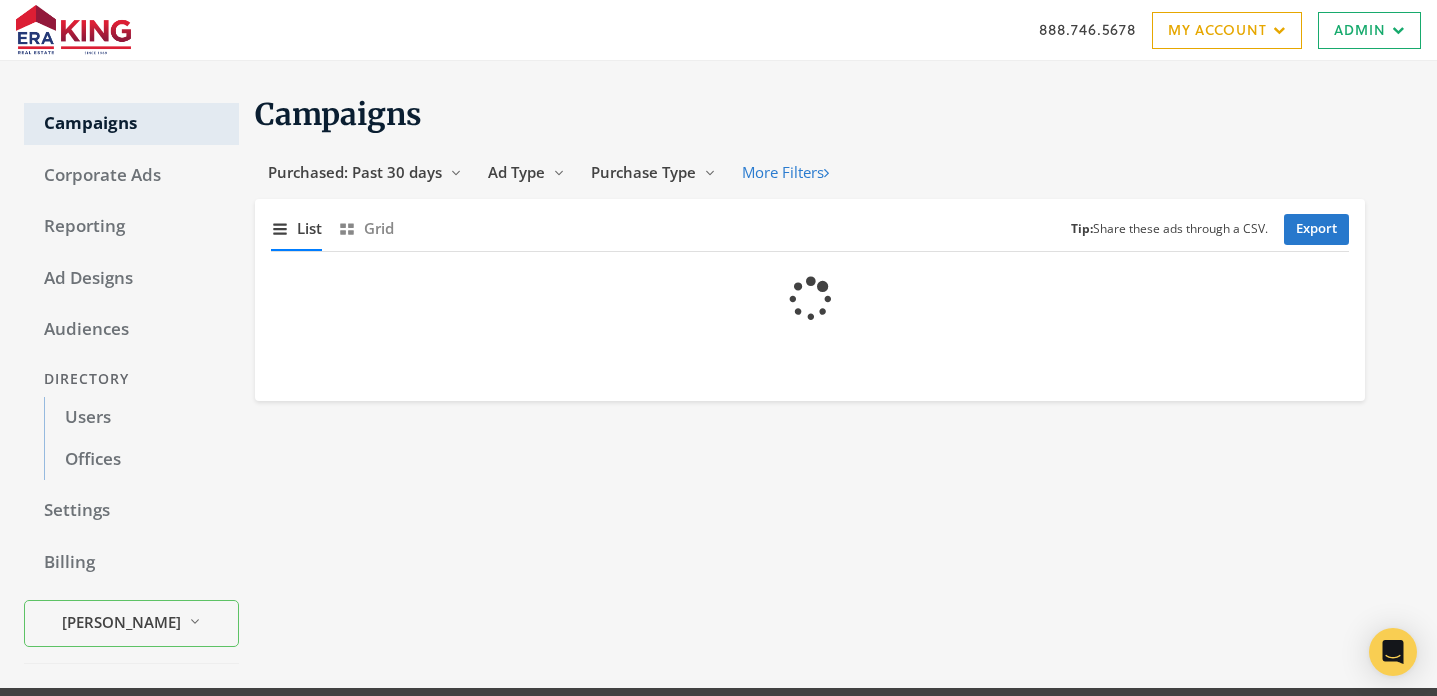 scroll, scrollTop: 0, scrollLeft: 0, axis: both 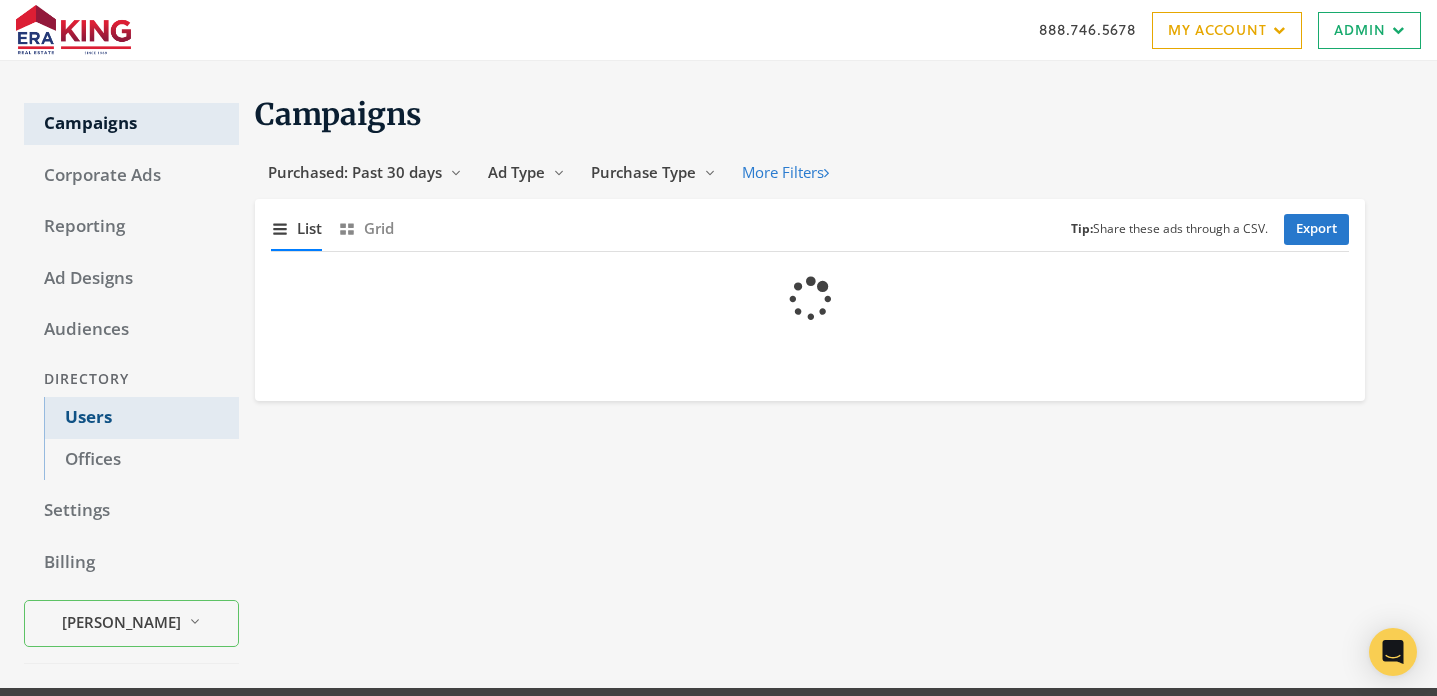 click on "Users" at bounding box center (141, 418) 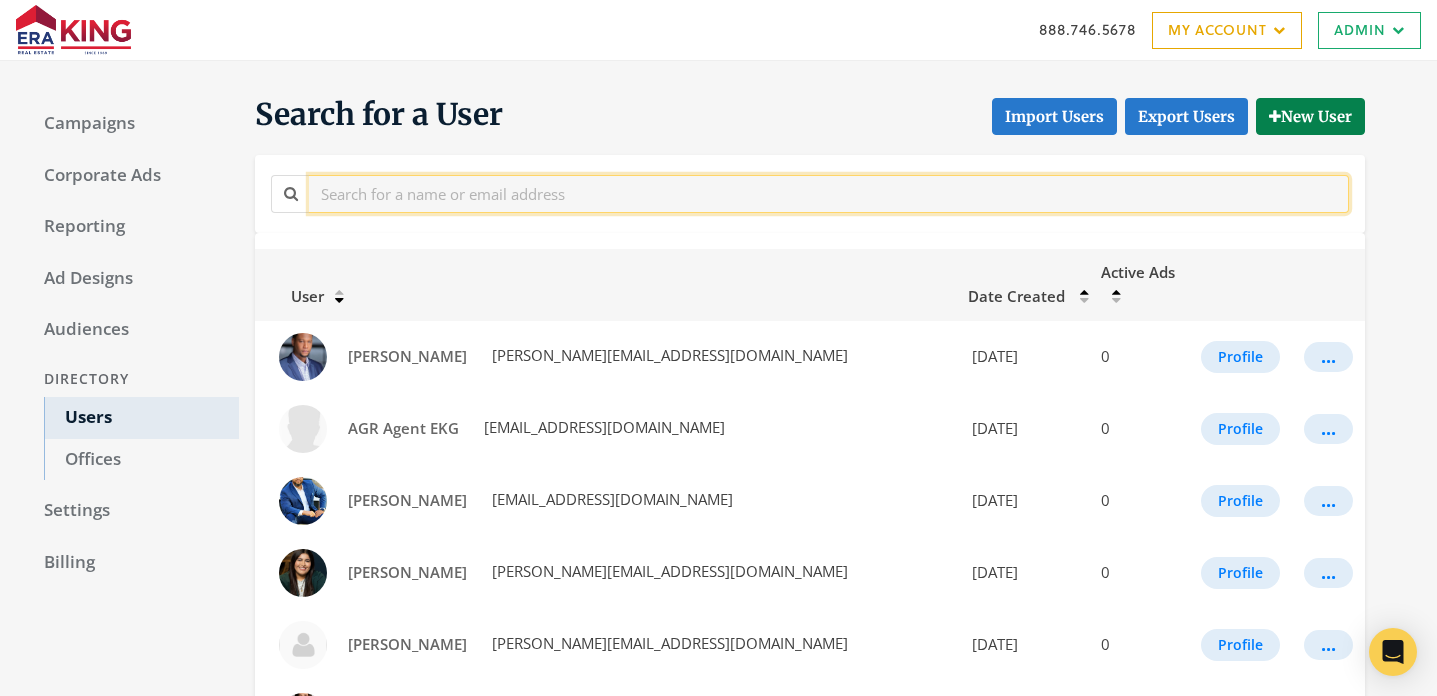 click at bounding box center [829, 193] 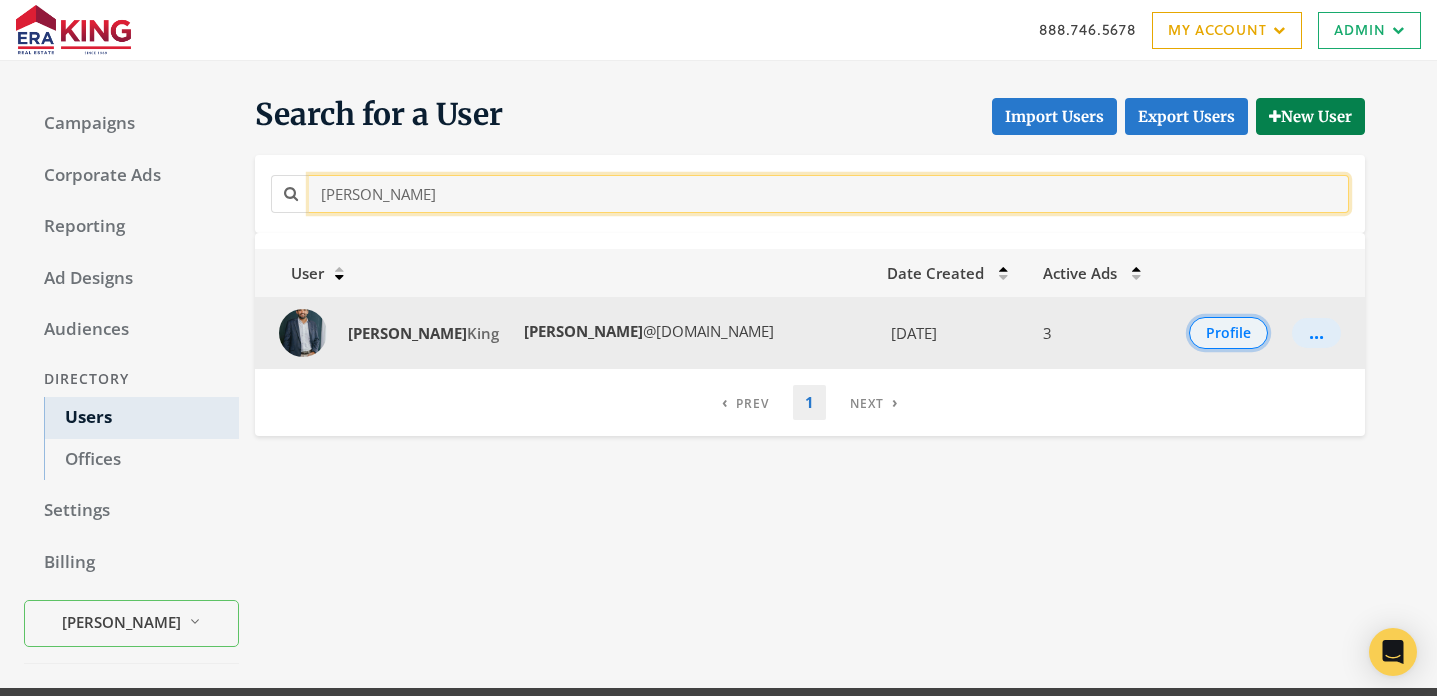 type on "[PERSON_NAME]" 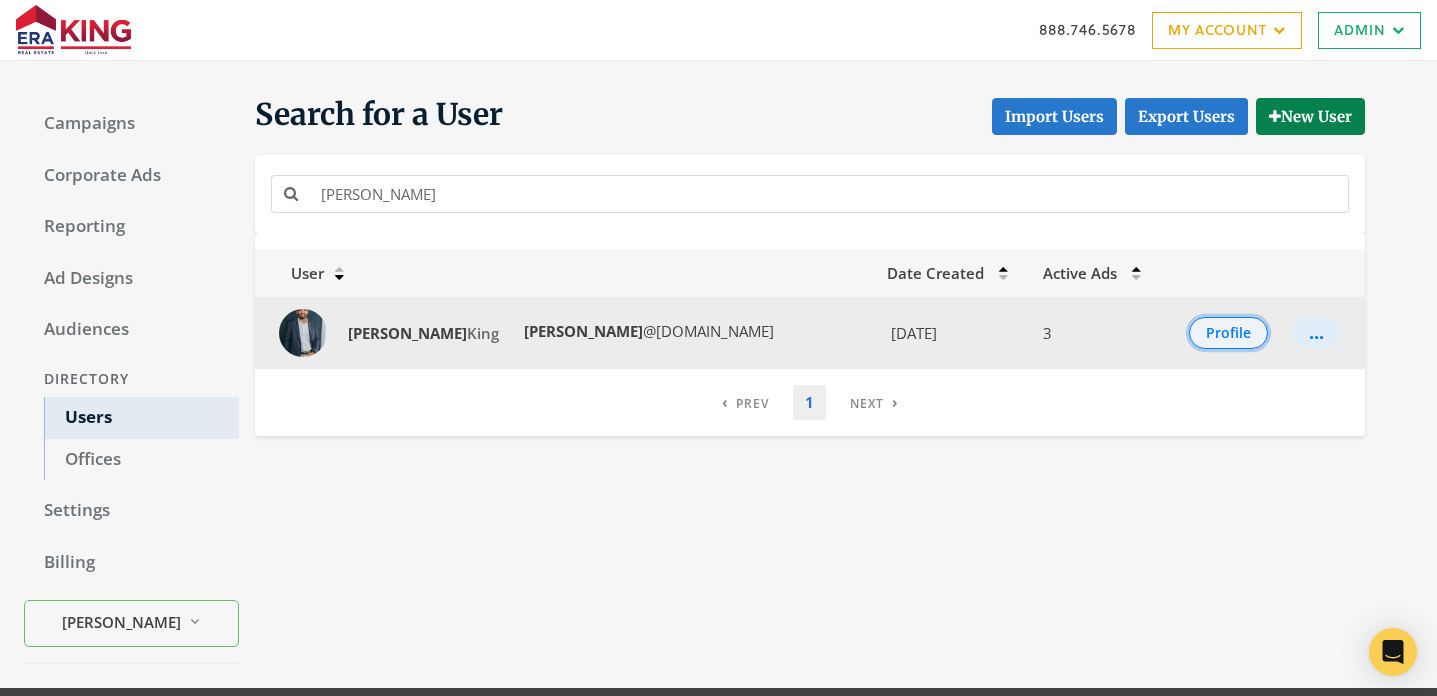 click on "Profile" at bounding box center [1228, 333] 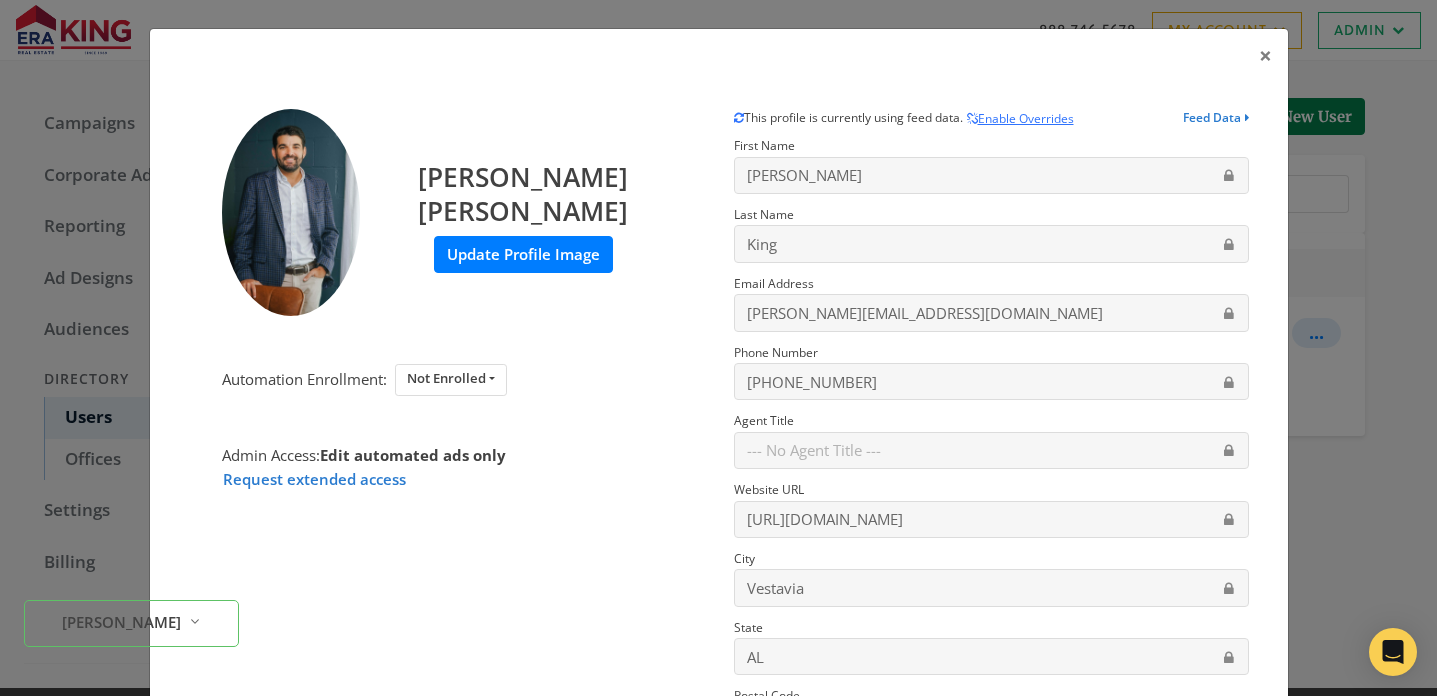 click on "Update Profile Image" at bounding box center [523, 254] 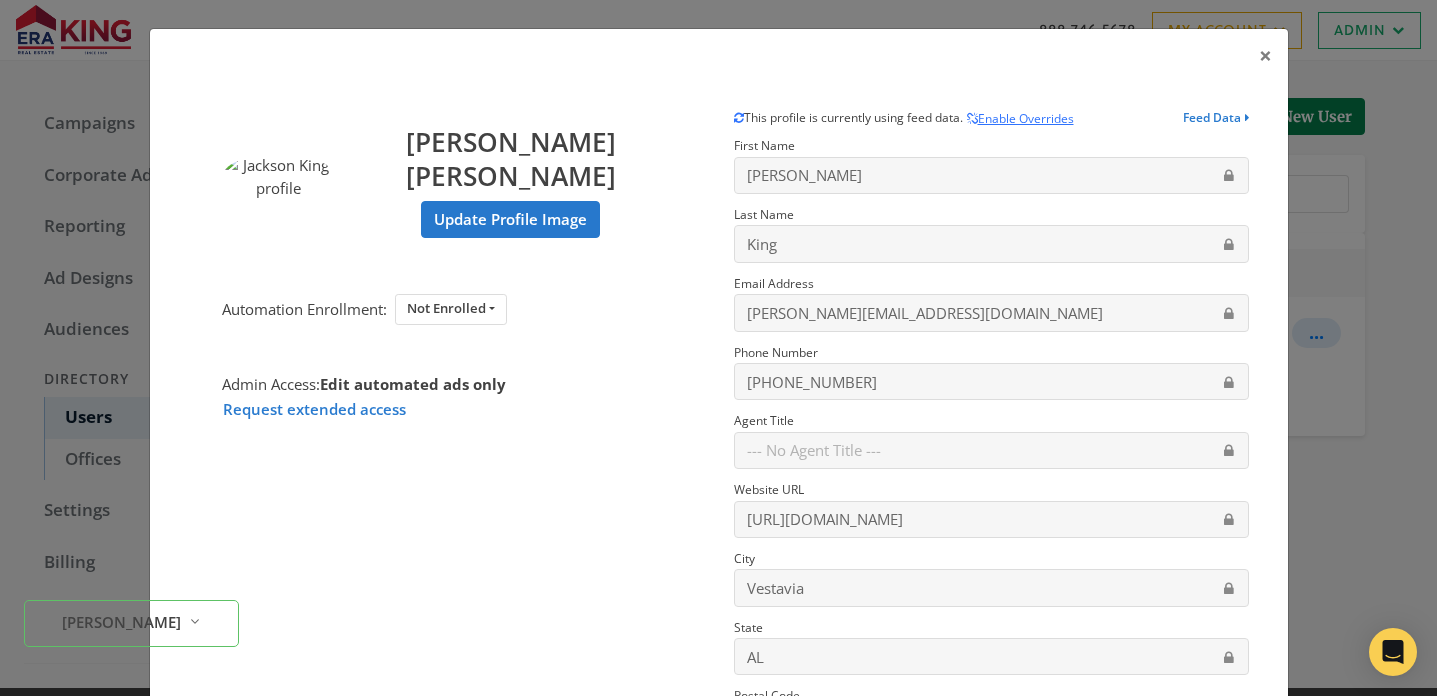 scroll, scrollTop: 300, scrollLeft: 0, axis: vertical 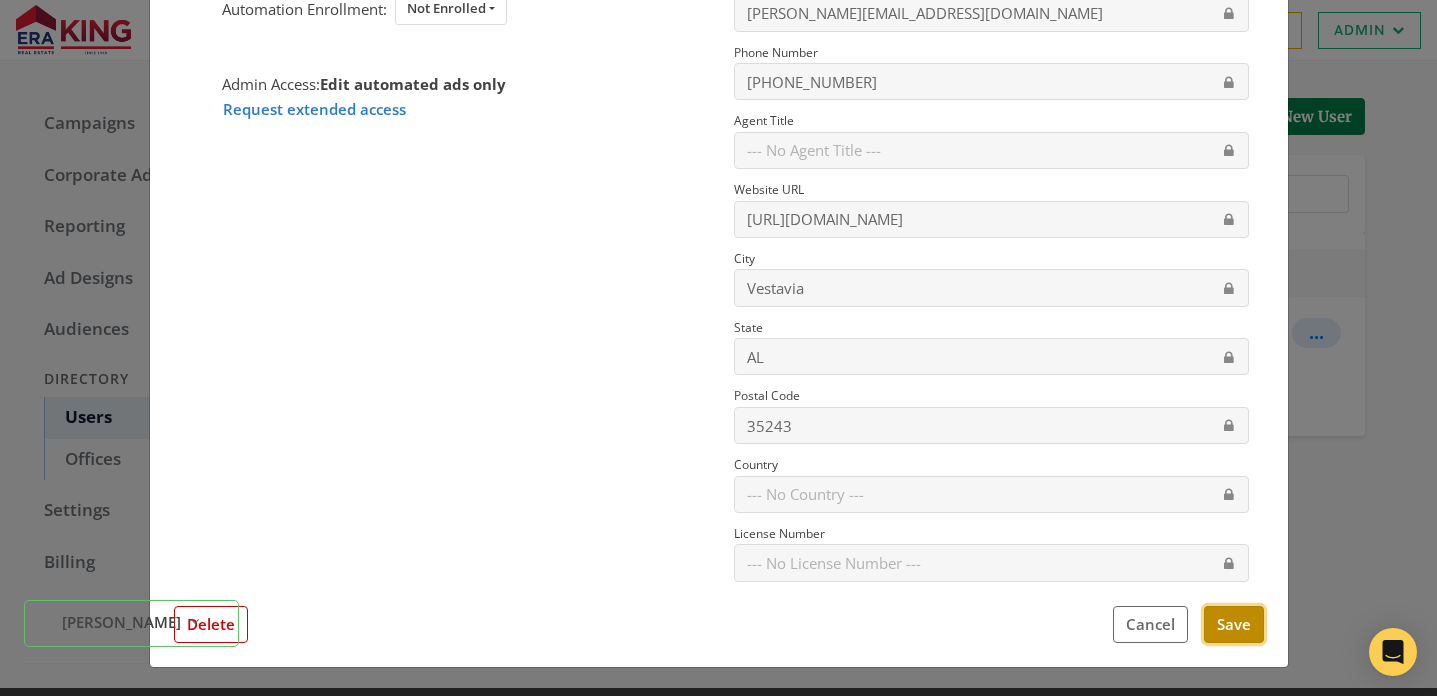 click on "Save" at bounding box center [1234, 624] 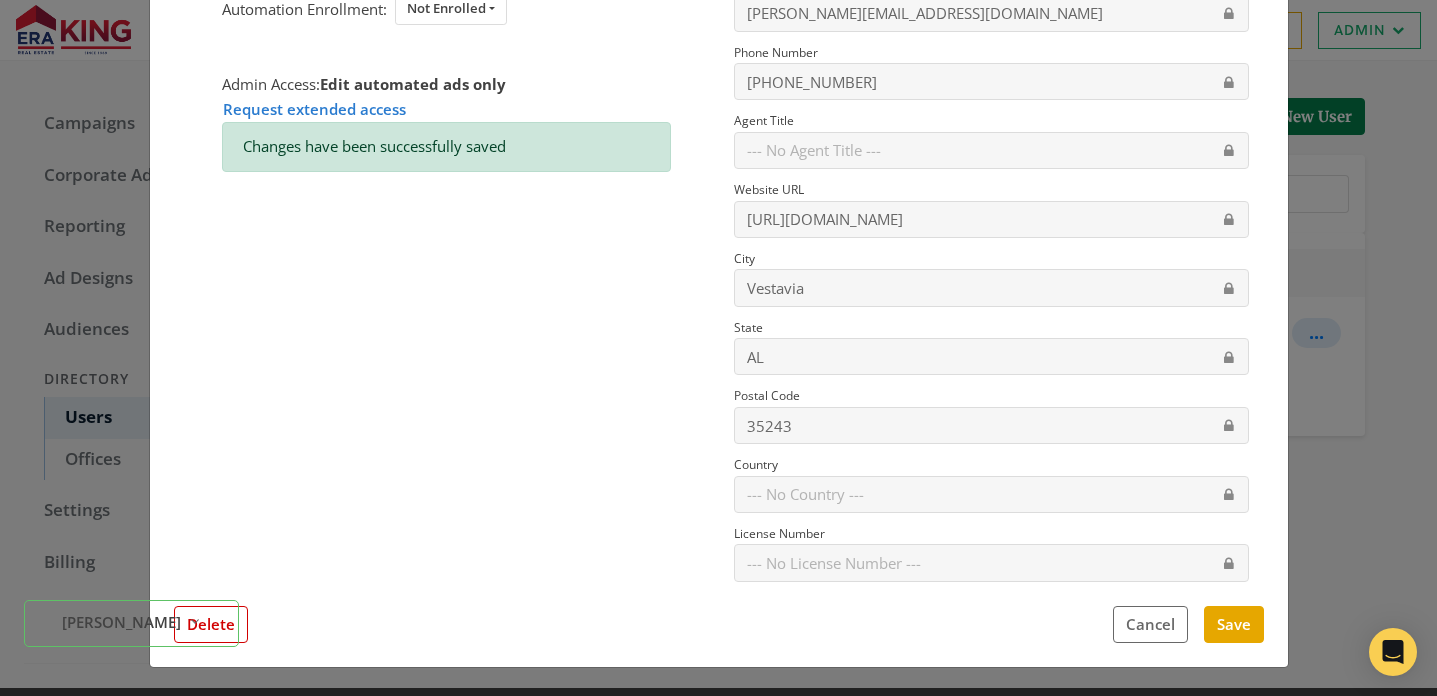 click on "× Jackson King Update Profile Image Automation Enrollment:  Not Enrolled Enrolled Not Enrolled Admin Access:  Edit automated ads only Request extended access Changes have been successfully saved  This profile is currently using feed data.    Enable Overrides Feed Data  First Name Jackson Last Name King Email Address jackson@eraking.com Phone Number (256) 310-1808 Agent Title Website URL http://jacksoneraking.com City Vestavia State AL Postal Code 35243 Country License Number Close Feed Data first name:  Jackson last name:  King email:  jackson@eraking.com phone:  (256) 310-1808 title:  -- null -- website url:  http://jacksoneraking.com city:  Vestavia state:  AL postal code:  35243 country:  -- null -- license number:  -- null -- photo URL:  https://i7.moxi.onl/img-pr/a/bbe75d39-ef68-493d-b63c-405680187dcd/0_7_full.jpg Delete Cancel Save" at bounding box center [718, 348] 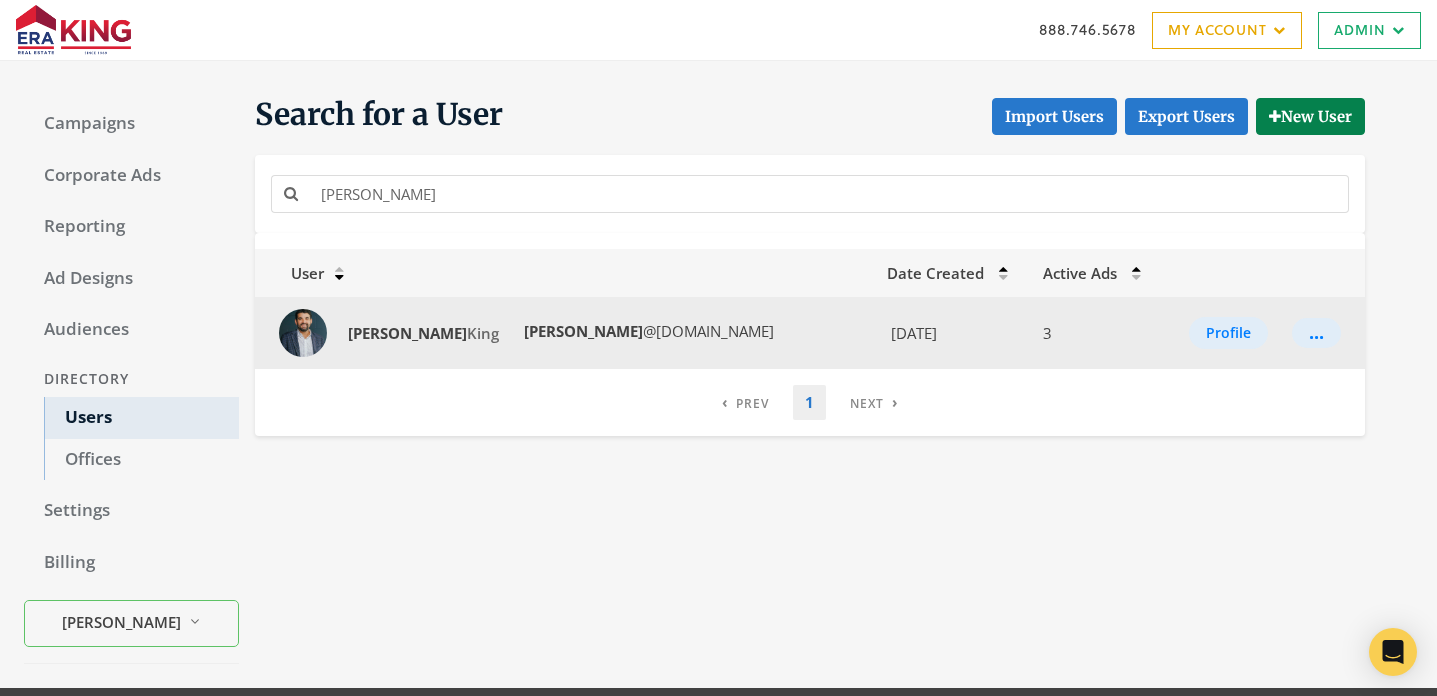 click on "..." at bounding box center (1322, 333) 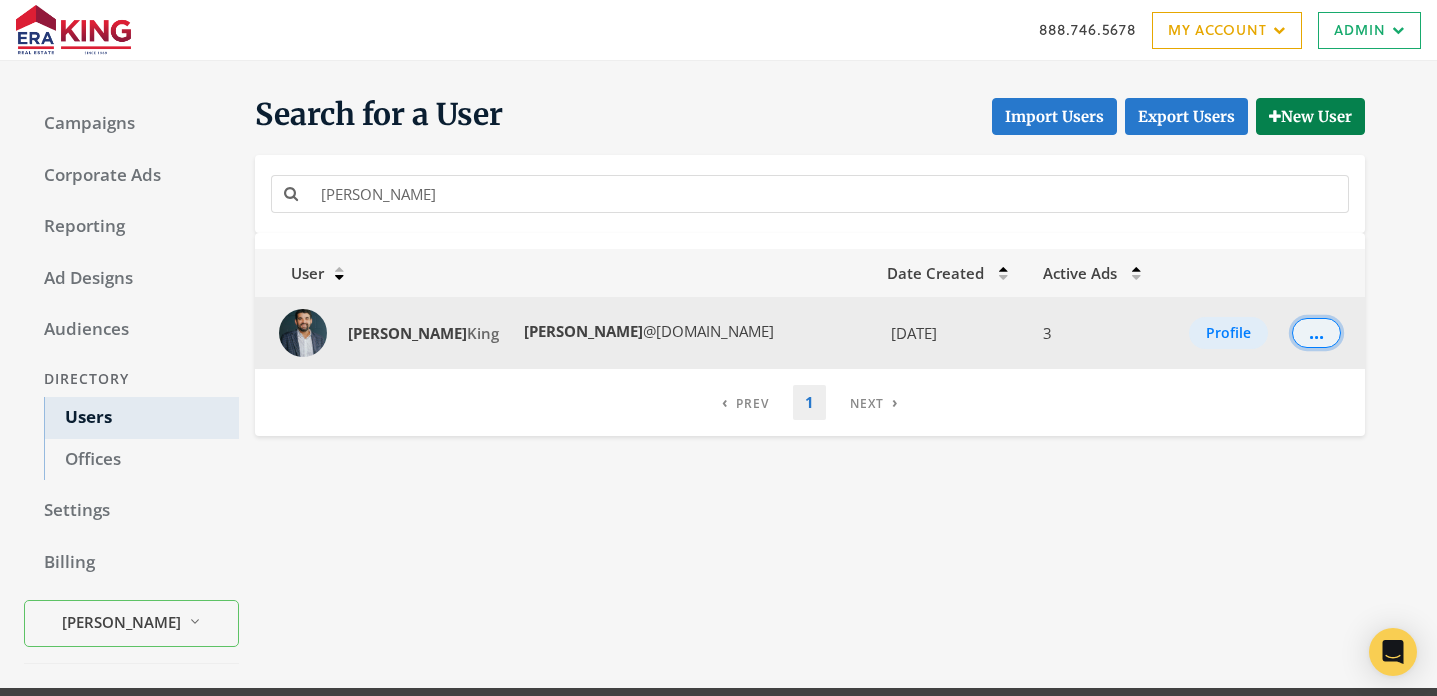 click on "..." at bounding box center [1316, 333] 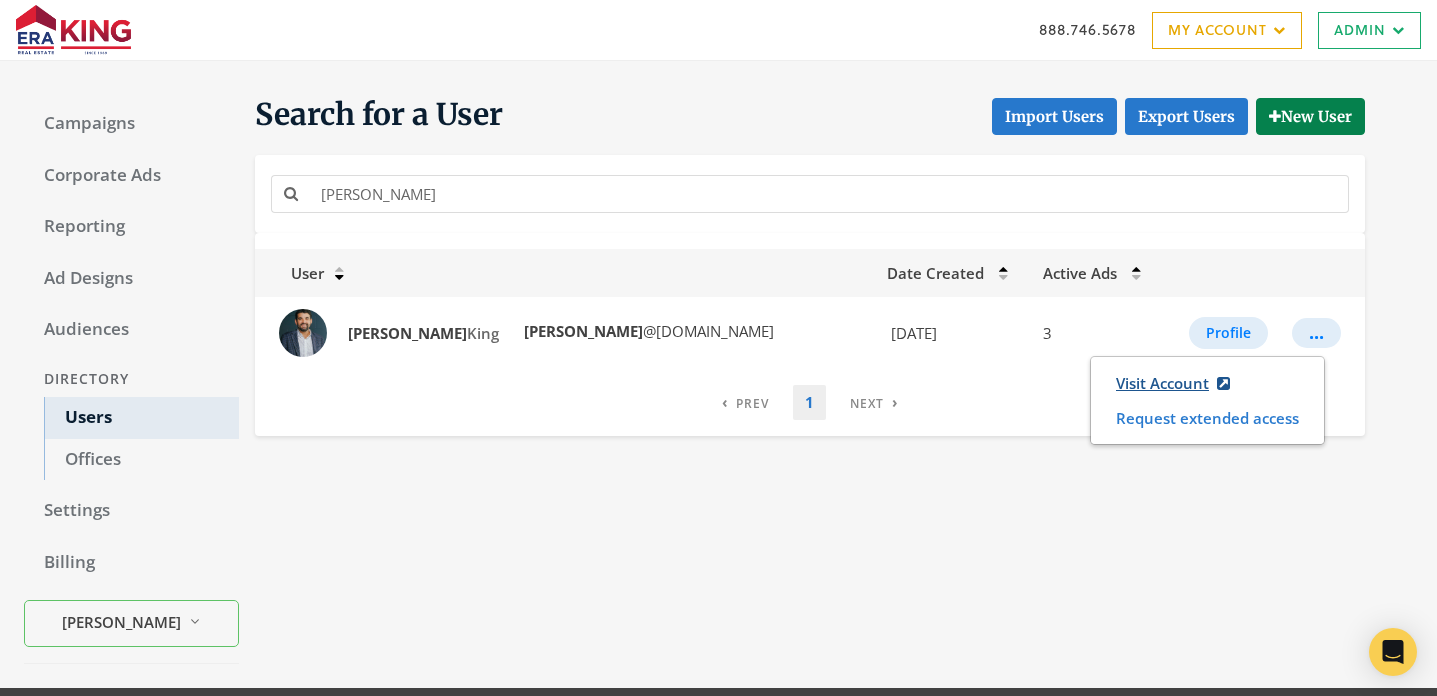 click on "Visit Account" at bounding box center (1173, 383) 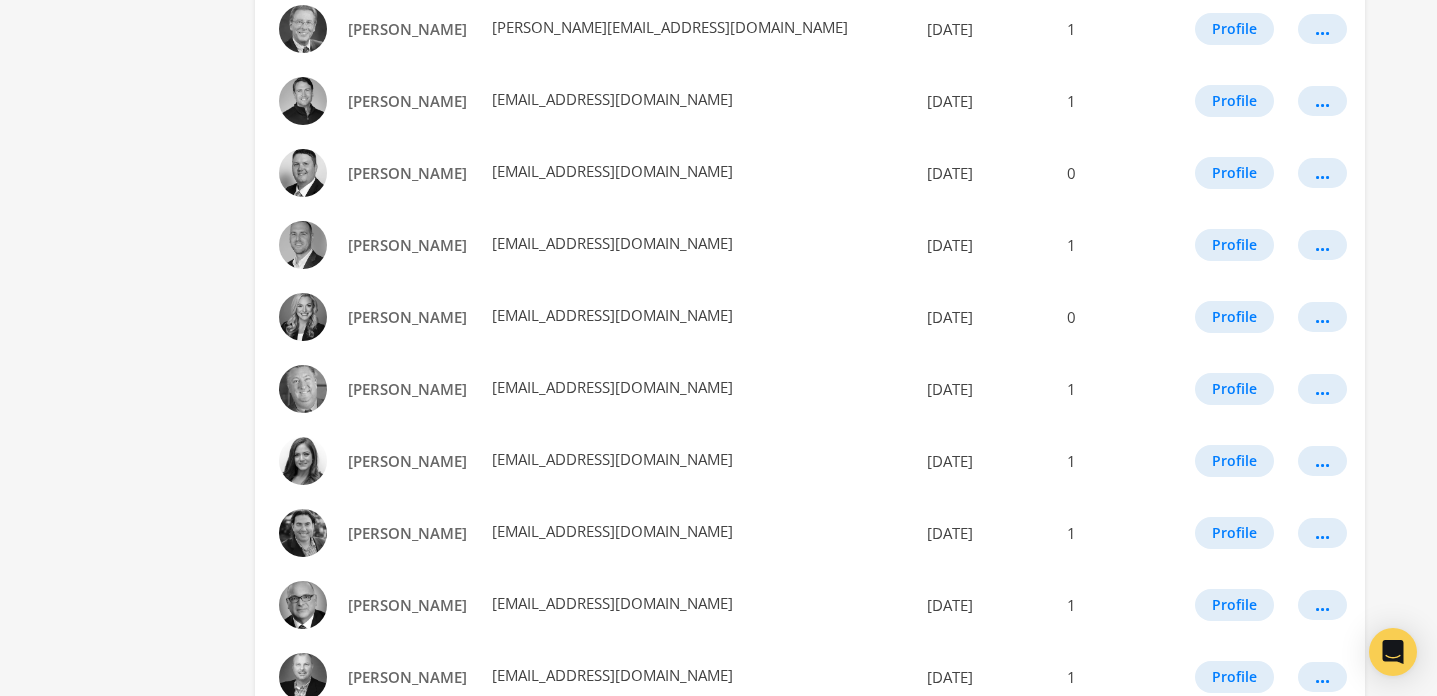 scroll, scrollTop: 1181, scrollLeft: 0, axis: vertical 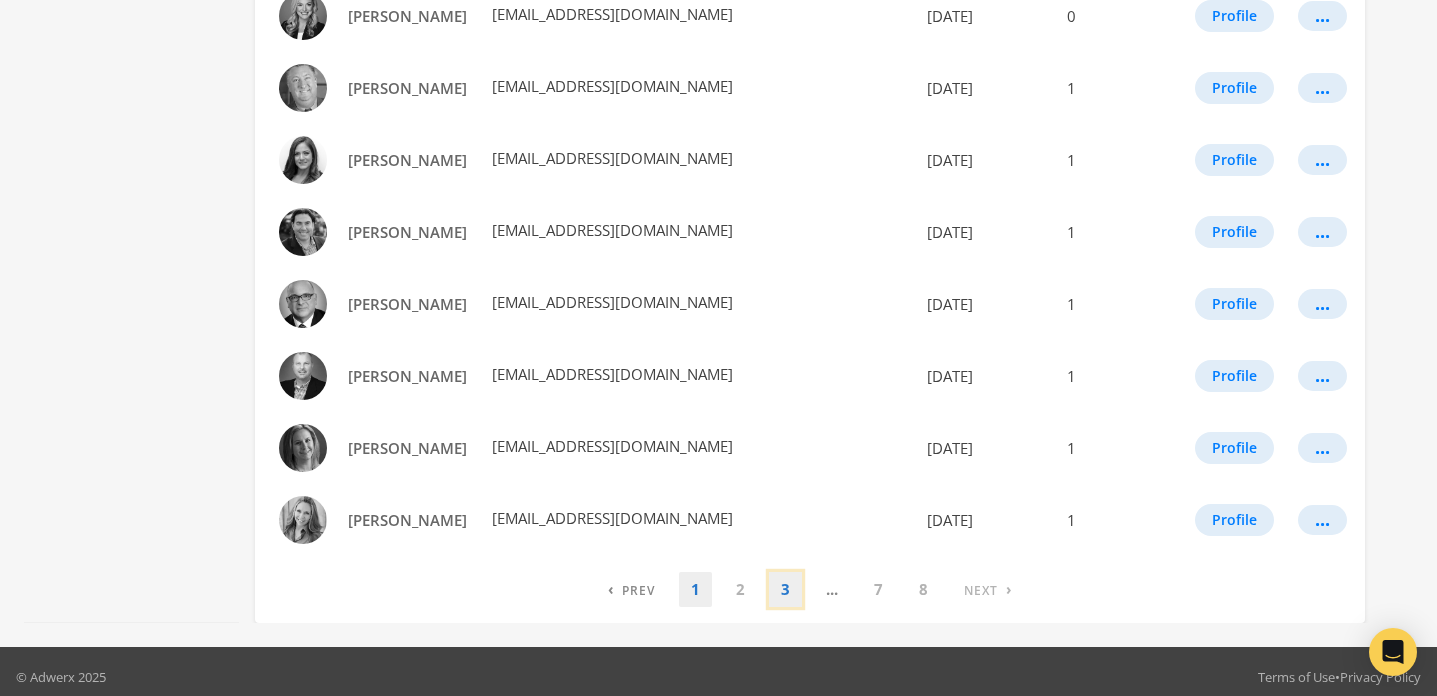 click on "3" at bounding box center (785, 589) 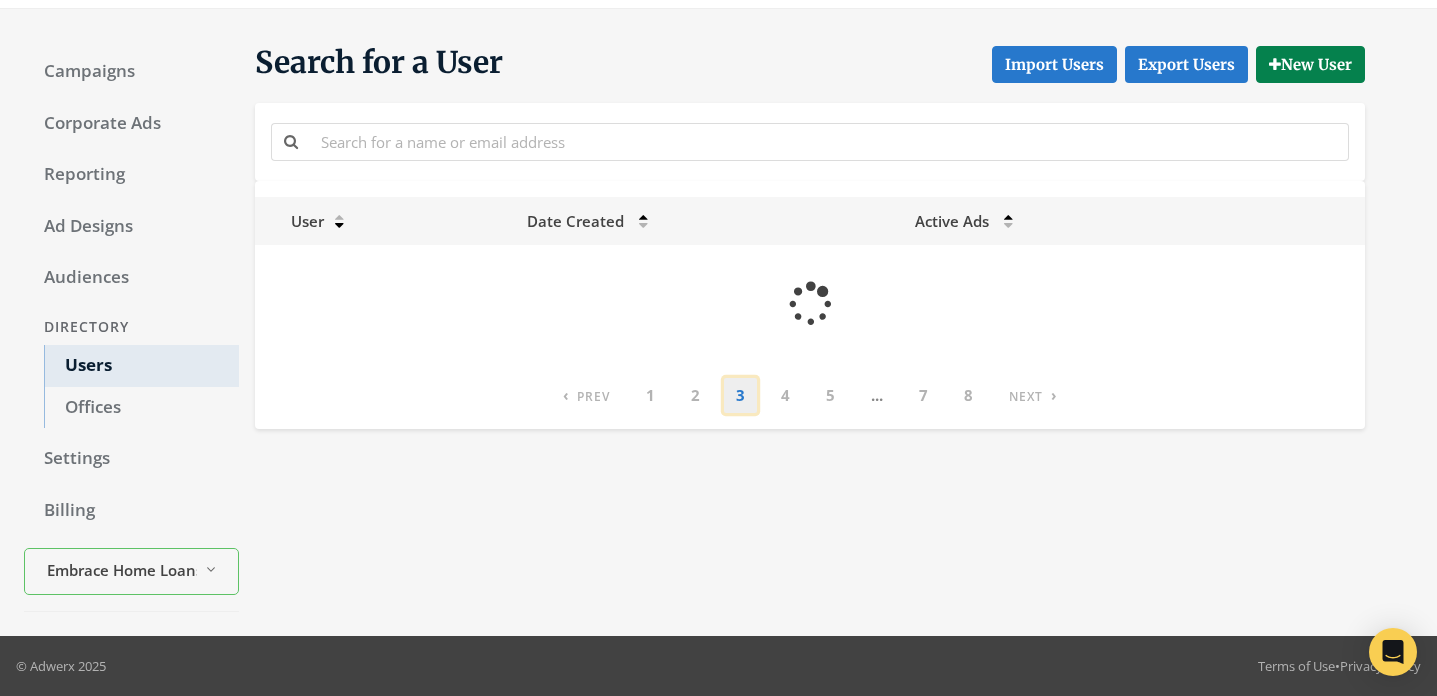scroll, scrollTop: 0, scrollLeft: 0, axis: both 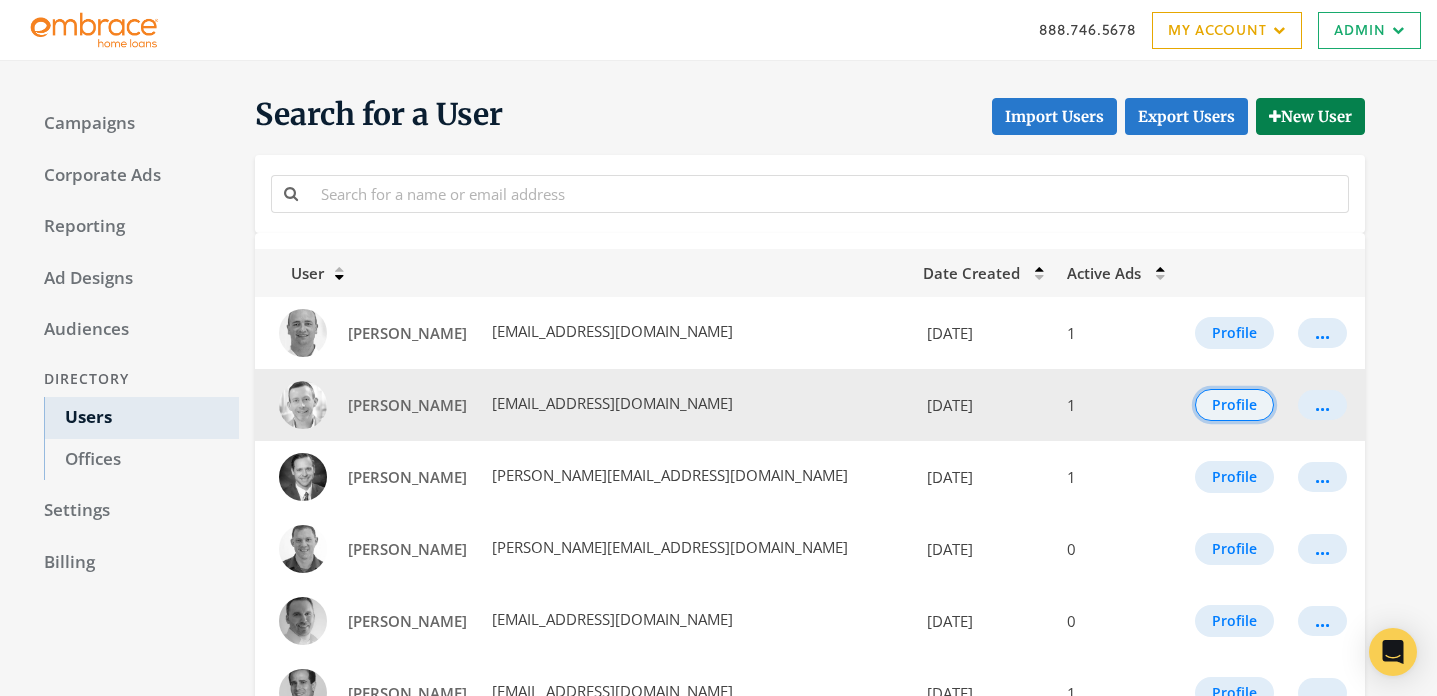 click on "Profile" at bounding box center [1234, 405] 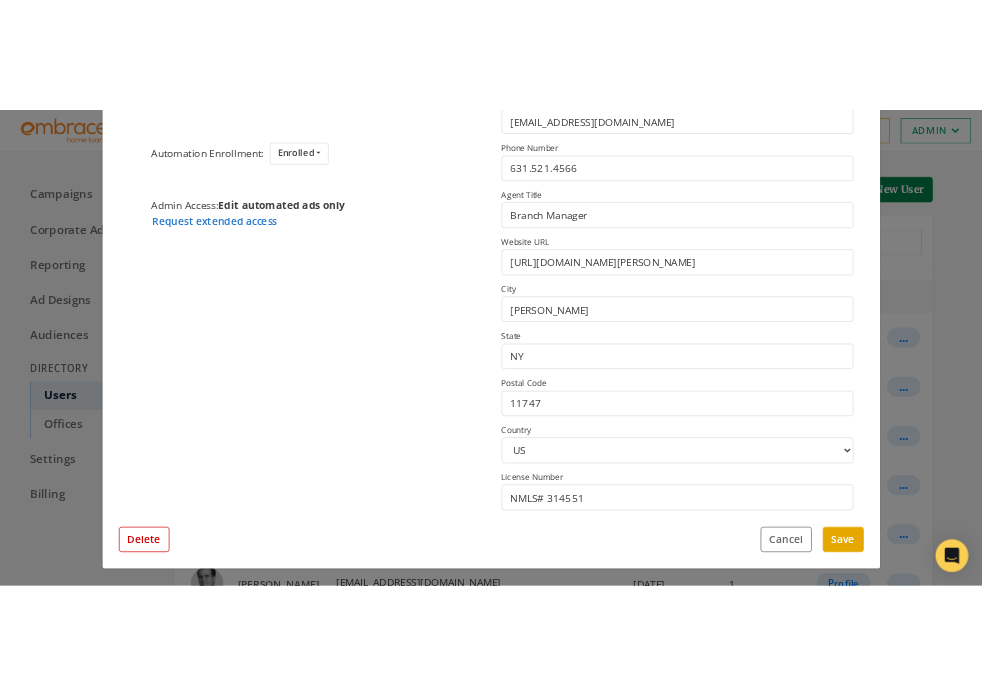 scroll, scrollTop: 320, scrollLeft: 0, axis: vertical 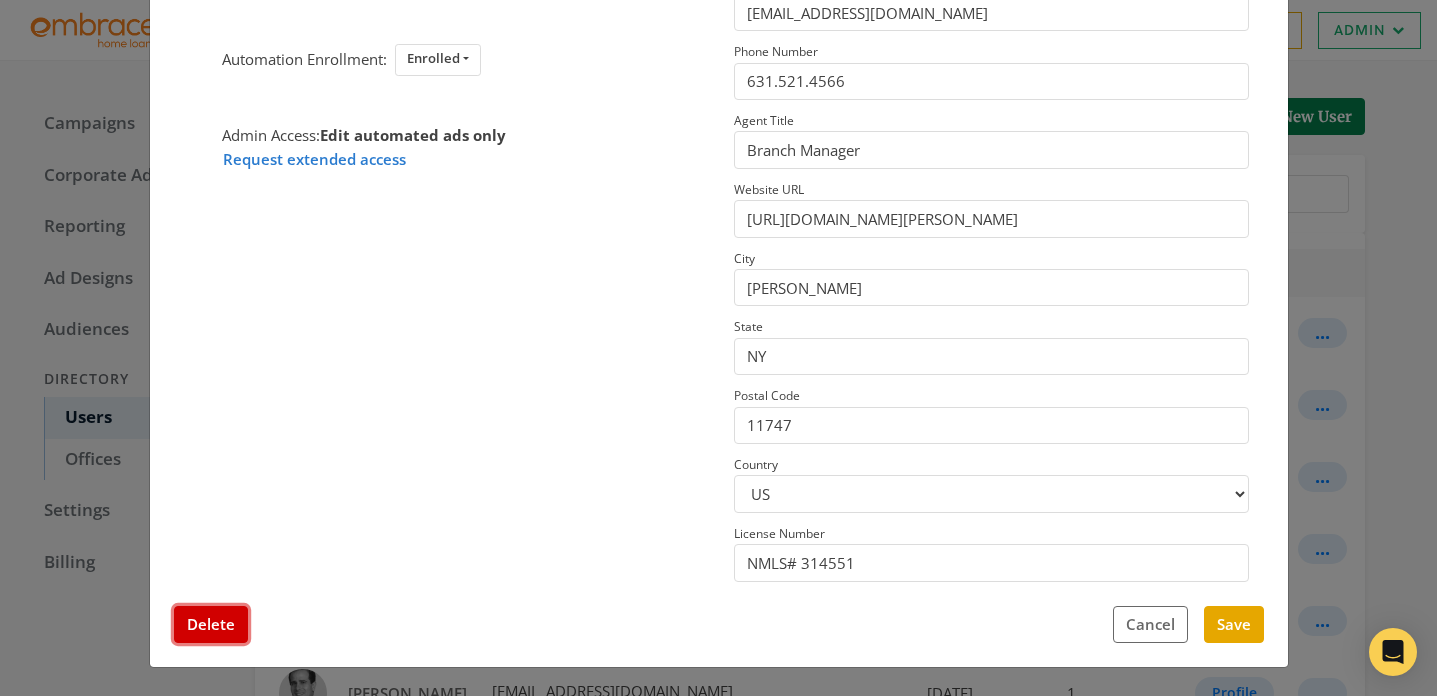 click on "Delete" at bounding box center [211, 624] 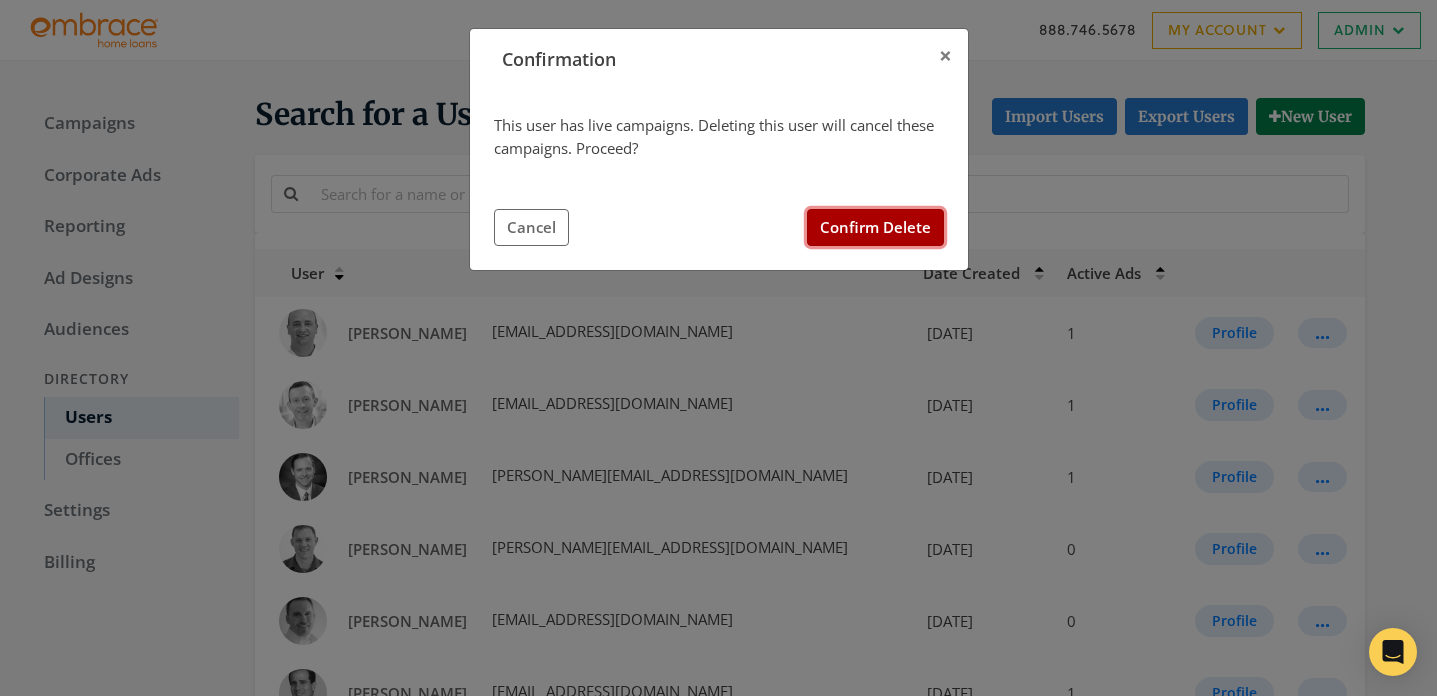 click on "Confirm Delete" at bounding box center (875, 227) 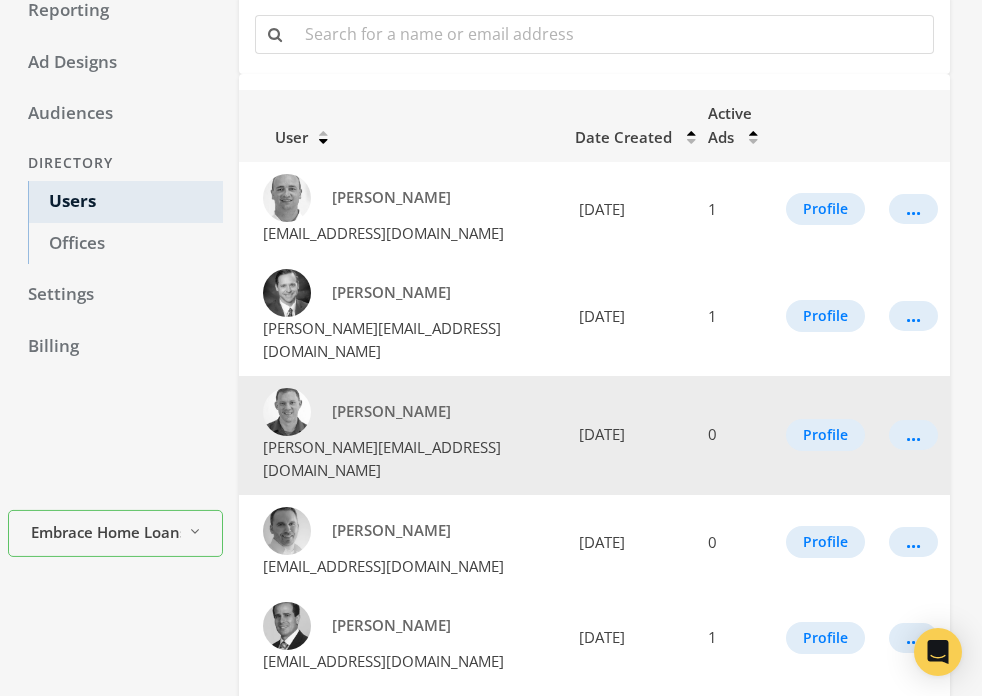 scroll, scrollTop: 194, scrollLeft: 0, axis: vertical 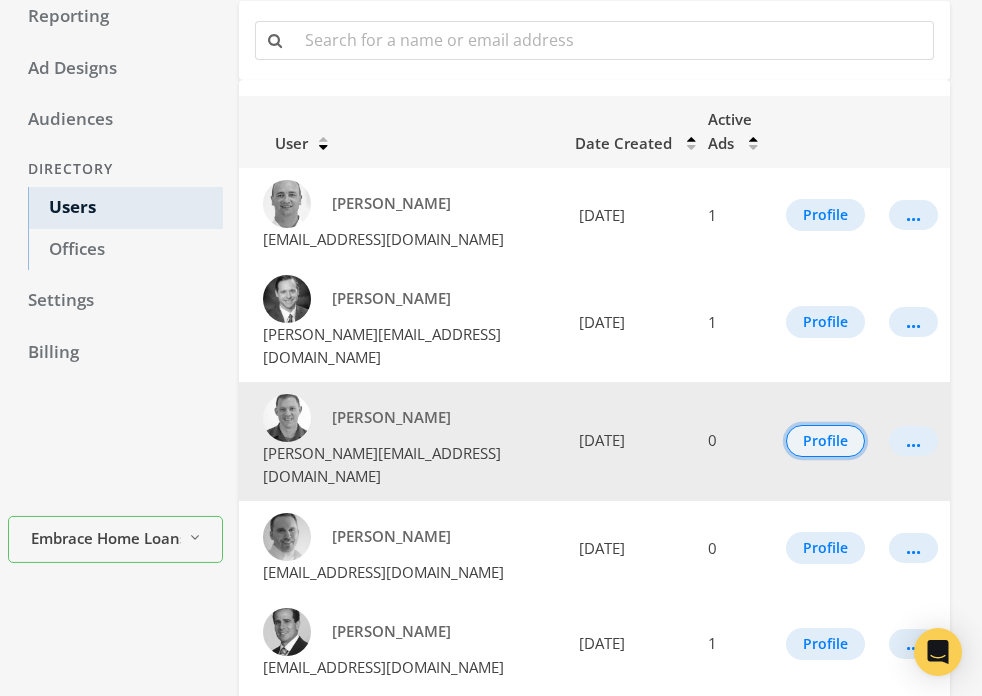 click on "Profile" at bounding box center [825, 441] 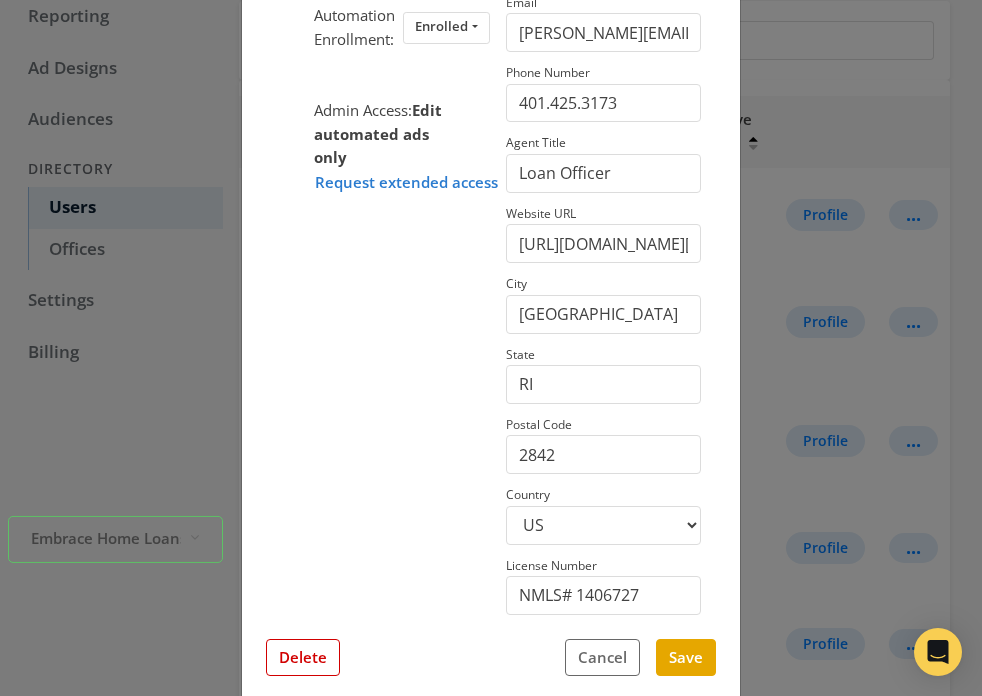 scroll, scrollTop: 394, scrollLeft: 0, axis: vertical 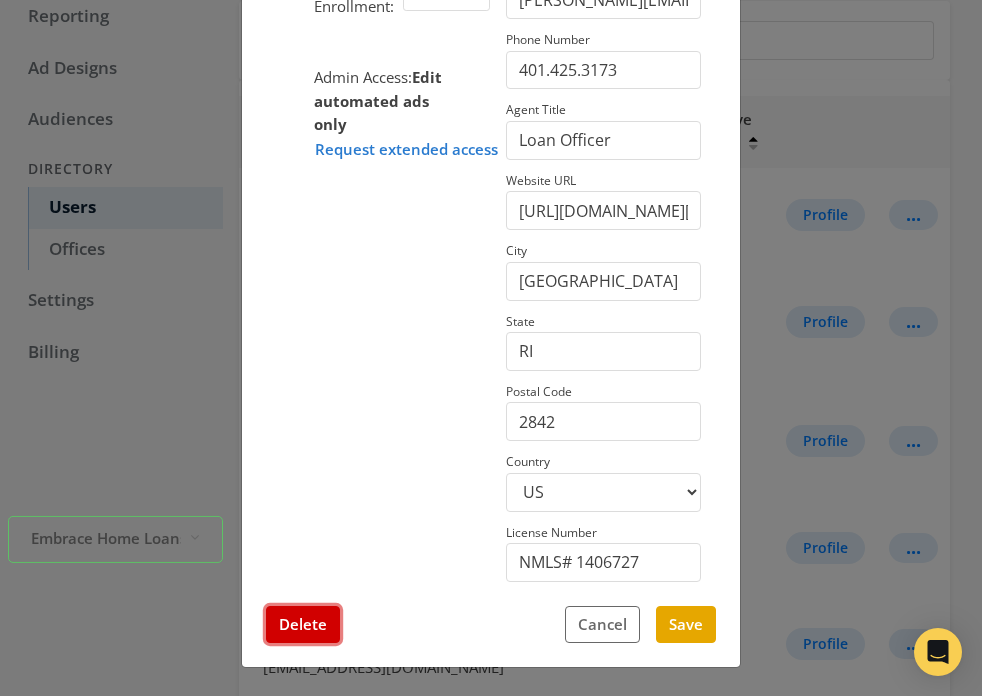 click on "Delete" at bounding box center [303, 624] 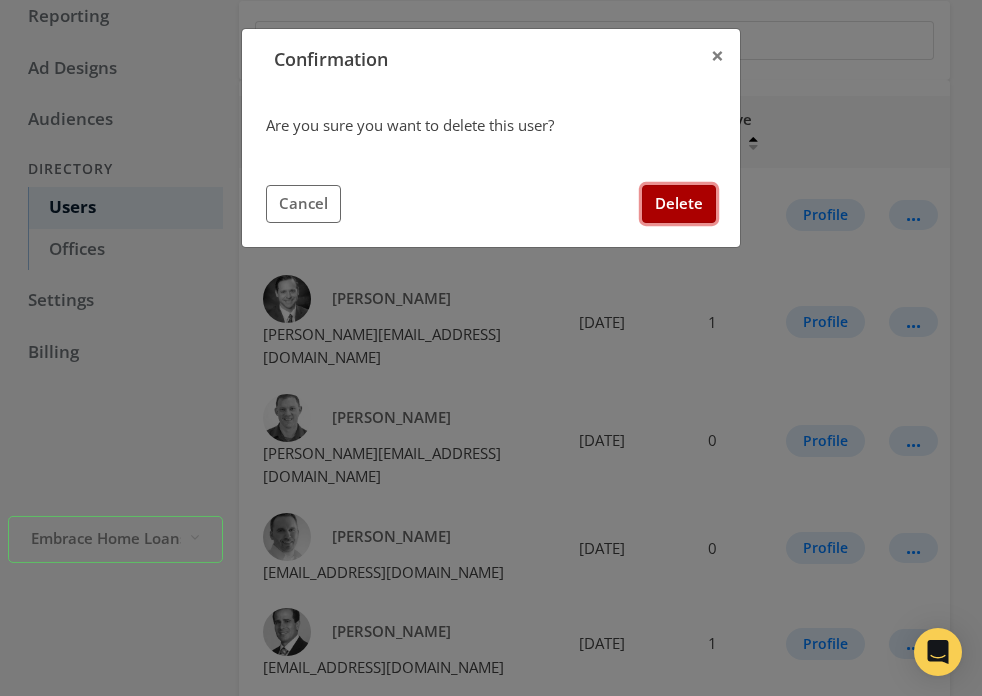 click on "Delete" at bounding box center (679, 203) 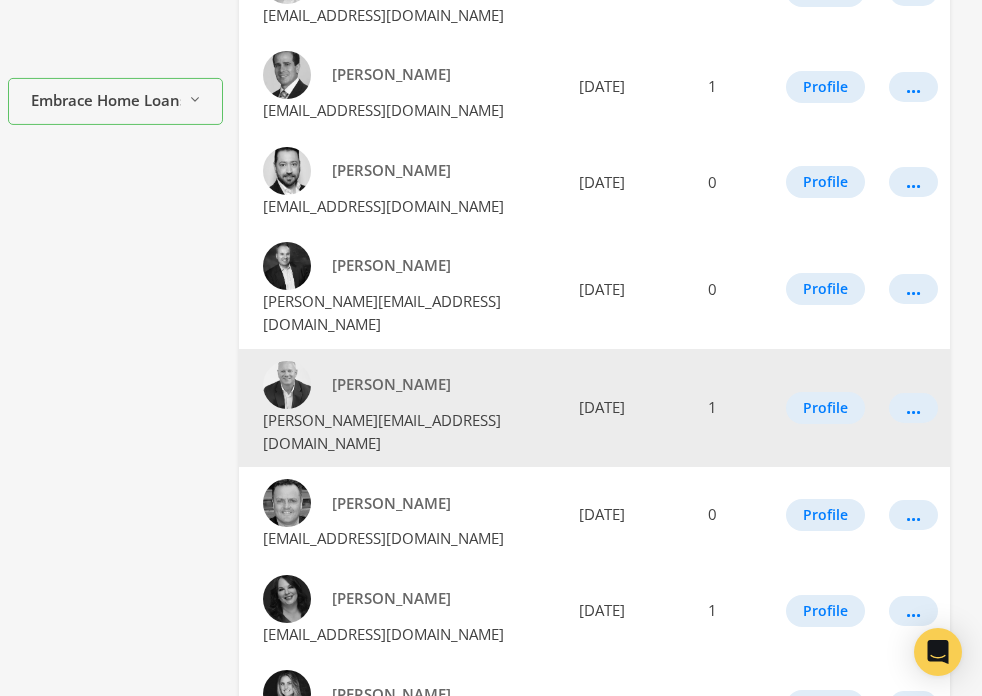 scroll, scrollTop: 638, scrollLeft: 0, axis: vertical 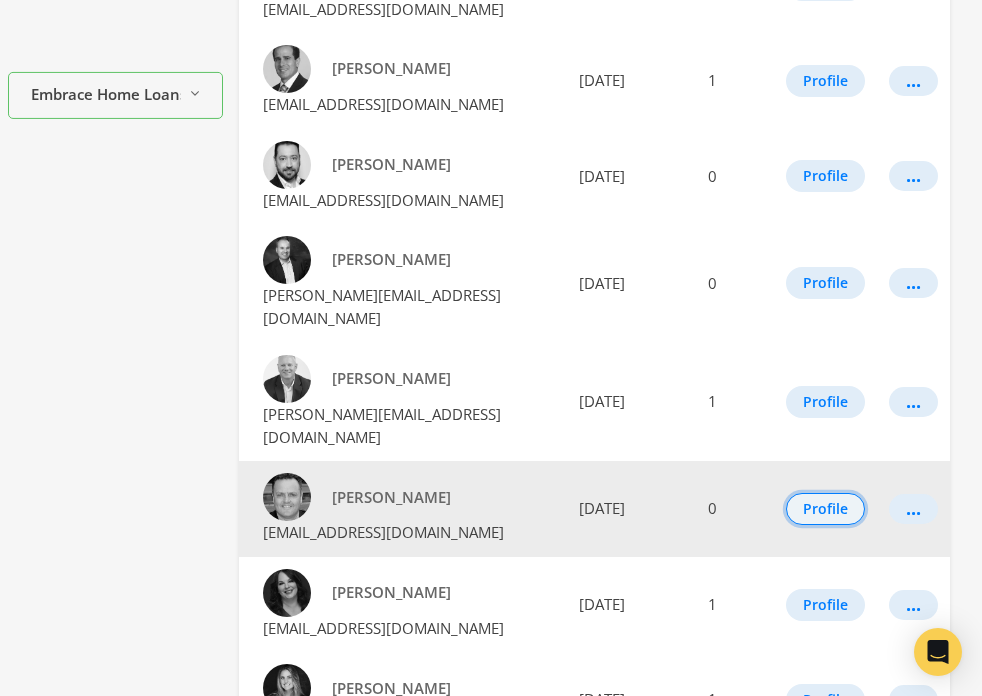 click on "Profile" at bounding box center [825, 509] 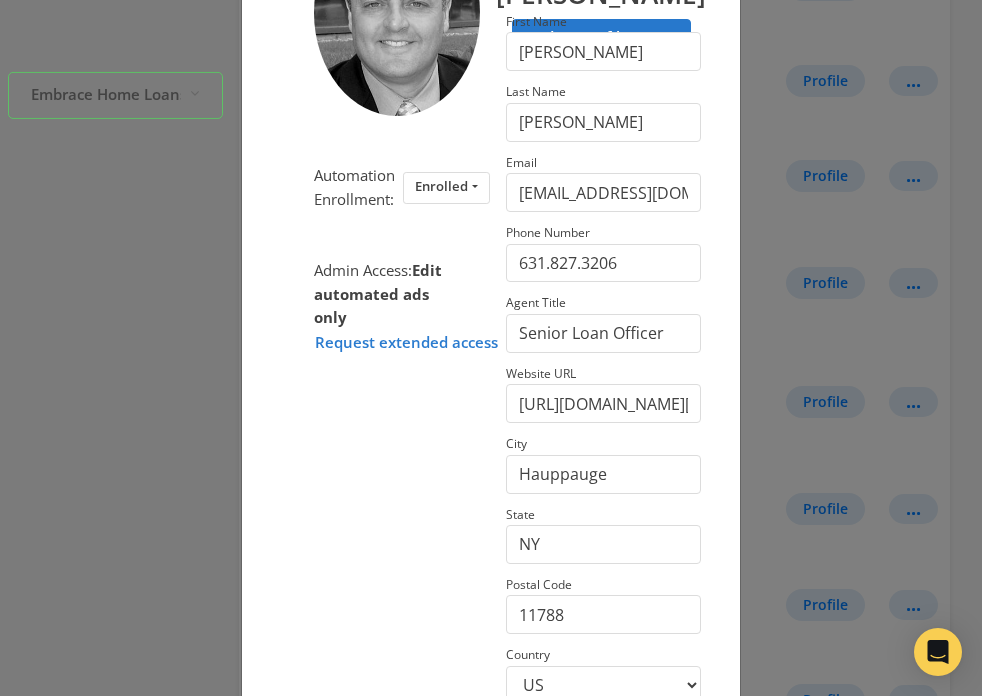 scroll, scrollTop: 394, scrollLeft: 0, axis: vertical 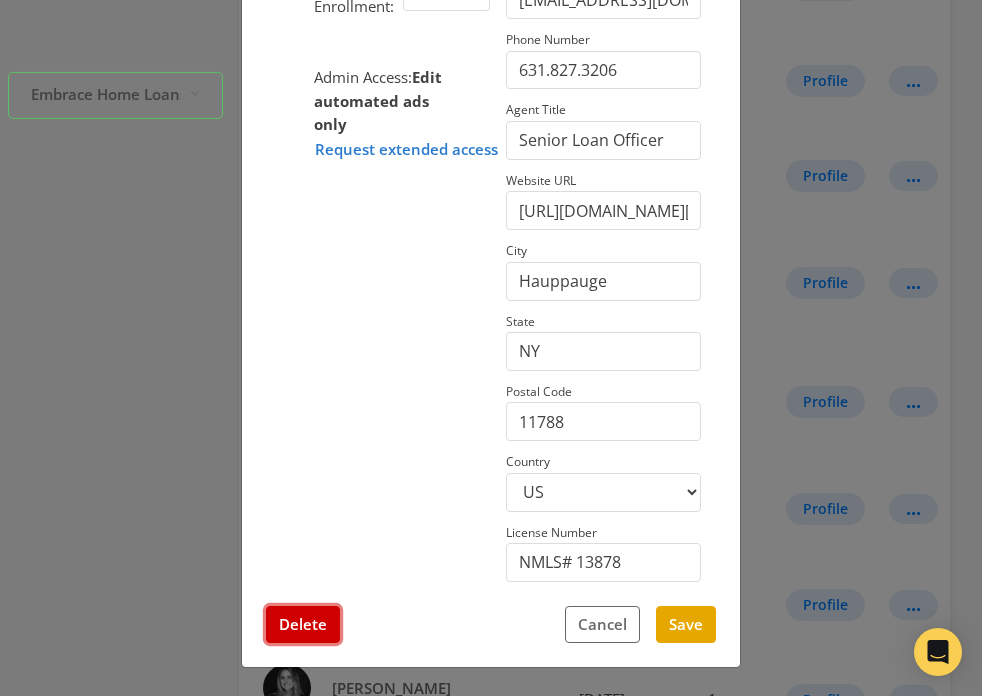 click on "Delete" at bounding box center (303, 624) 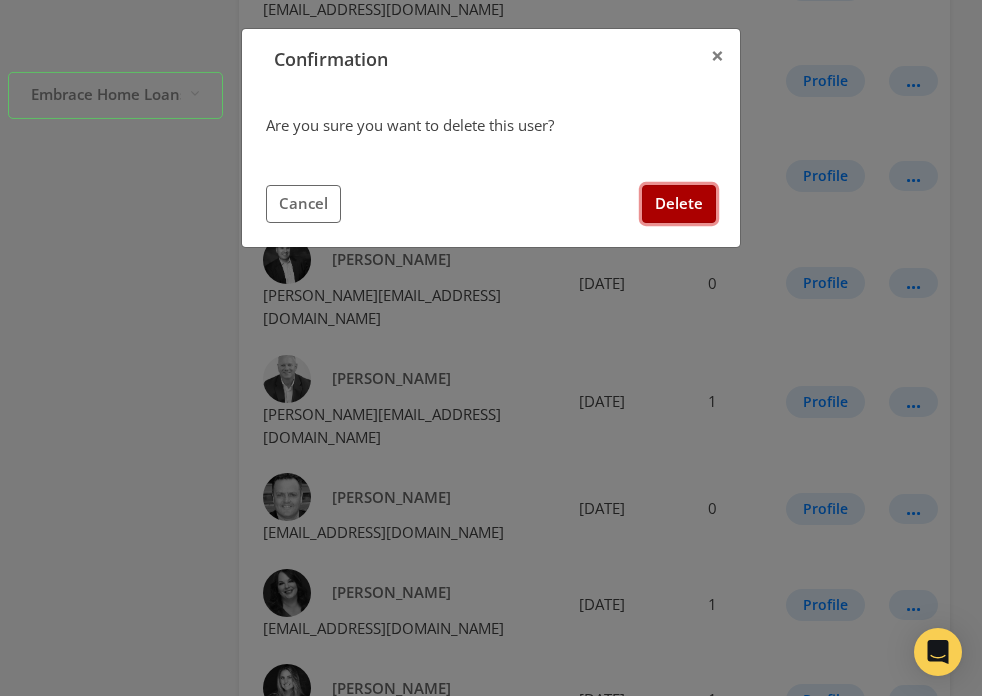 click on "Delete" at bounding box center (679, 203) 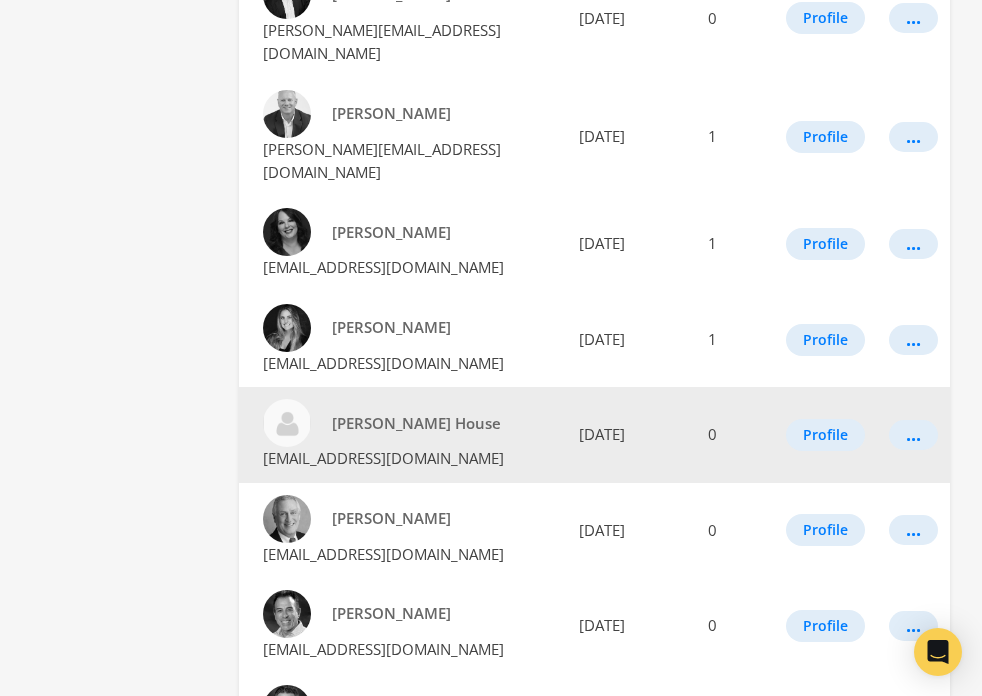 scroll, scrollTop: 905, scrollLeft: 0, axis: vertical 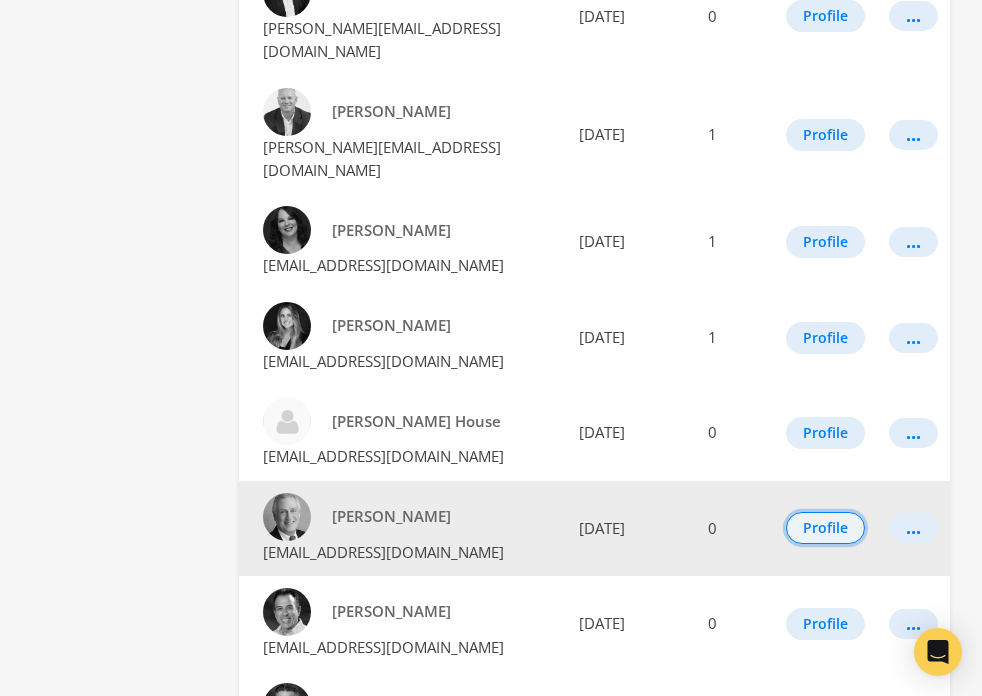 click on "Profile" at bounding box center [825, 528] 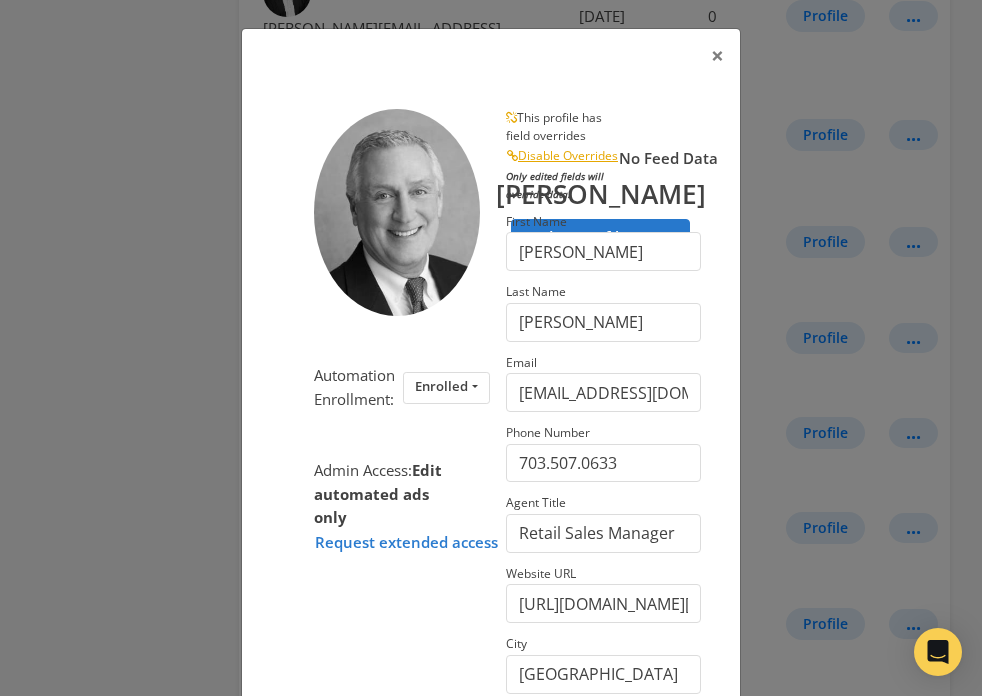 scroll, scrollTop: 394, scrollLeft: 0, axis: vertical 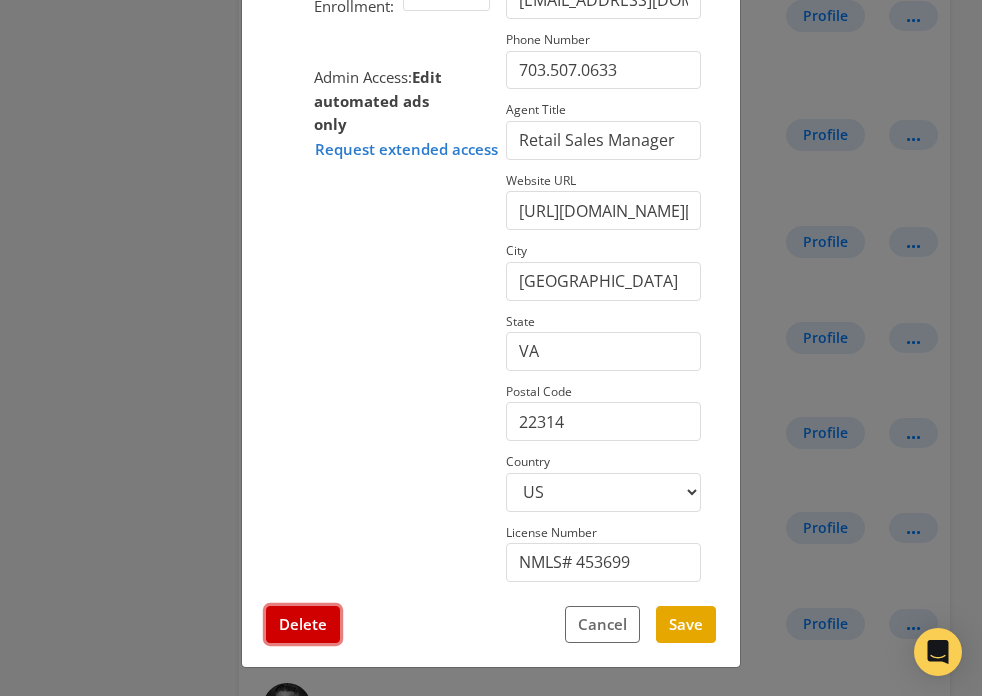 click on "Delete" at bounding box center [303, 624] 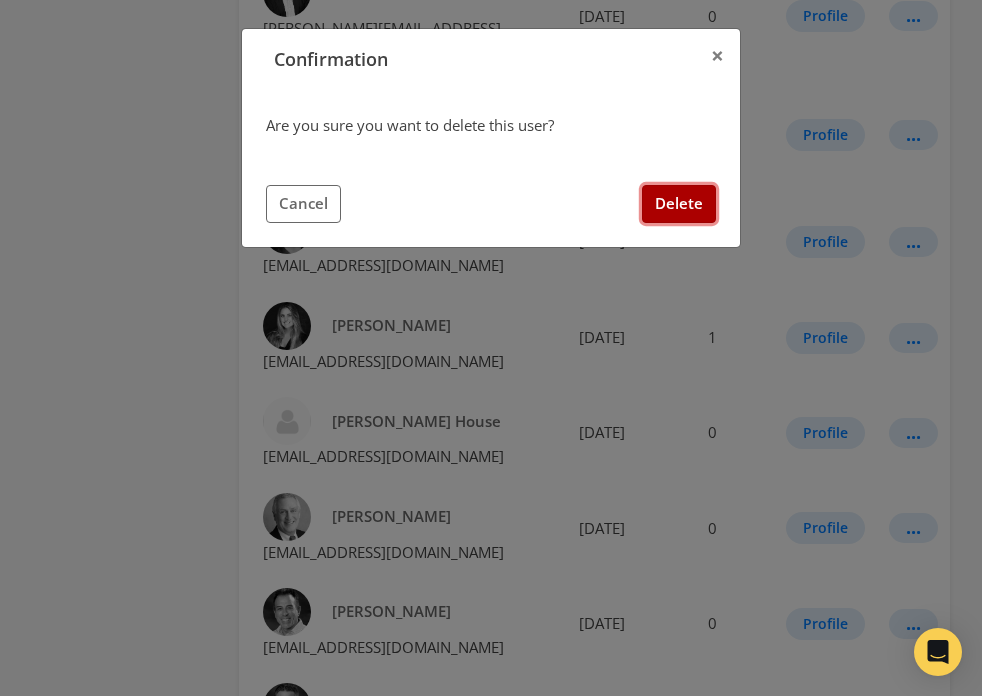 click on "Delete" at bounding box center [679, 203] 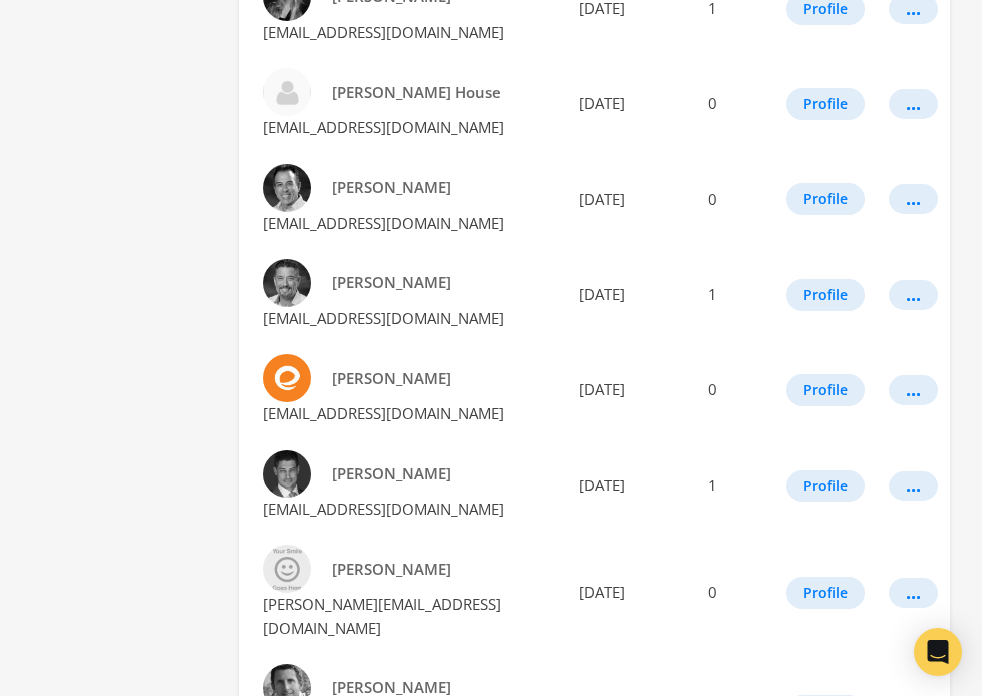 scroll, scrollTop: 1236, scrollLeft: 0, axis: vertical 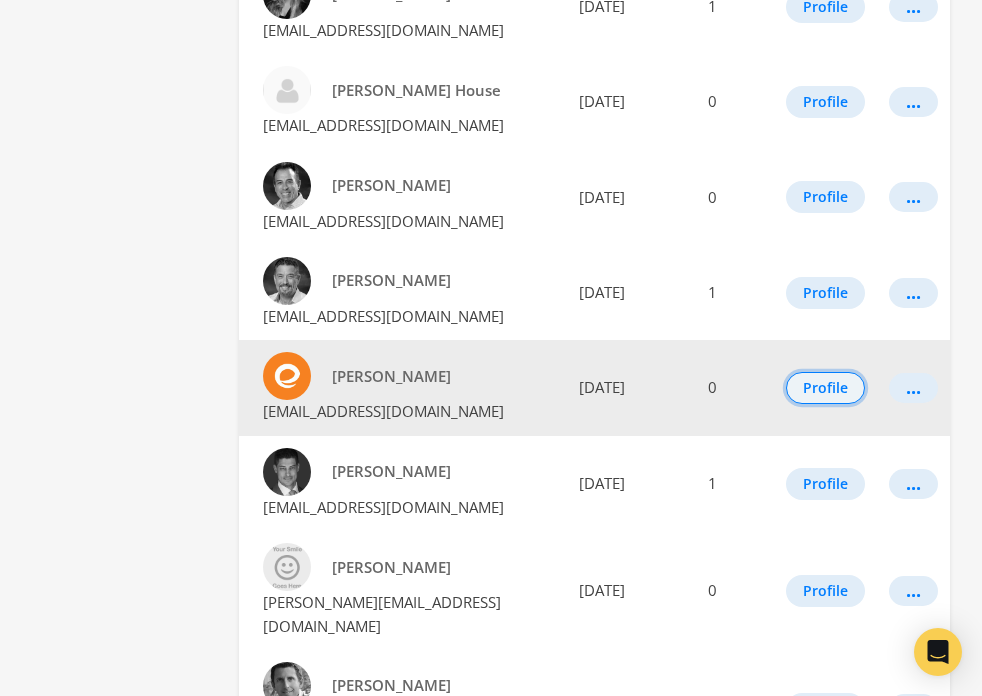 click on "Profile" at bounding box center [825, 388] 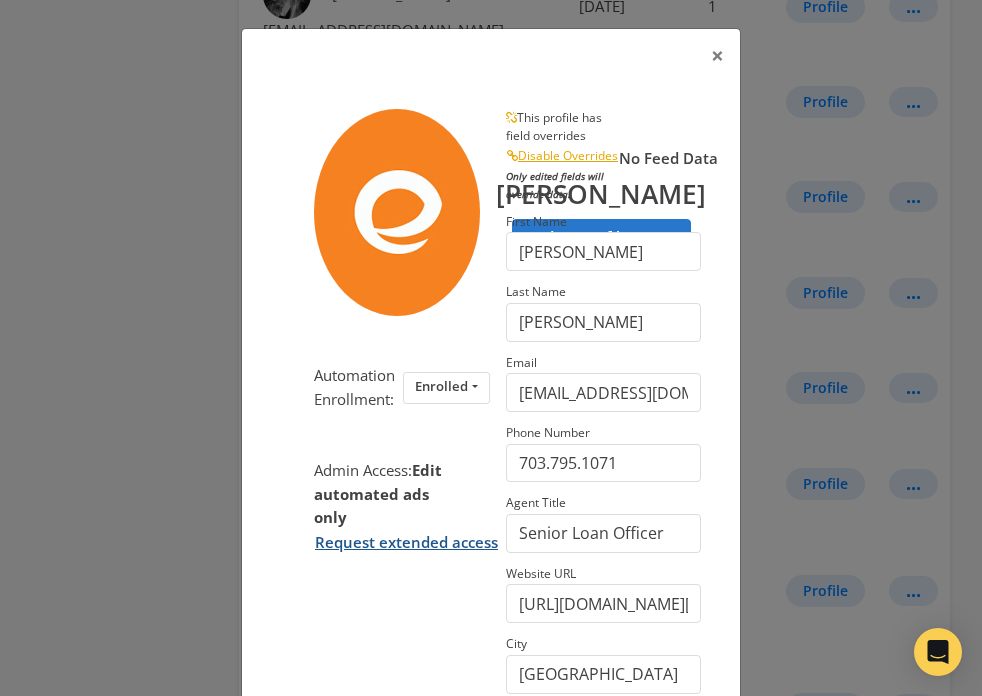 scroll, scrollTop: 394, scrollLeft: 0, axis: vertical 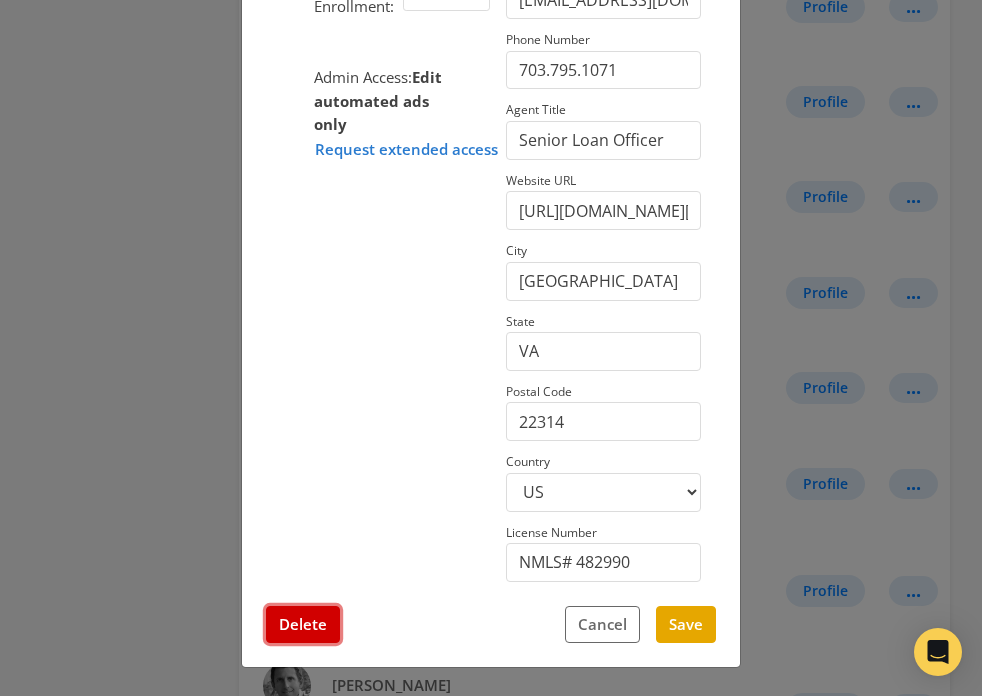 click on "Delete" at bounding box center (303, 624) 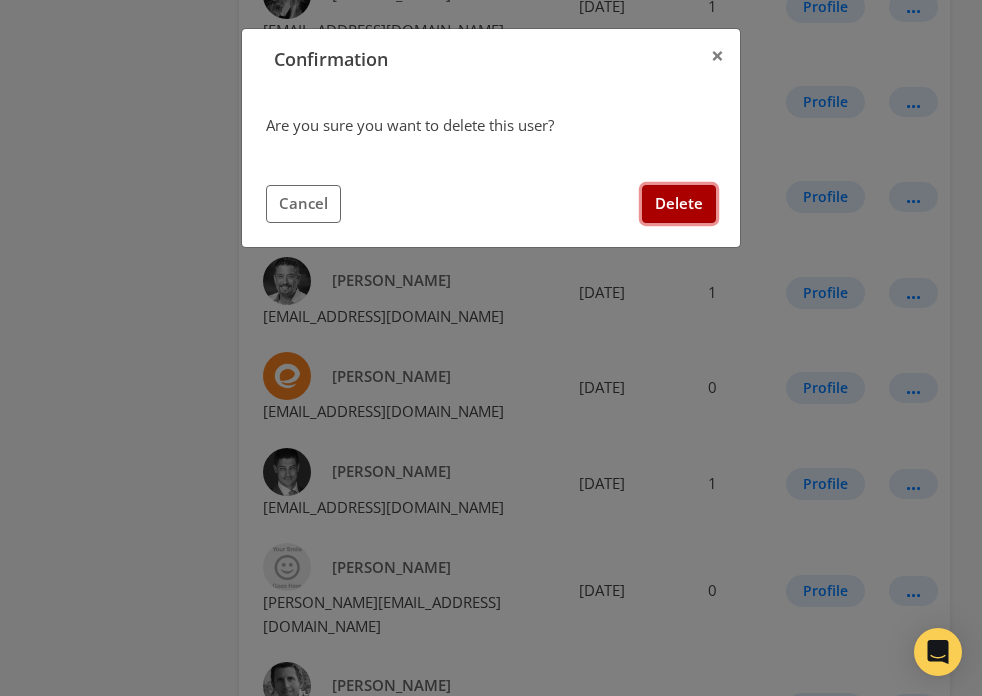 click on "Delete" at bounding box center [679, 203] 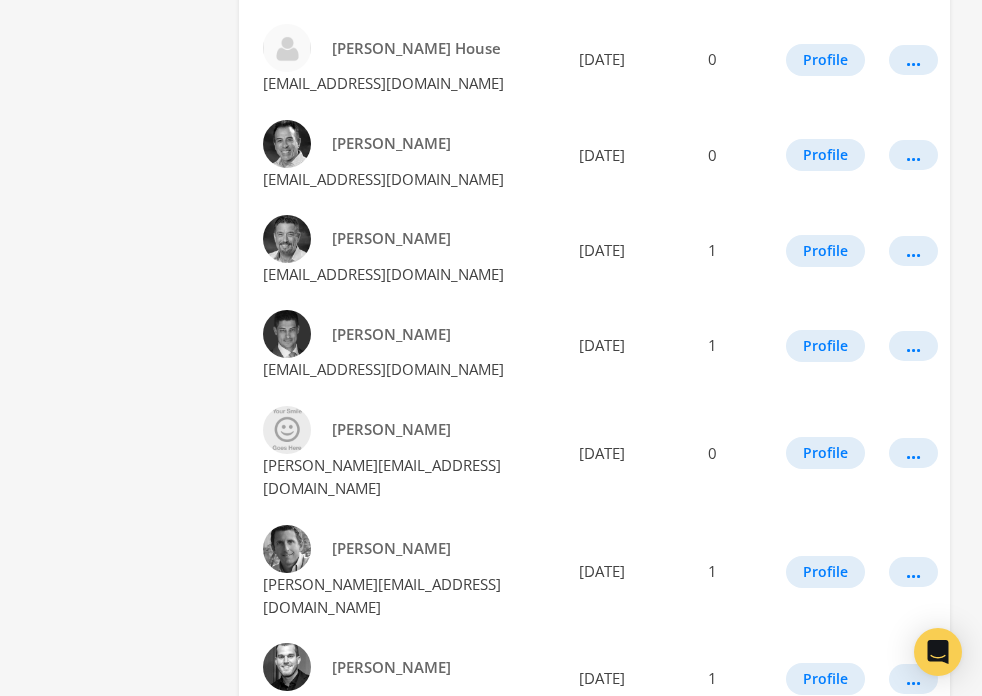 scroll, scrollTop: 1281, scrollLeft: 0, axis: vertical 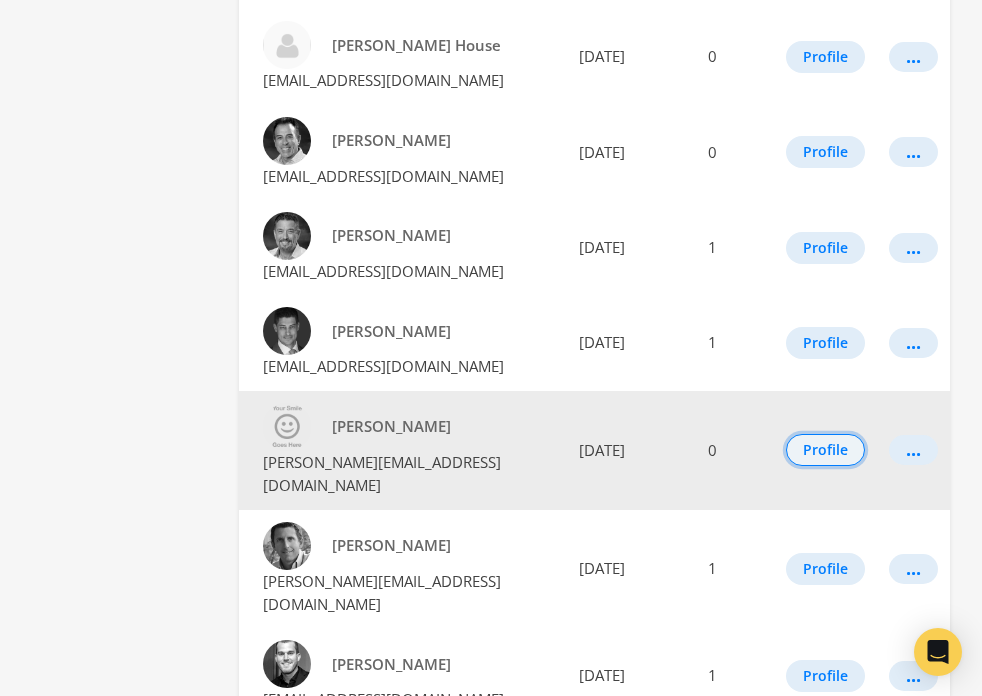 click on "Profile" at bounding box center [825, 450] 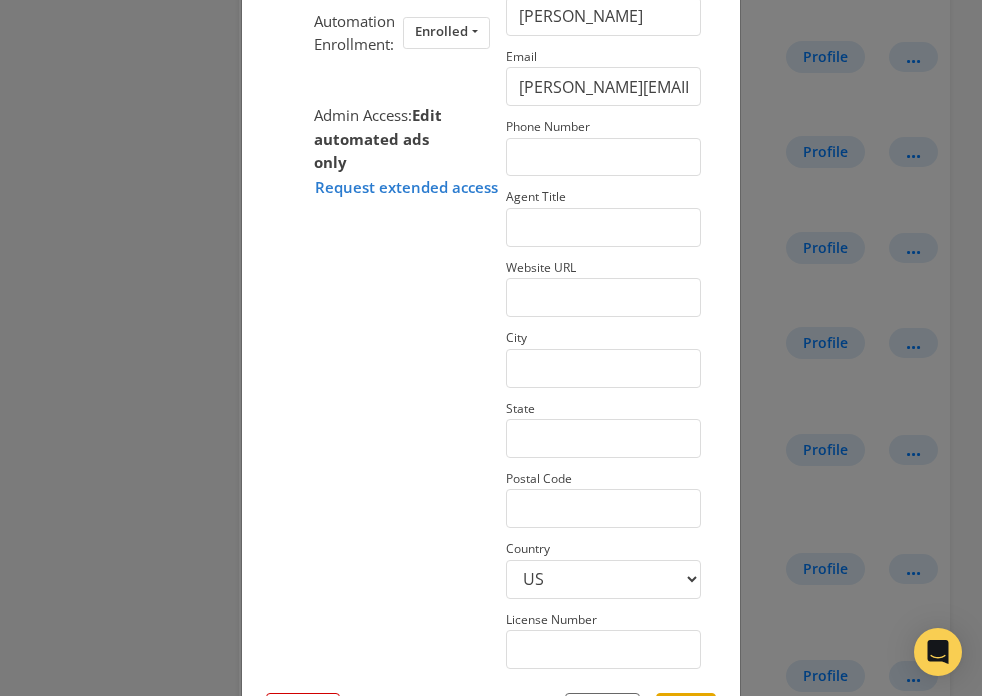 scroll, scrollTop: 394, scrollLeft: 0, axis: vertical 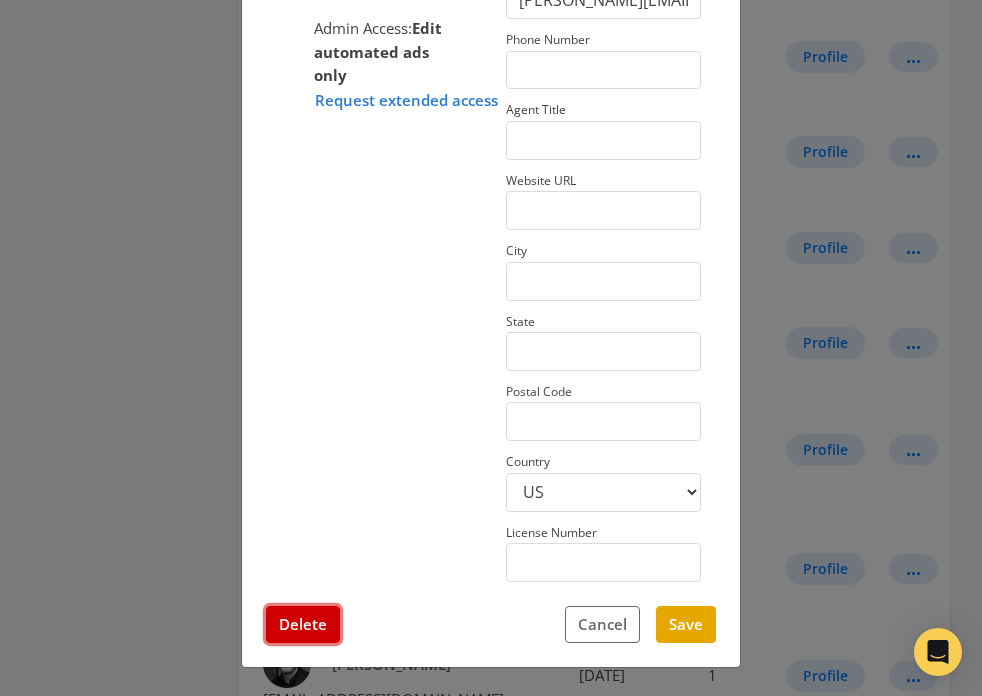 click on "Delete" at bounding box center (303, 624) 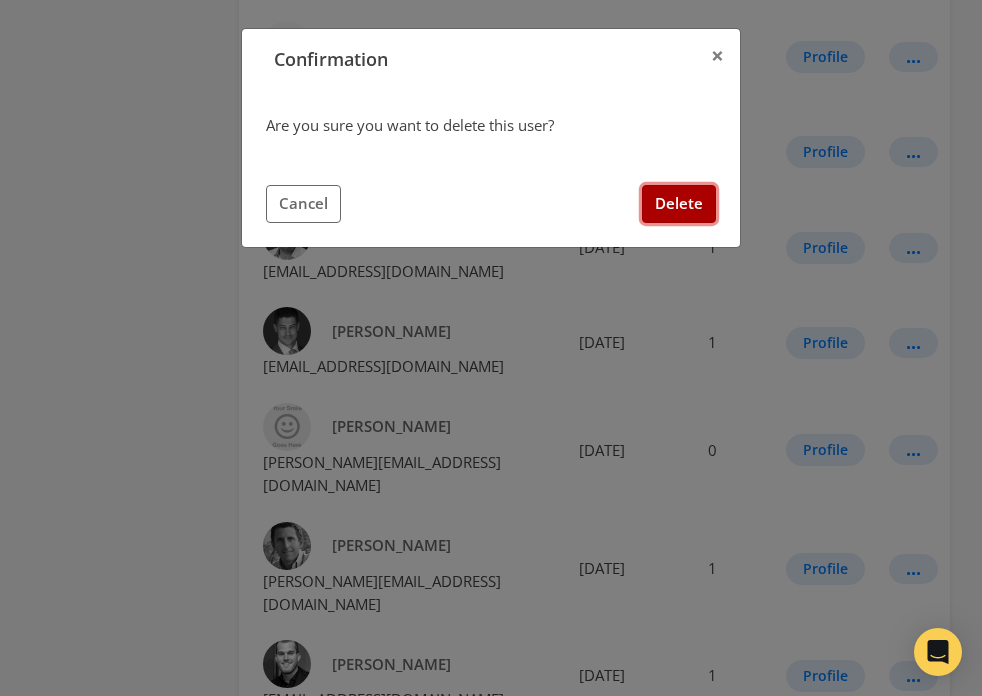 click on "Delete" at bounding box center (679, 203) 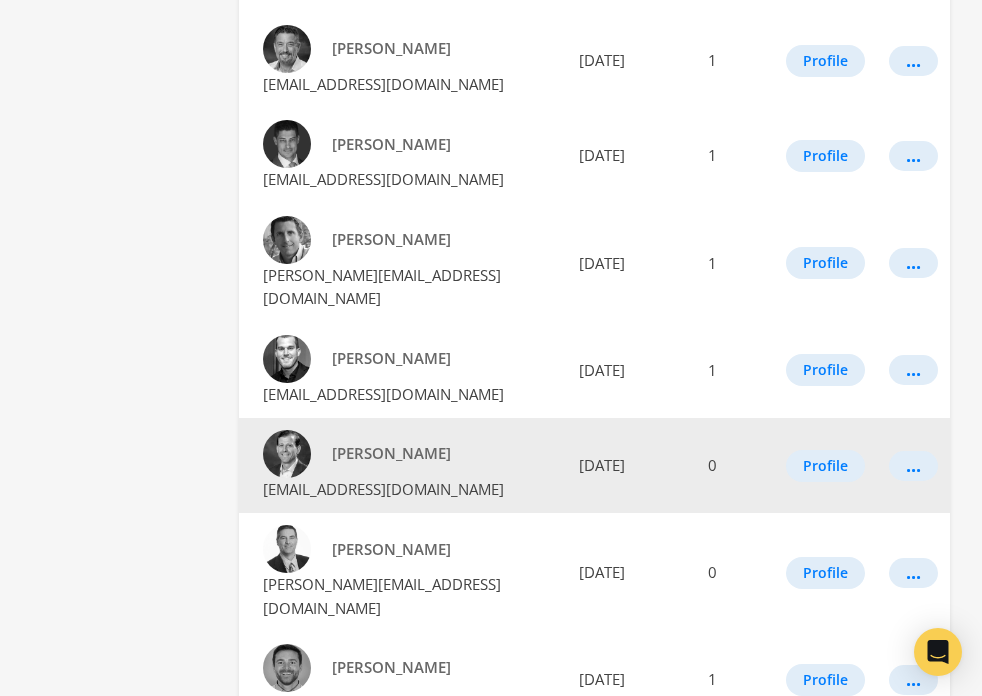 scroll, scrollTop: 1470, scrollLeft: 0, axis: vertical 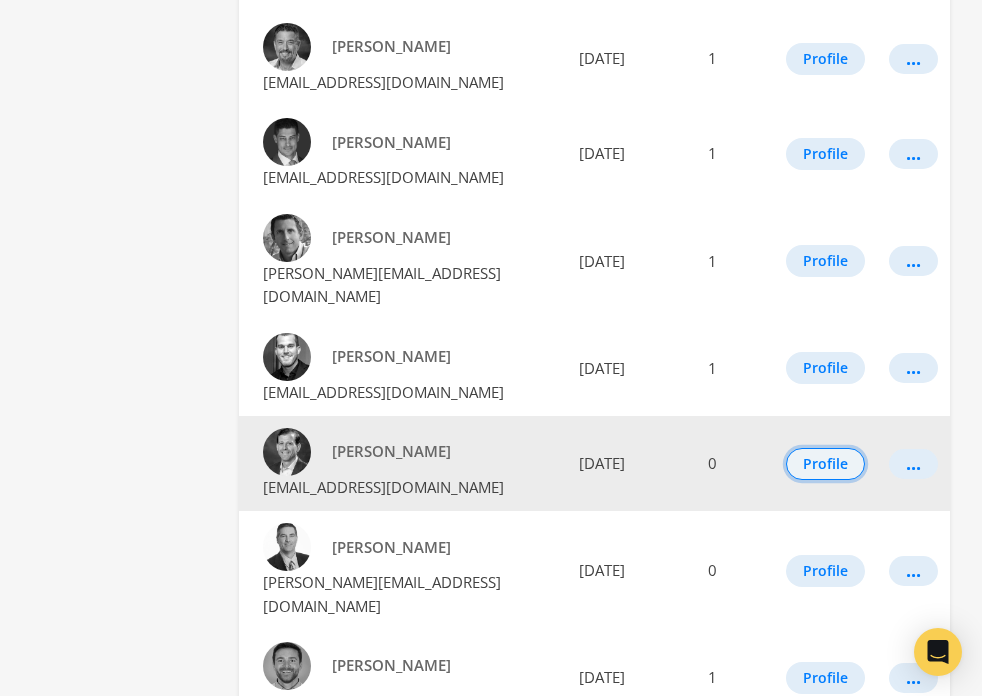 click on "Profile" at bounding box center [825, 464] 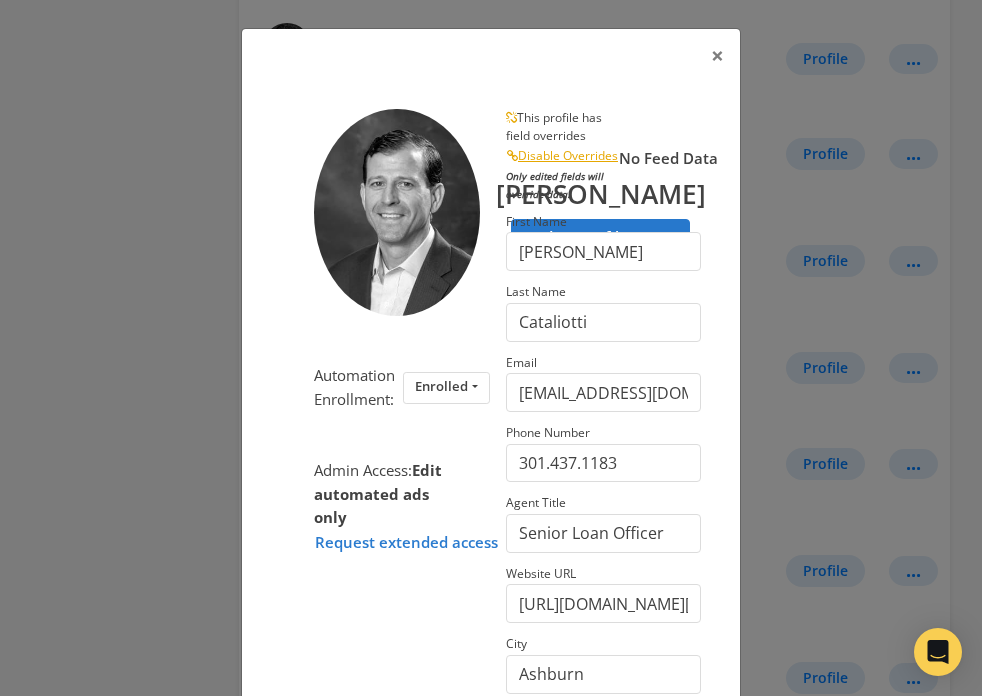 scroll, scrollTop: 394, scrollLeft: 0, axis: vertical 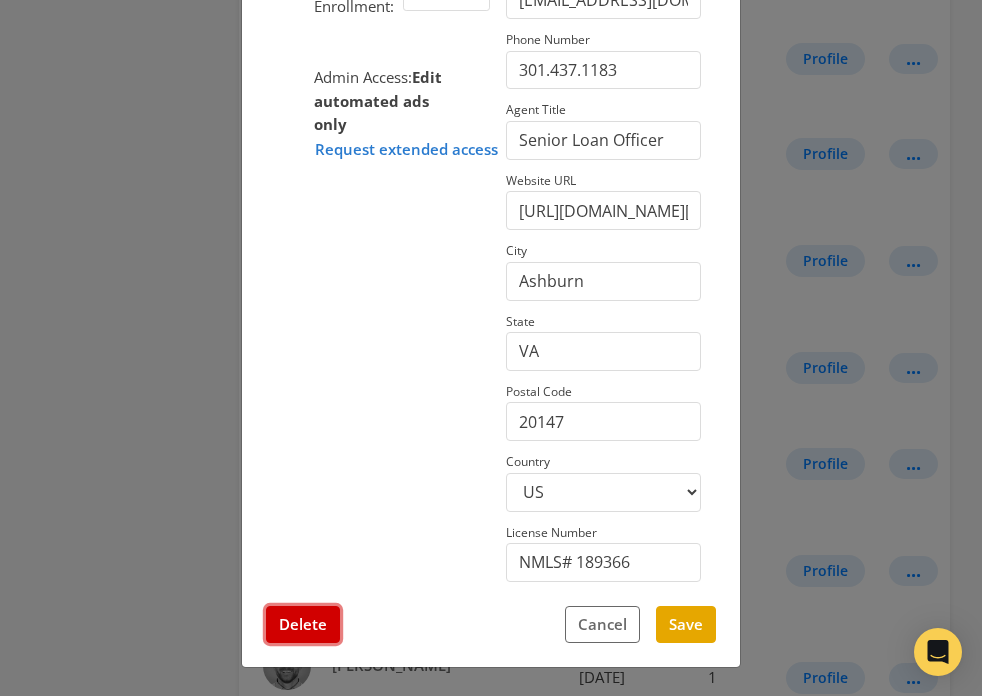 click on "Delete" at bounding box center (303, 624) 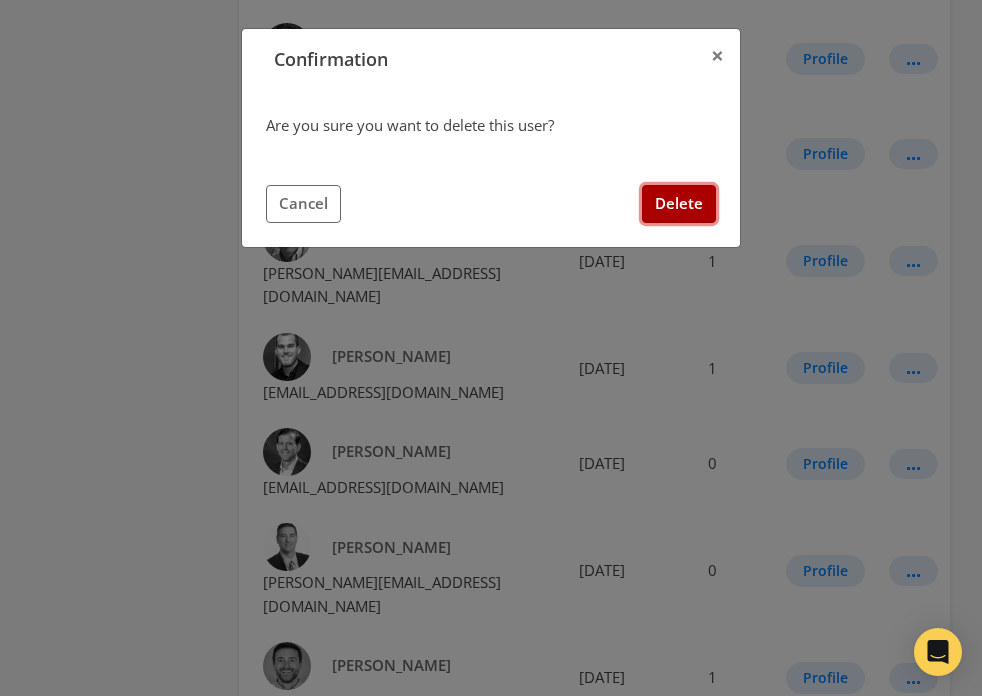 click on "Delete" at bounding box center (679, 203) 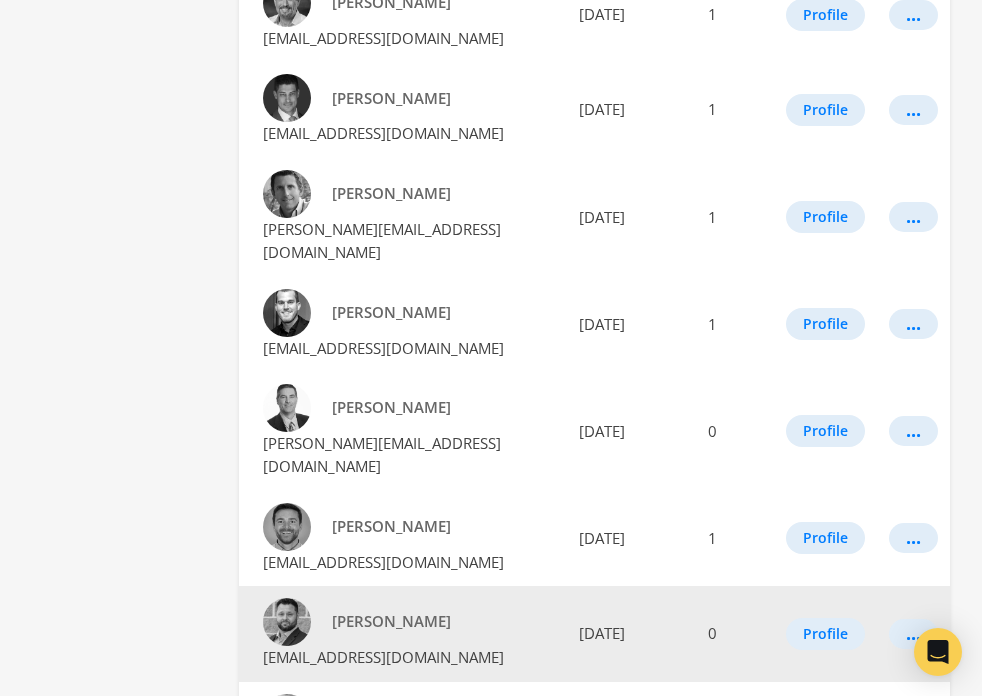 scroll, scrollTop: 1515, scrollLeft: 0, axis: vertical 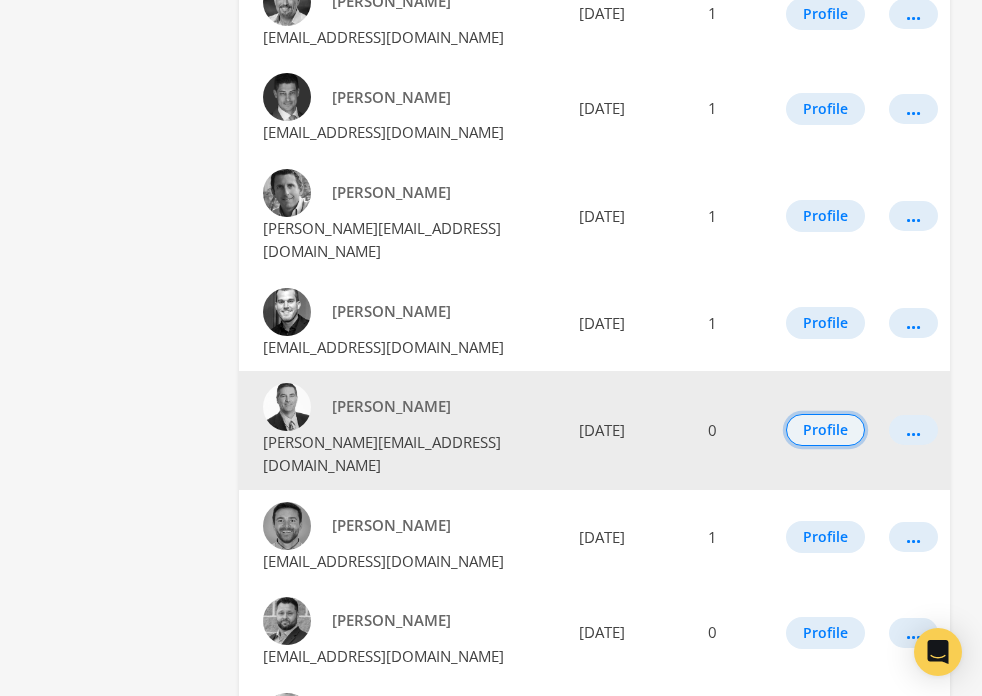 click on "Profile" at bounding box center (825, 430) 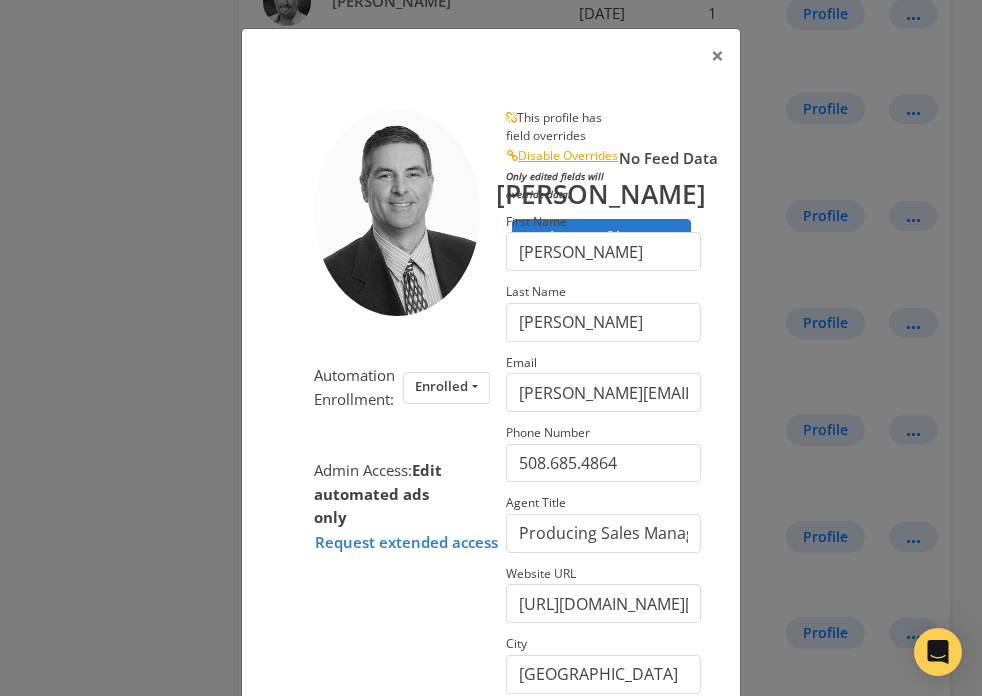 scroll, scrollTop: 394, scrollLeft: 0, axis: vertical 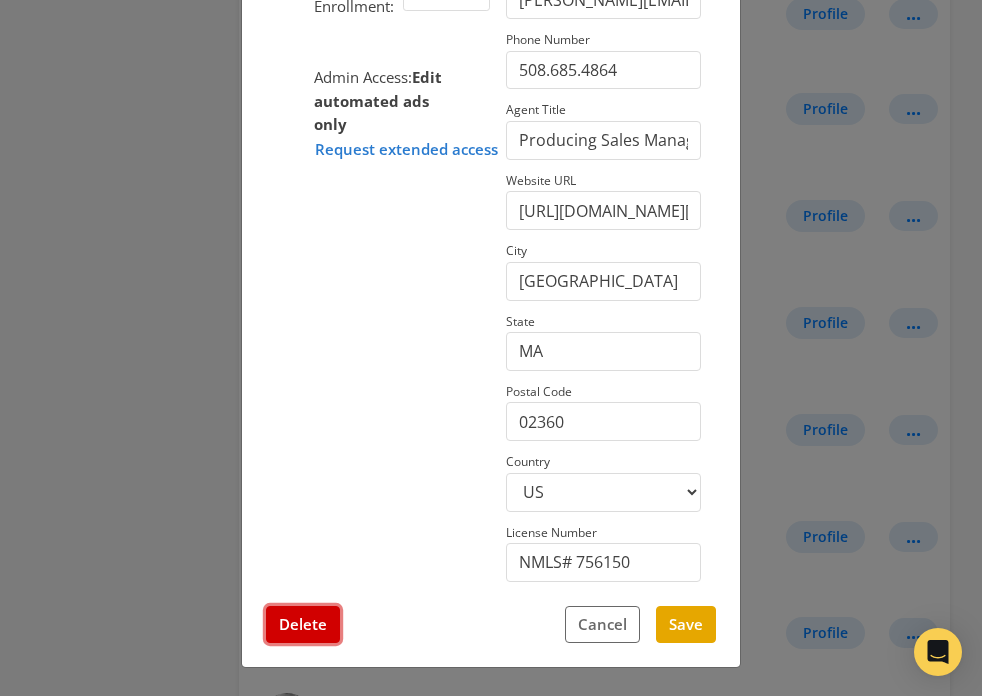 click on "Delete" at bounding box center (303, 624) 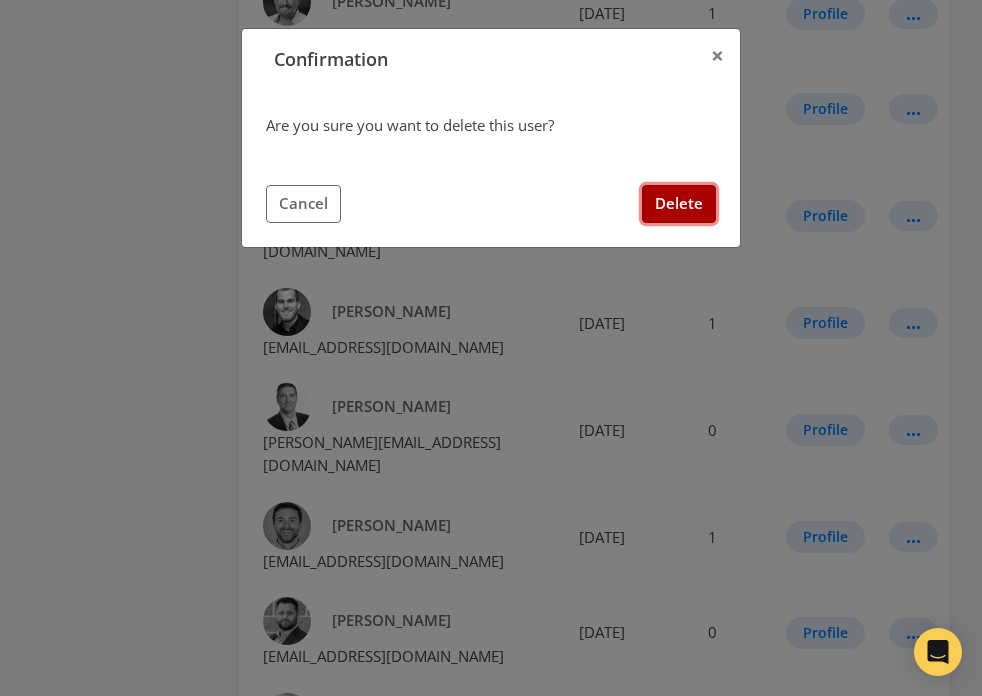click on "Delete" at bounding box center (679, 203) 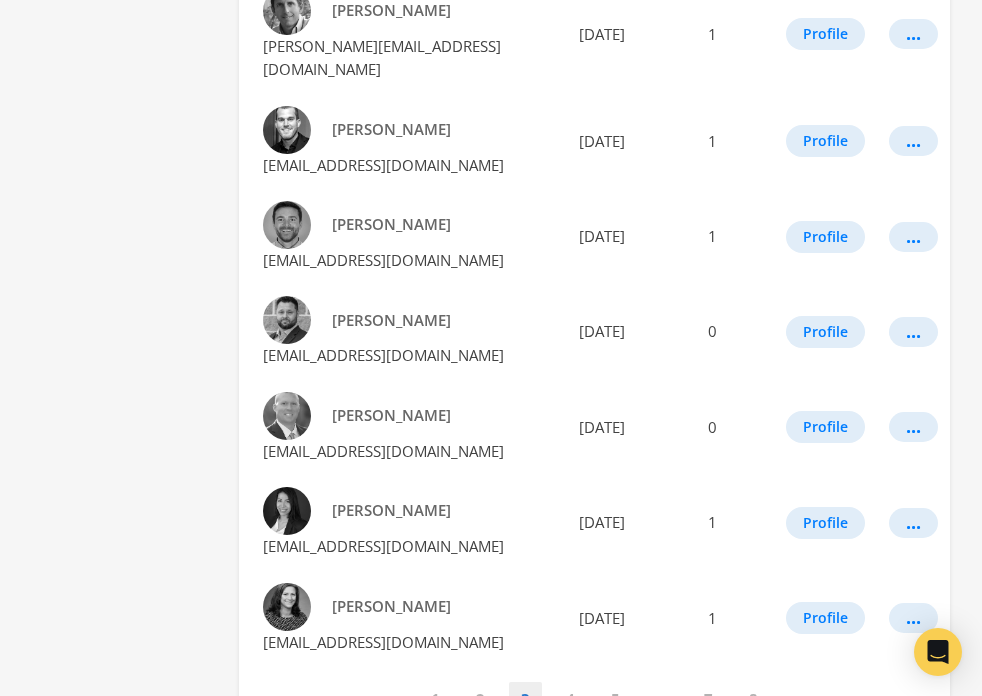 scroll, scrollTop: 1701, scrollLeft: 0, axis: vertical 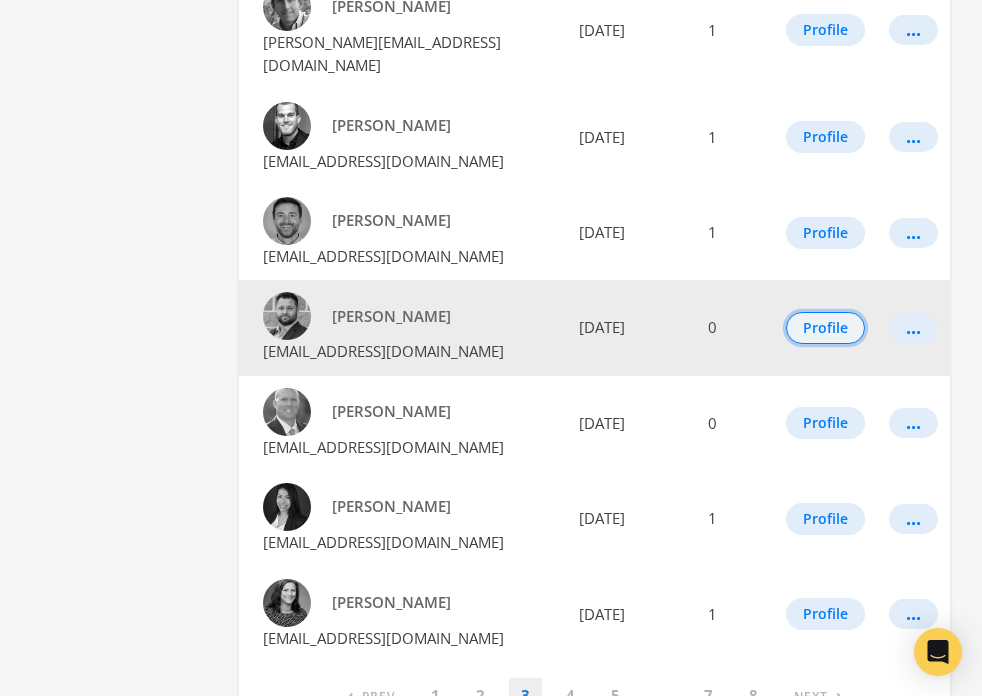 click on "Profile" at bounding box center (825, 328) 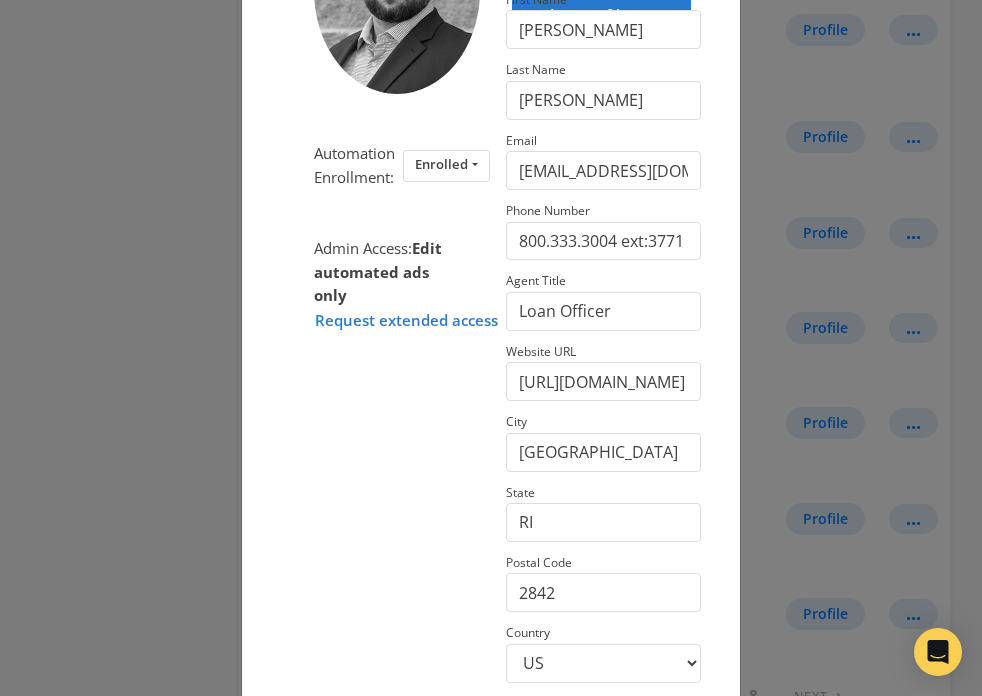 scroll, scrollTop: 394, scrollLeft: 0, axis: vertical 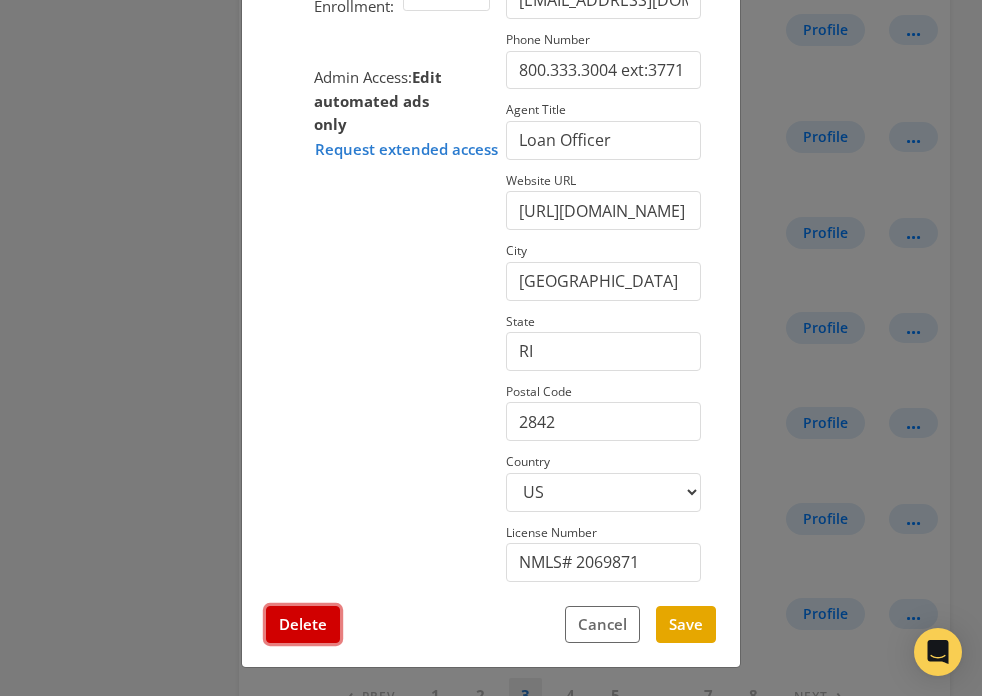 click on "Delete" at bounding box center (303, 624) 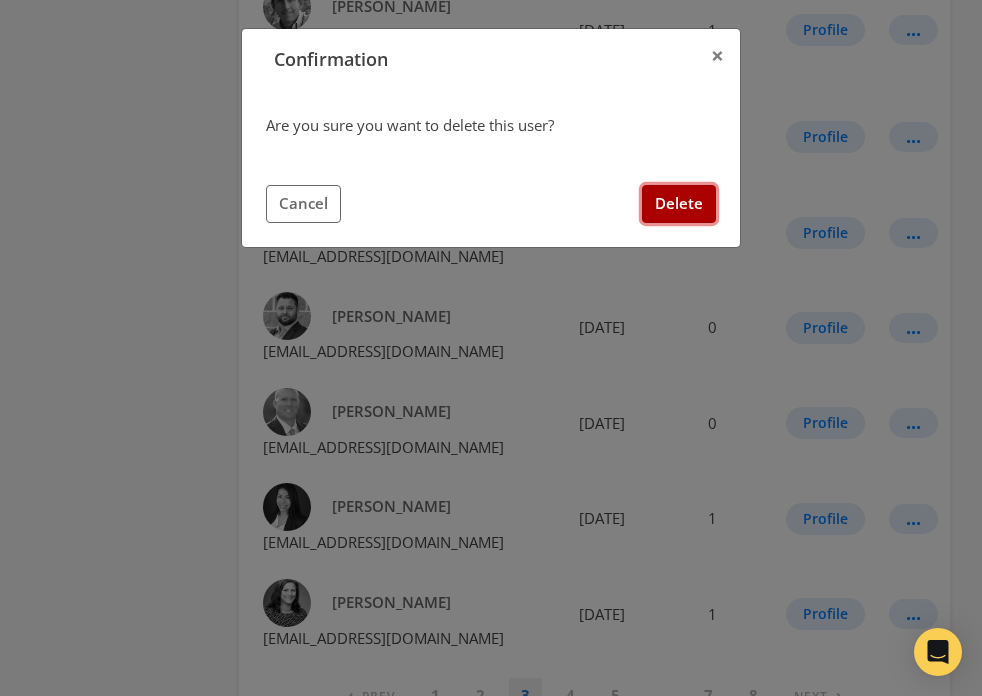 click on "Delete" at bounding box center (679, 203) 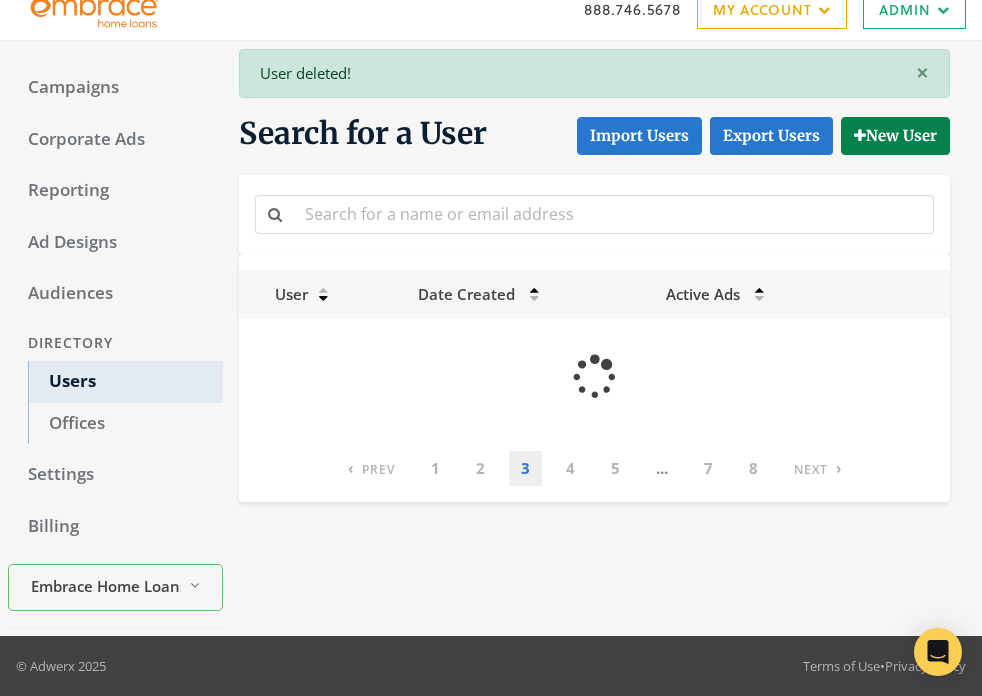 scroll, scrollTop: 1701, scrollLeft: 0, axis: vertical 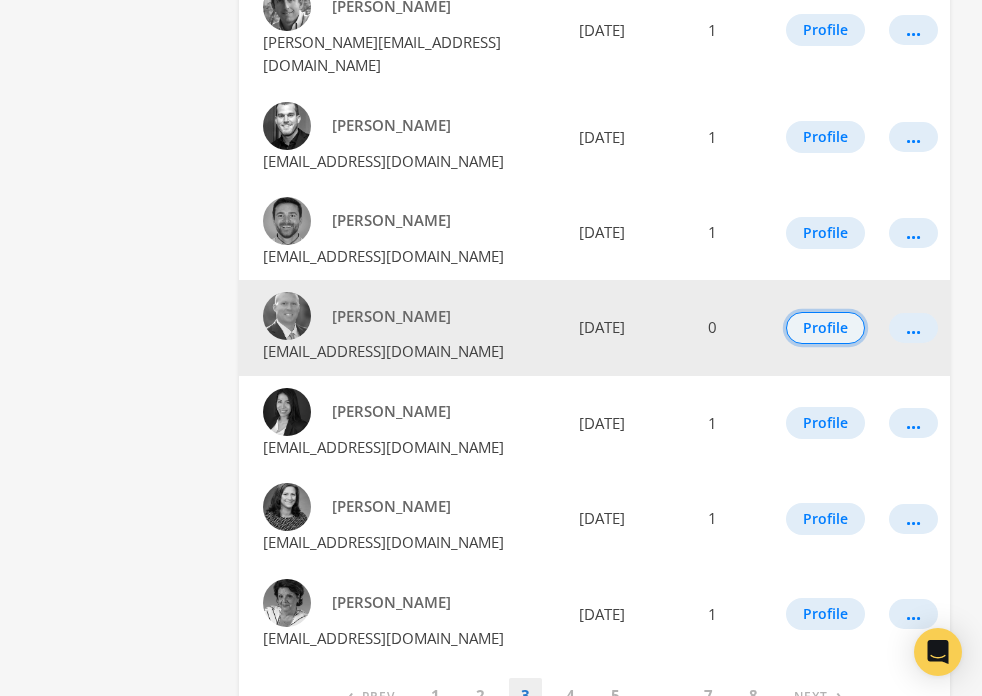 click on "Profile" at bounding box center [825, 328] 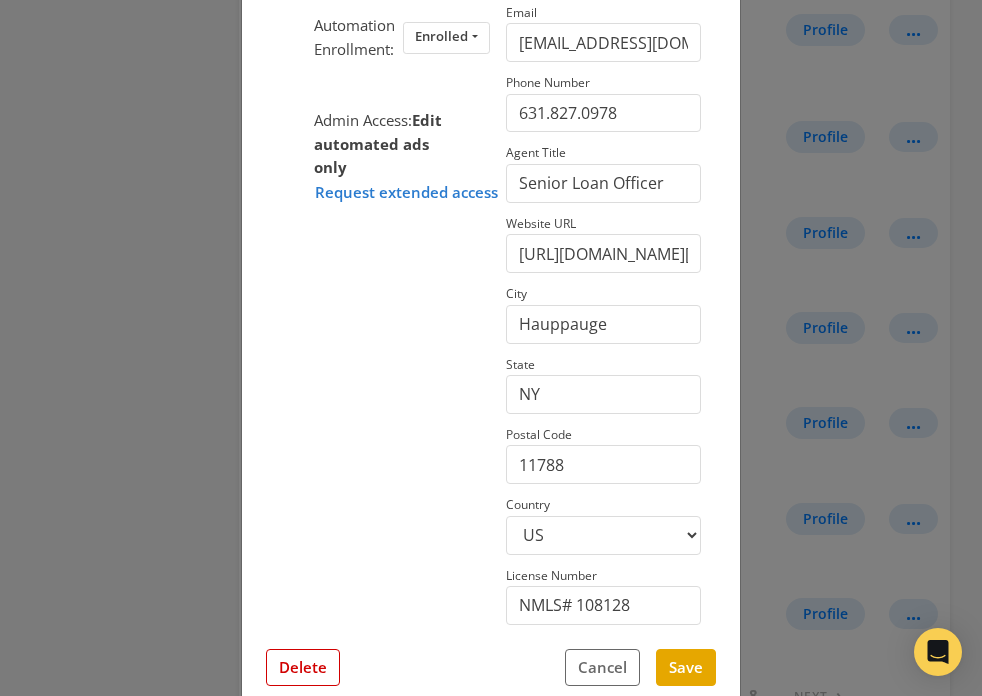 scroll, scrollTop: 394, scrollLeft: 0, axis: vertical 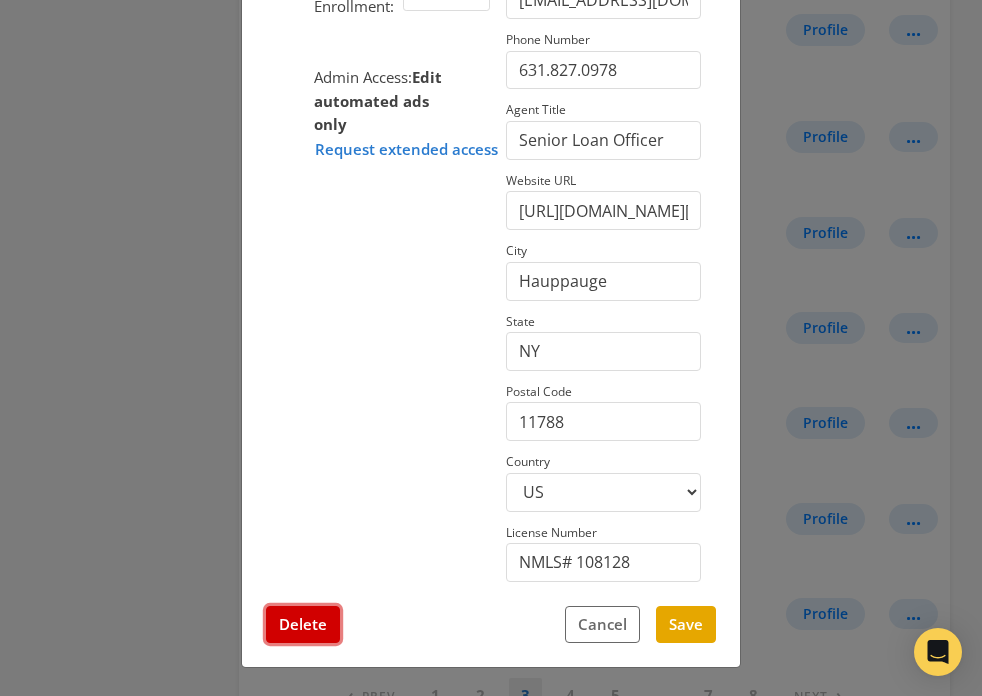 click on "Delete" at bounding box center [303, 624] 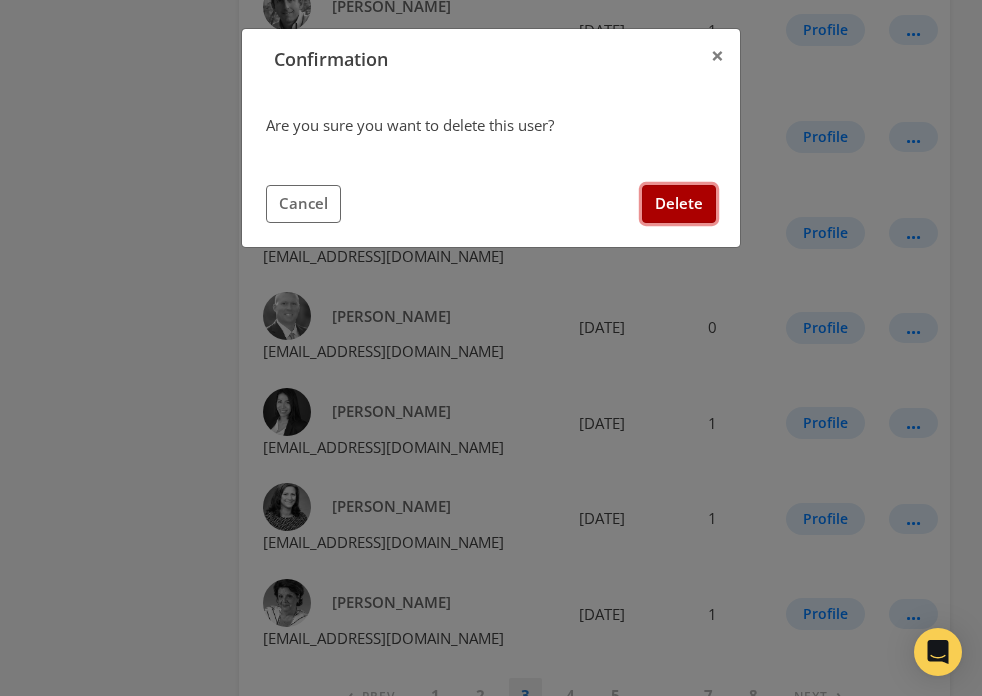 click on "Delete" at bounding box center (679, 203) 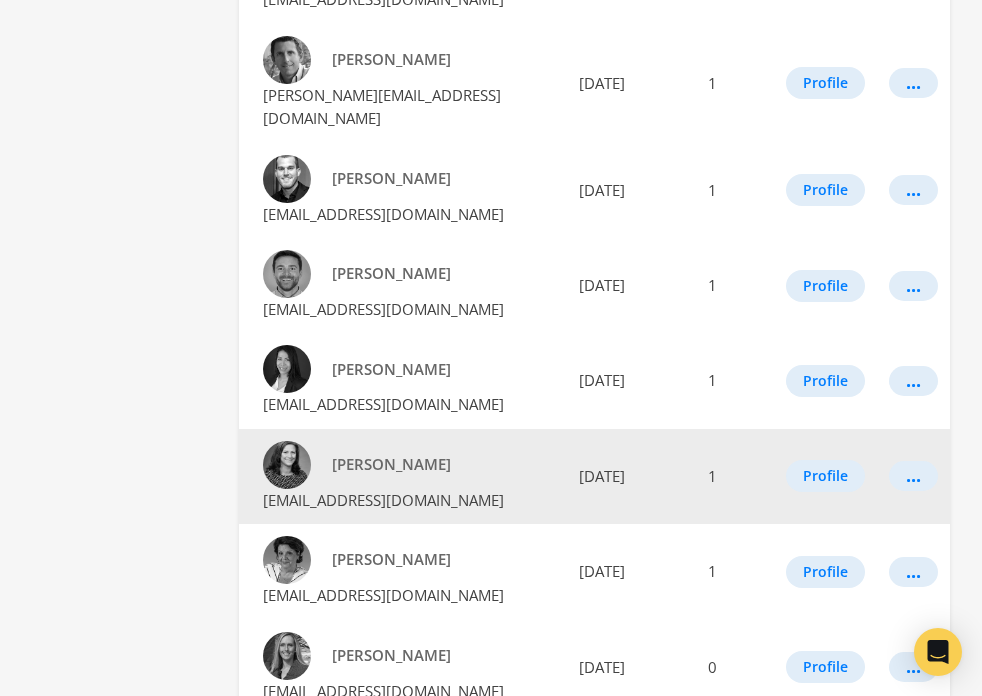 scroll, scrollTop: 1643, scrollLeft: 0, axis: vertical 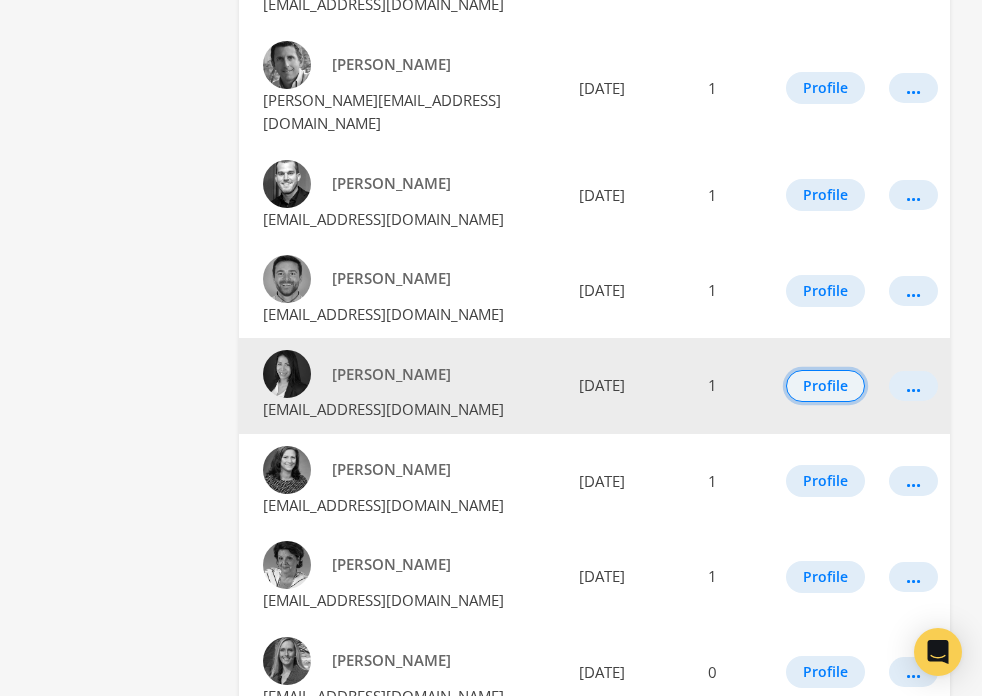 click on "Profile" at bounding box center (825, 386) 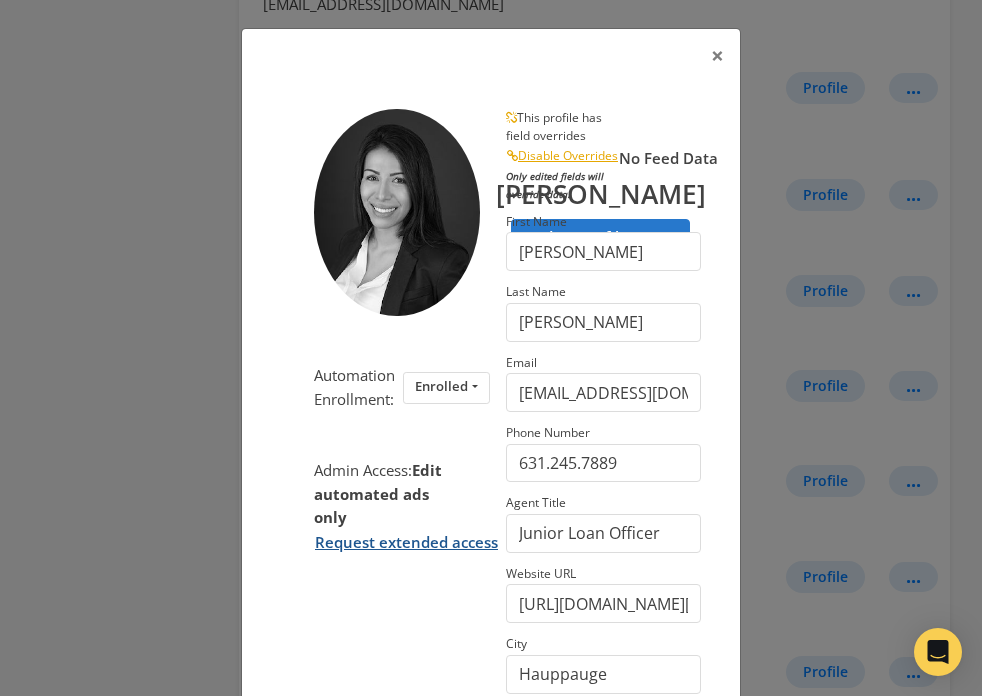 scroll, scrollTop: 394, scrollLeft: 0, axis: vertical 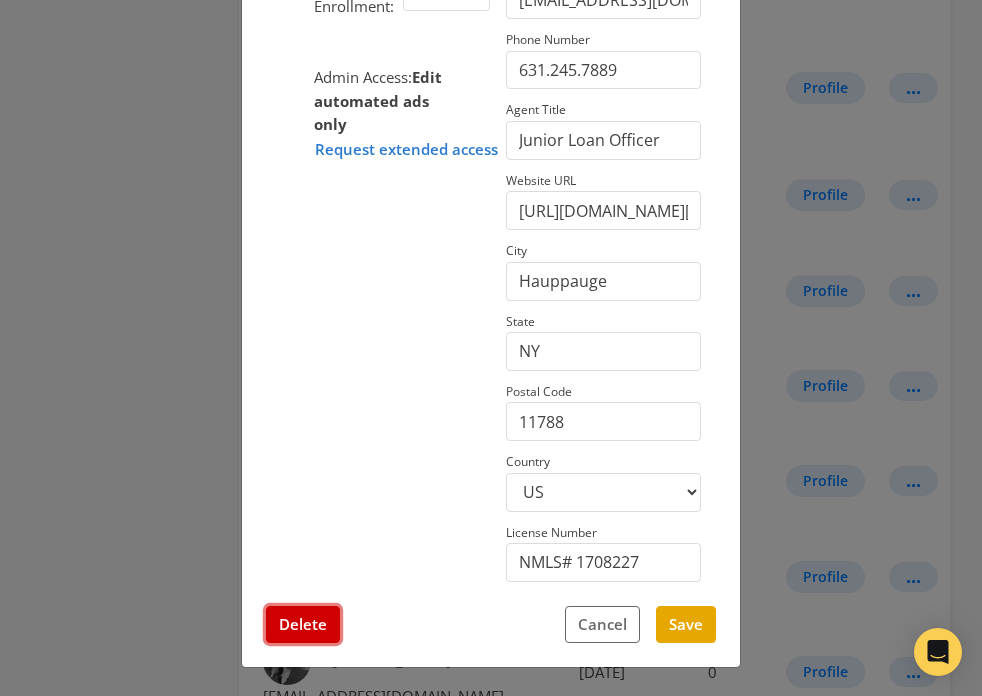 click on "Delete" at bounding box center (303, 624) 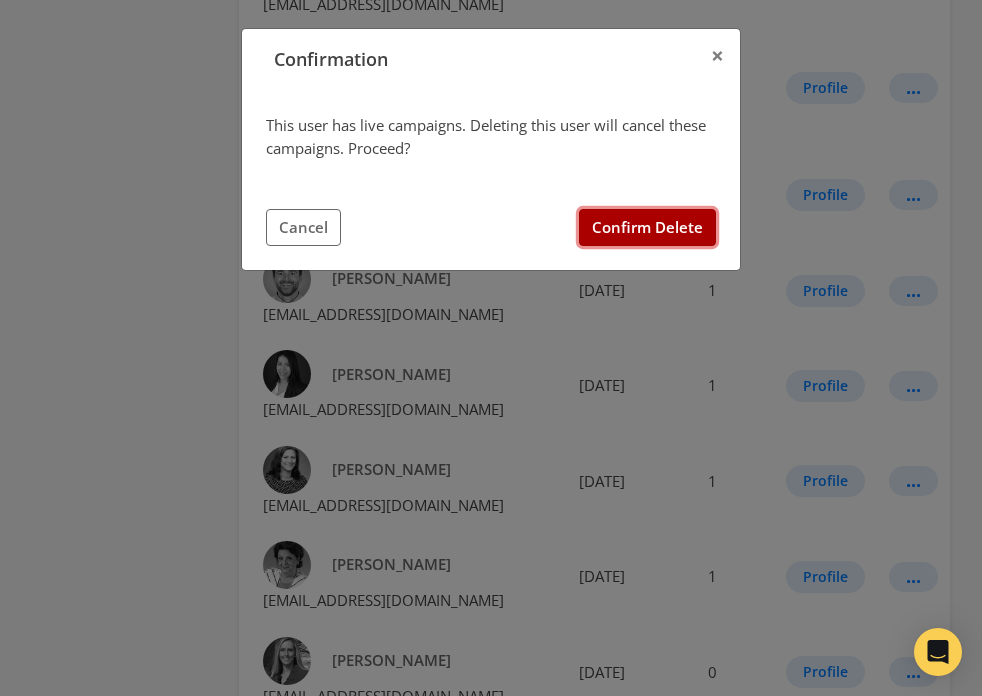 click on "Confirm Delete" at bounding box center (647, 227) 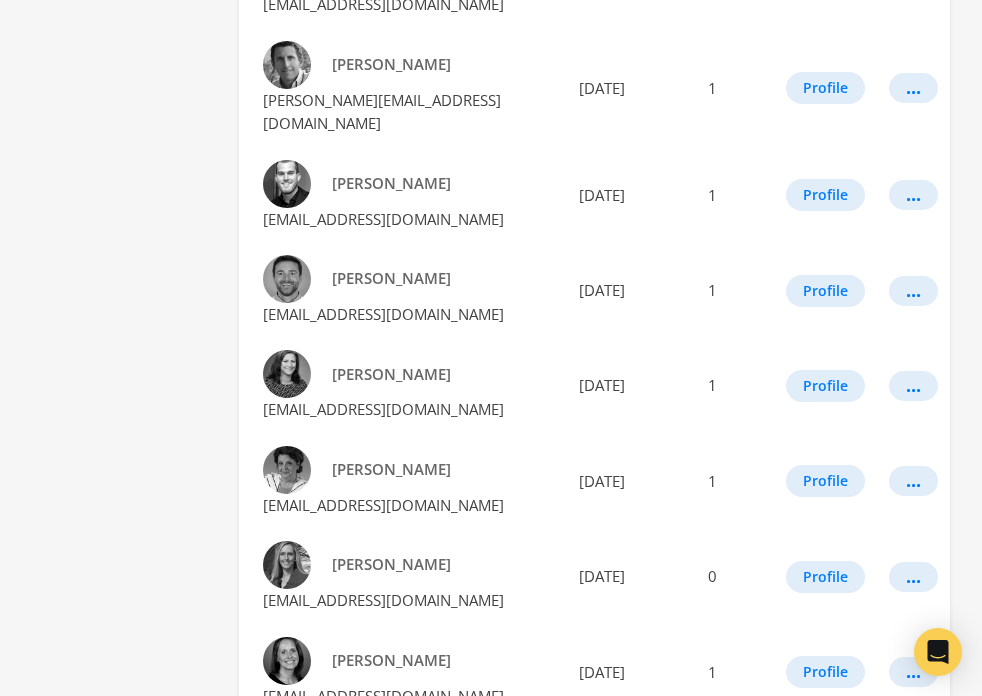 scroll, scrollTop: 1708, scrollLeft: 0, axis: vertical 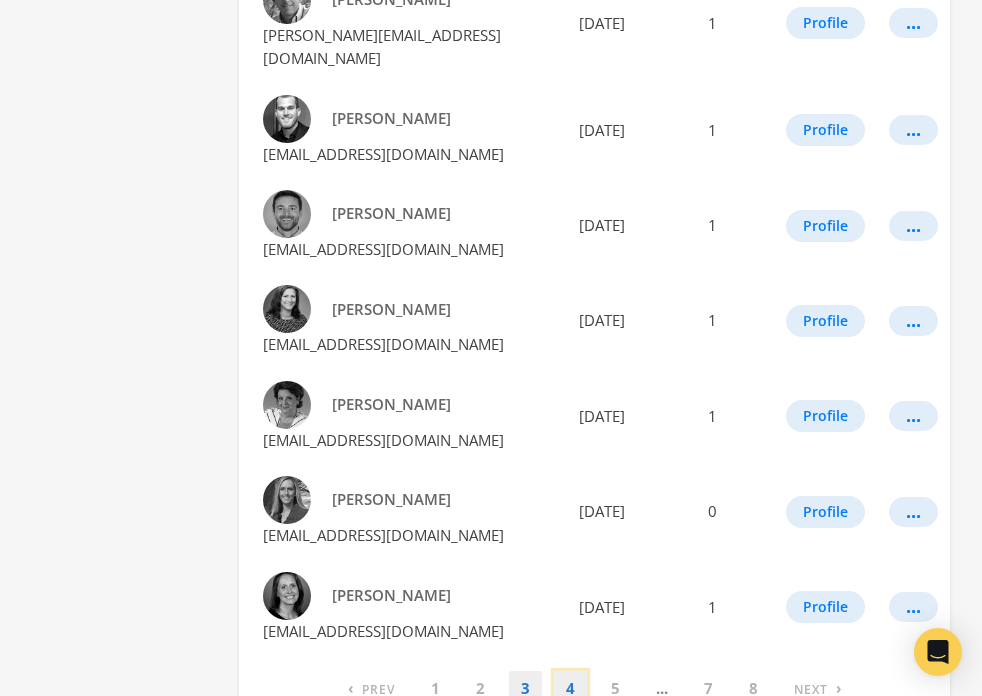 click on "4" at bounding box center [570, 688] 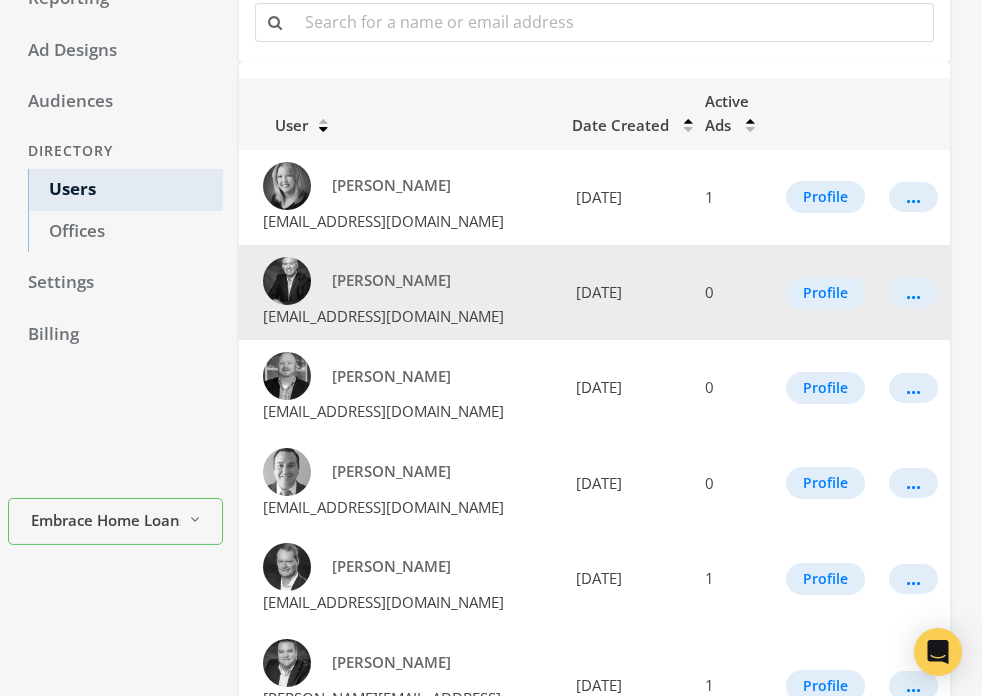 scroll, scrollTop: 228, scrollLeft: 0, axis: vertical 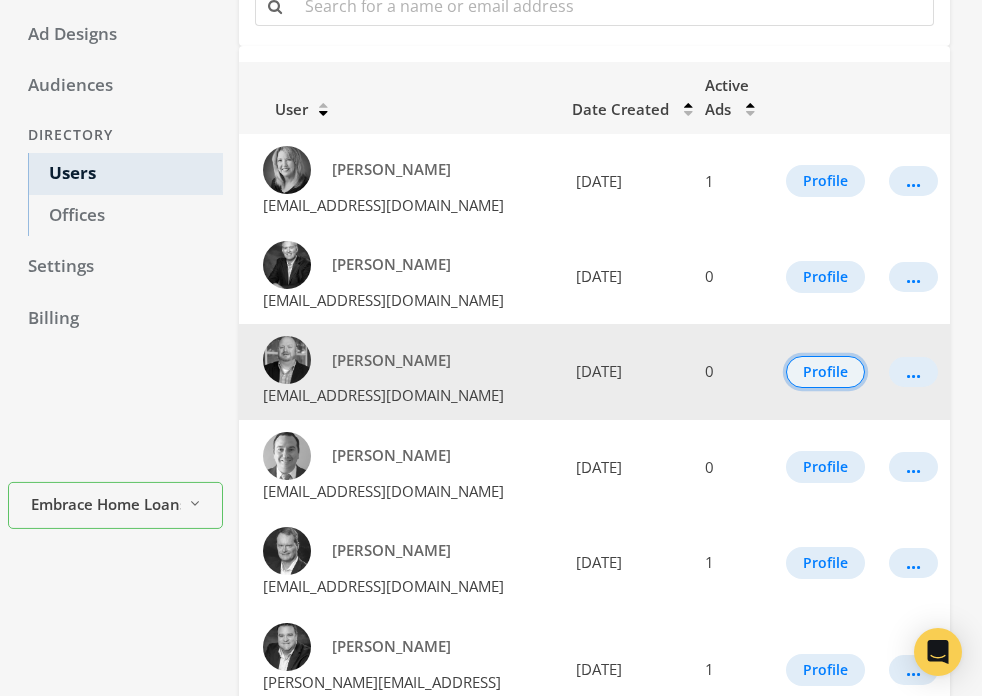 click on "Profile" at bounding box center [825, 372] 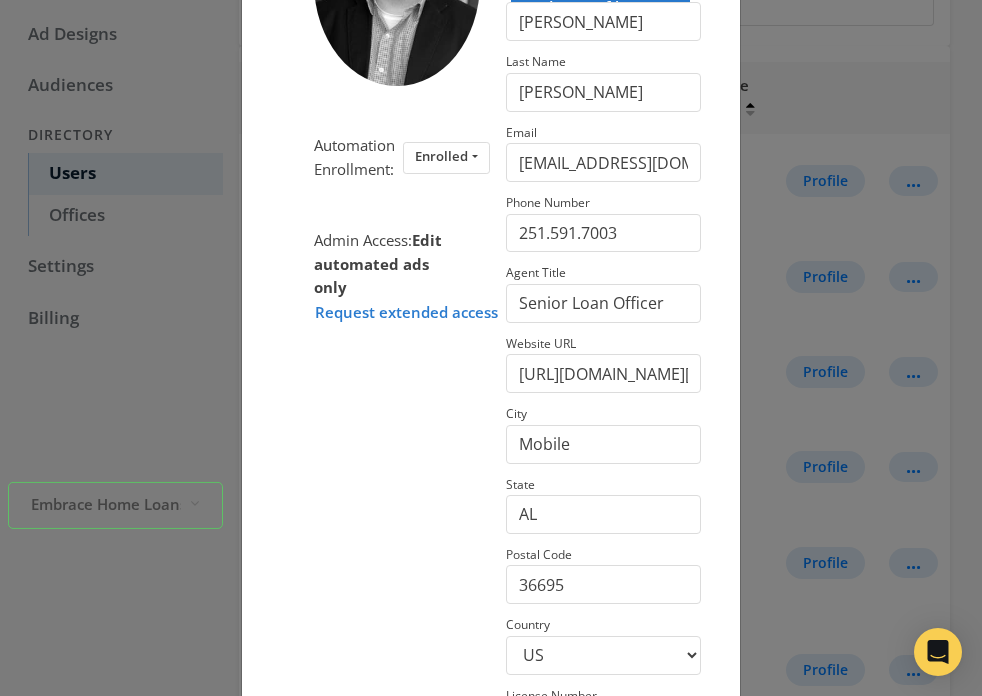 scroll, scrollTop: 394, scrollLeft: 0, axis: vertical 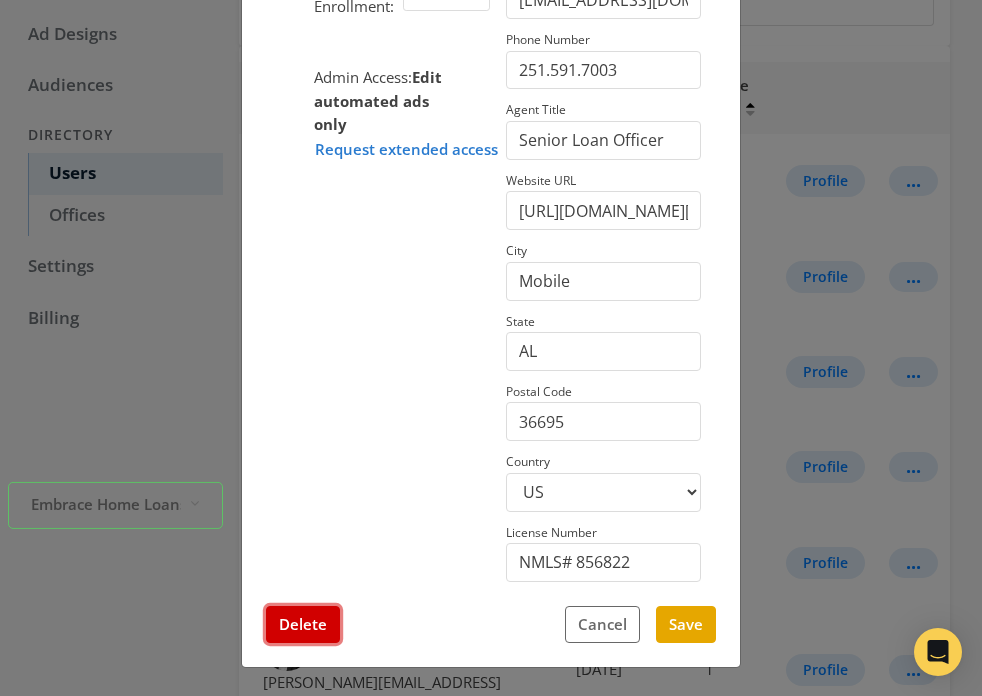 click on "Delete" at bounding box center [303, 624] 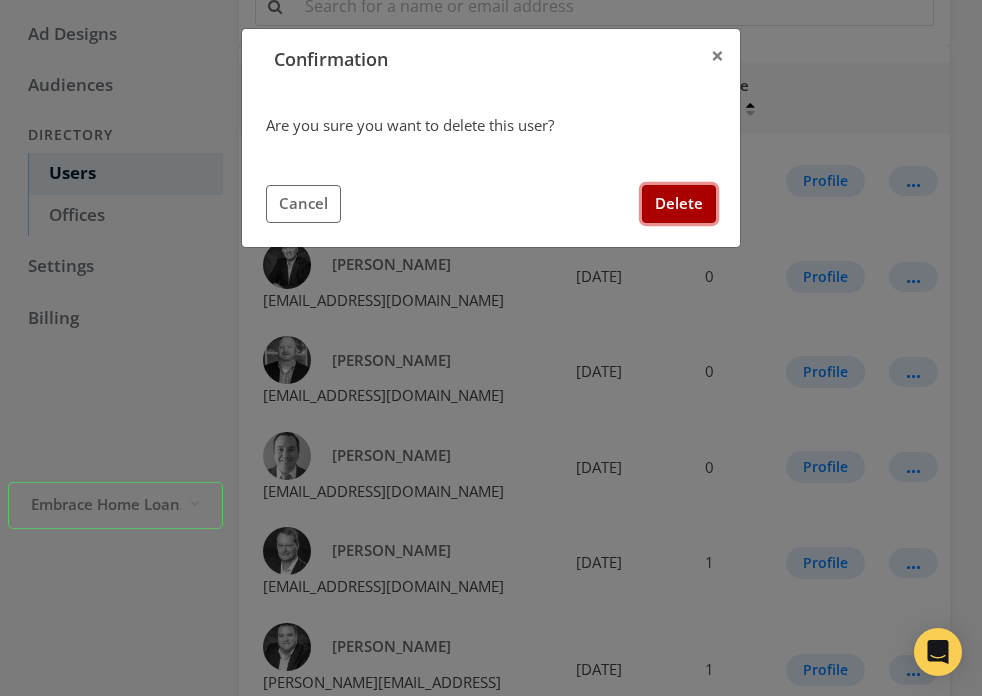 click on "Delete" at bounding box center [679, 203] 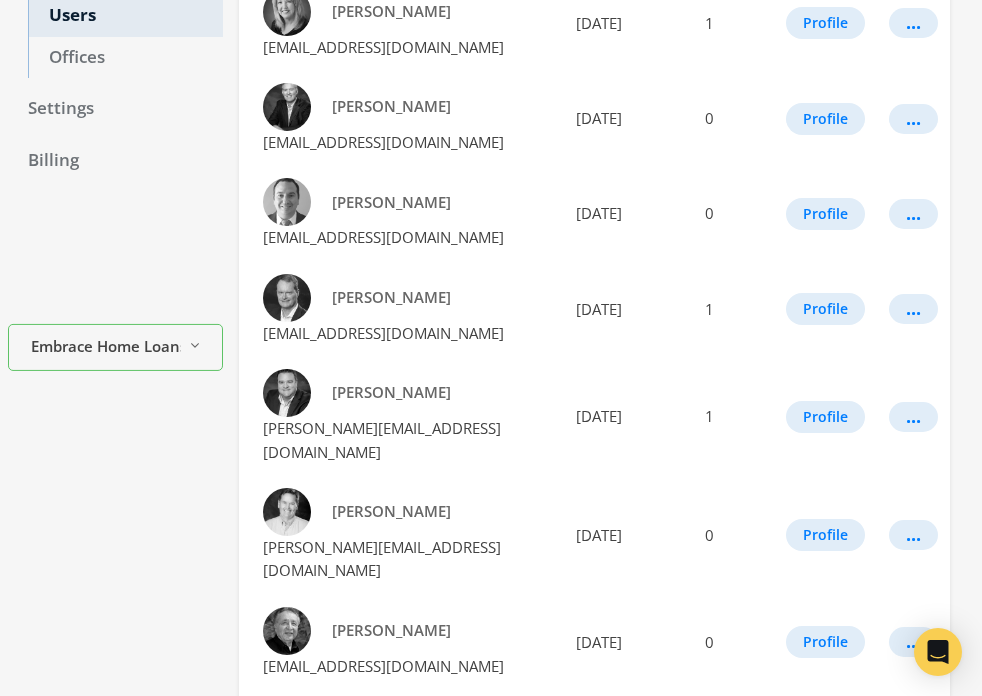 scroll, scrollTop: 390, scrollLeft: 0, axis: vertical 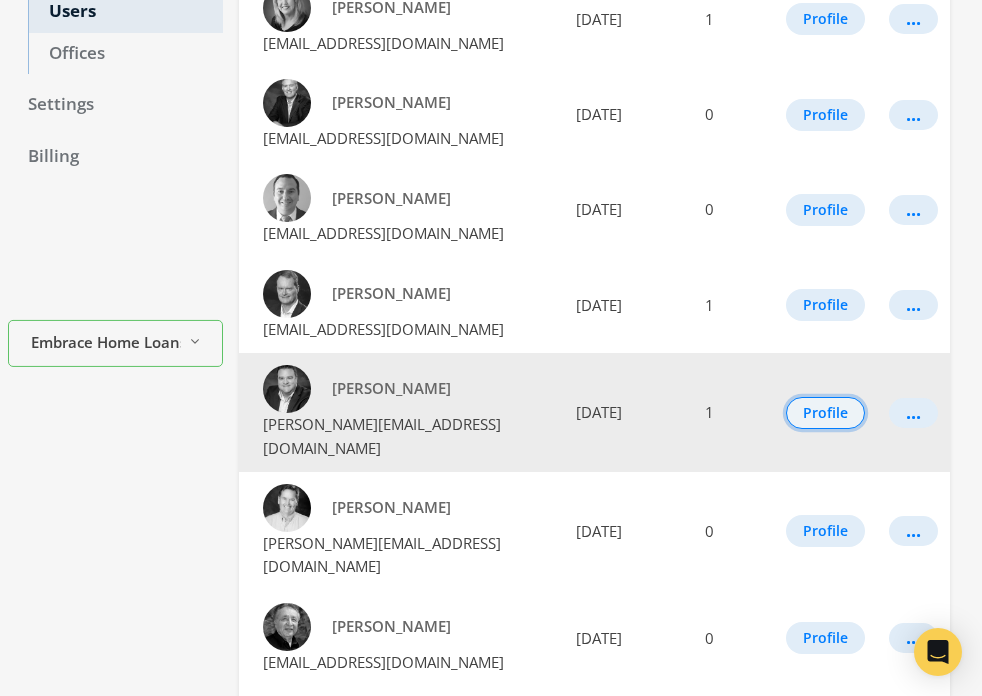 click on "Profile" at bounding box center (825, 413) 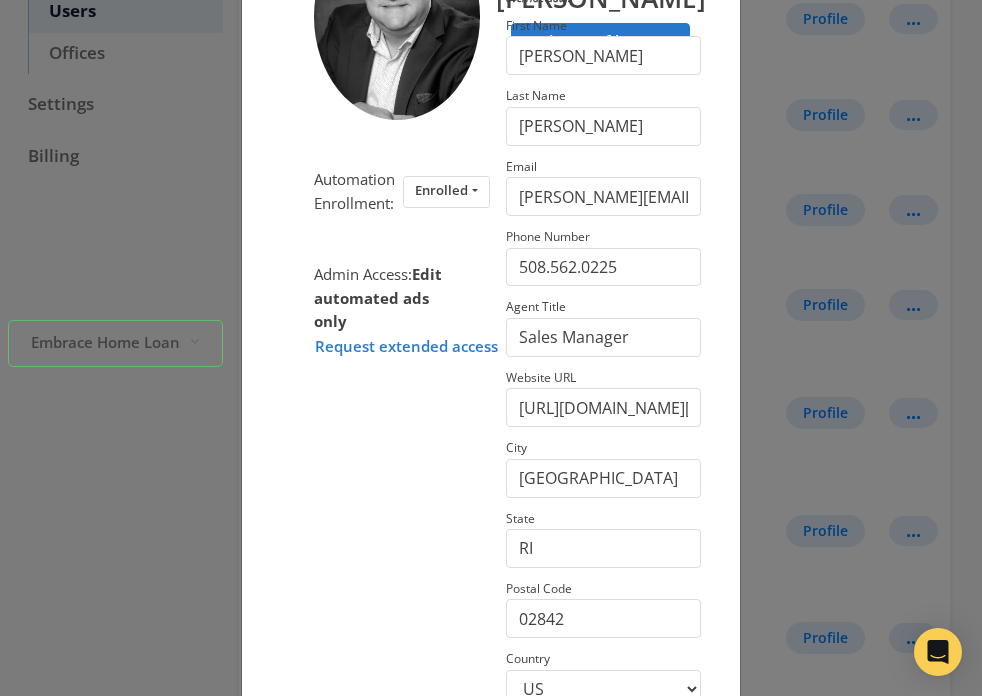 scroll, scrollTop: 394, scrollLeft: 0, axis: vertical 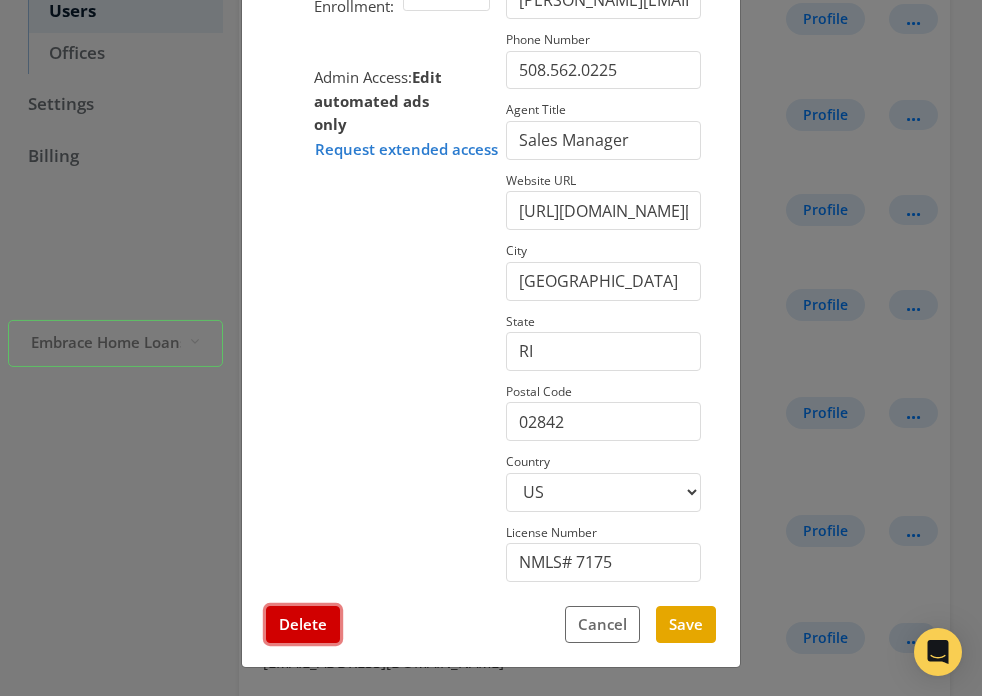 click on "Delete" at bounding box center (303, 624) 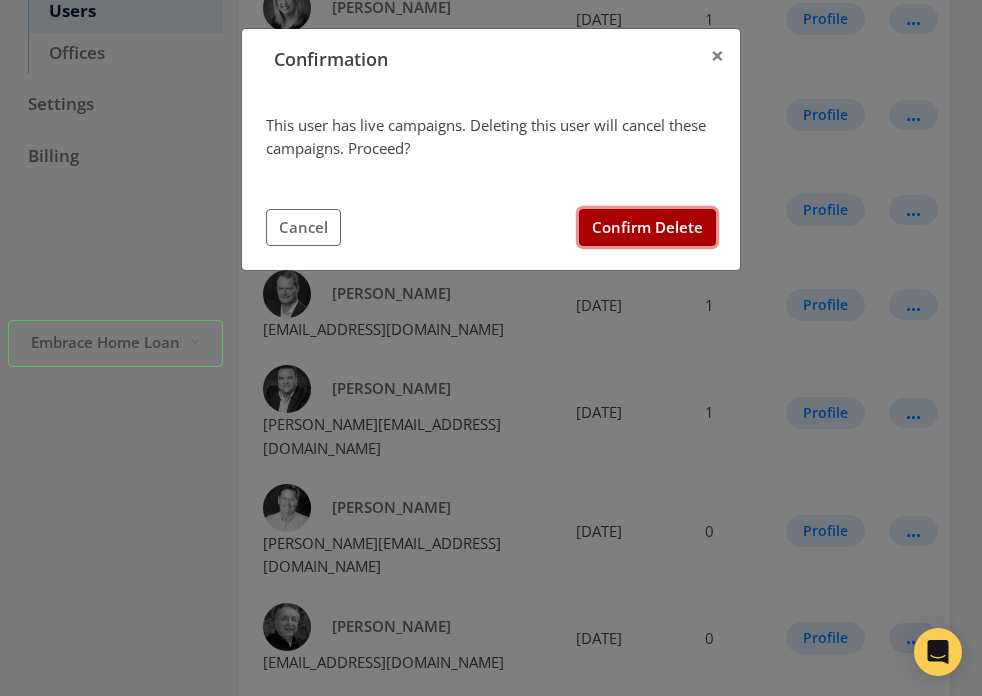 click on "Confirm Delete" at bounding box center (647, 227) 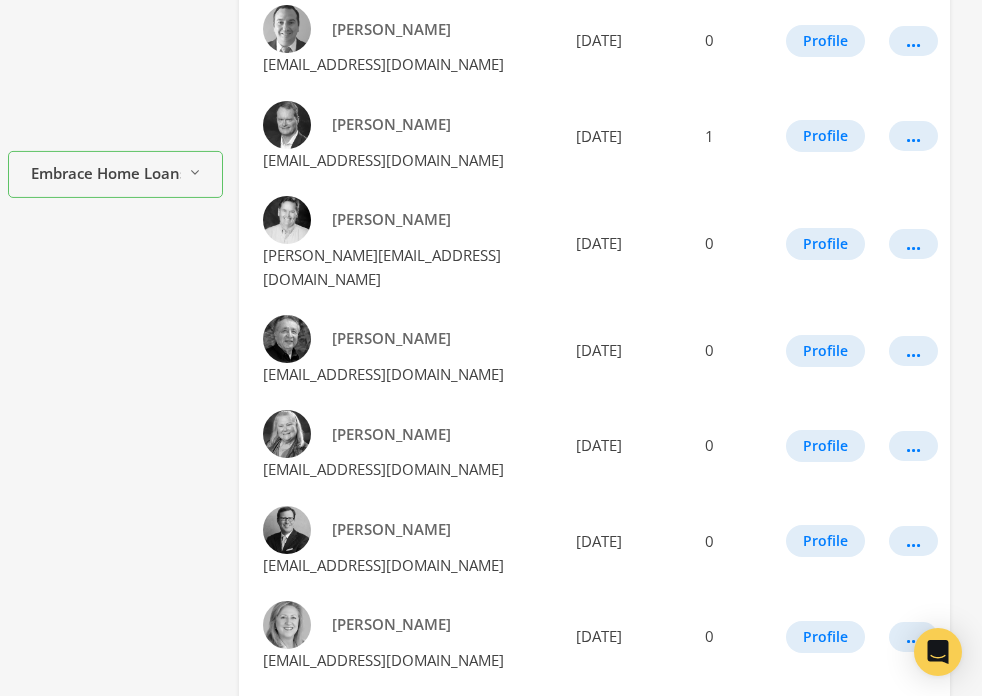 scroll, scrollTop: 562, scrollLeft: 0, axis: vertical 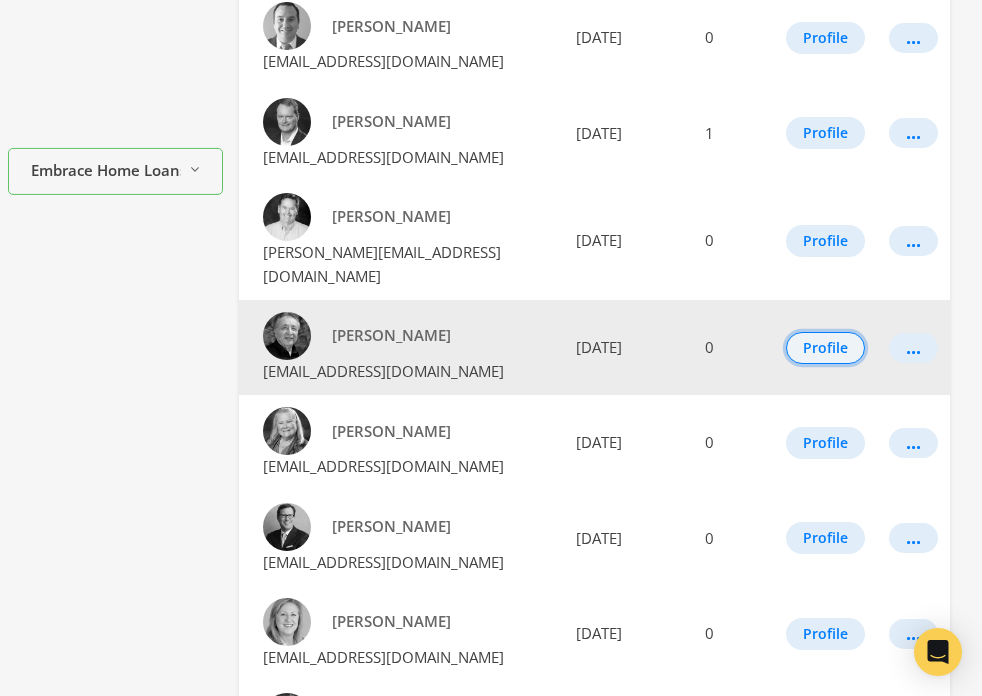 click on "Profile" at bounding box center [825, 348] 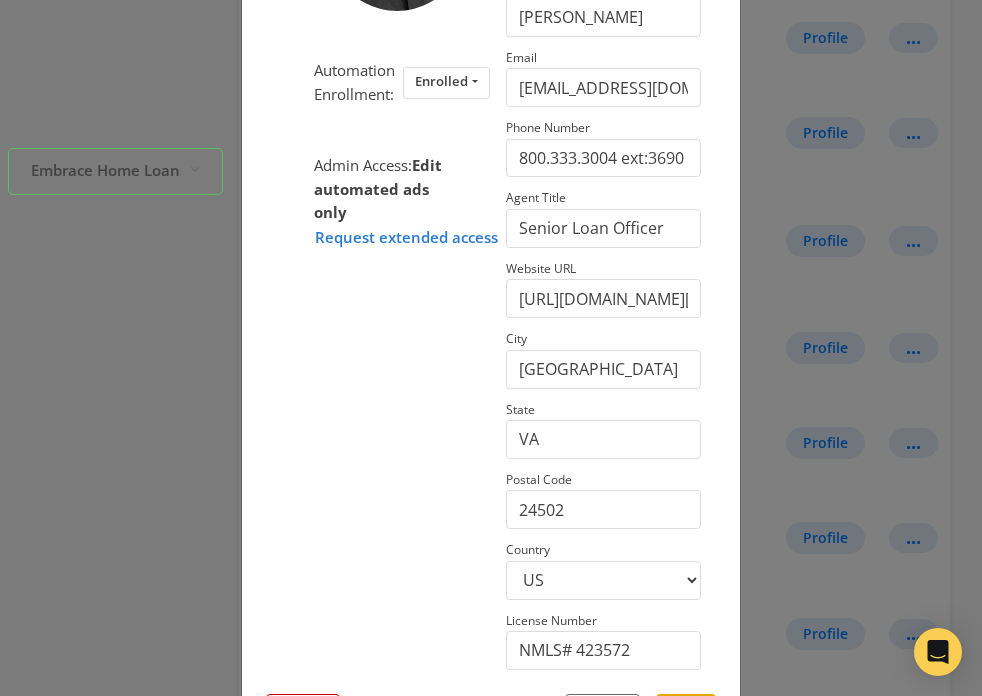 scroll, scrollTop: 394, scrollLeft: 0, axis: vertical 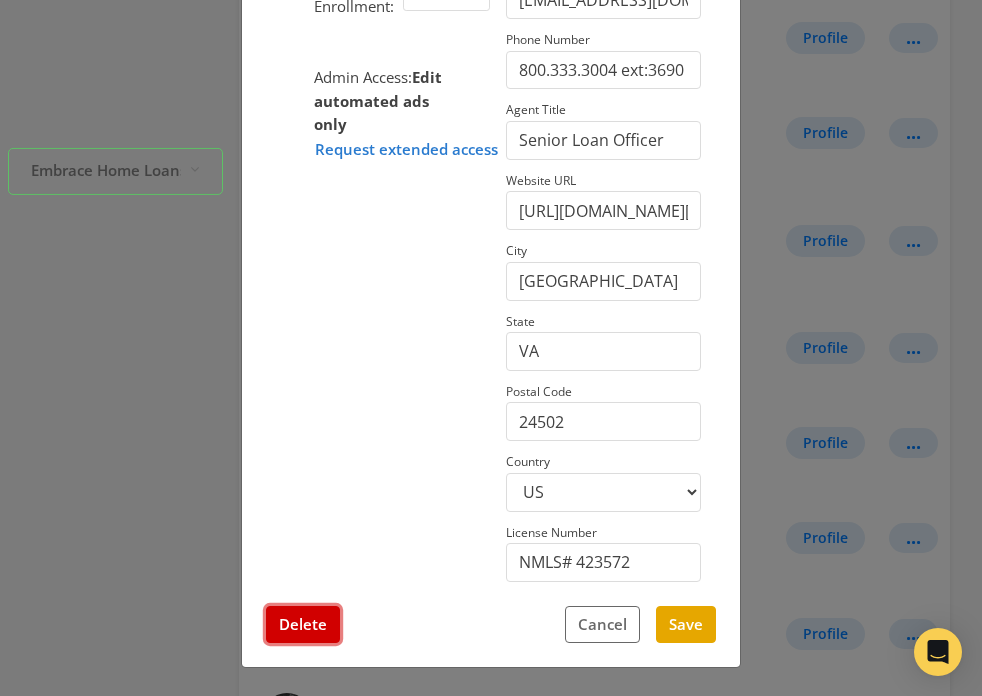 click on "Delete" at bounding box center [303, 624] 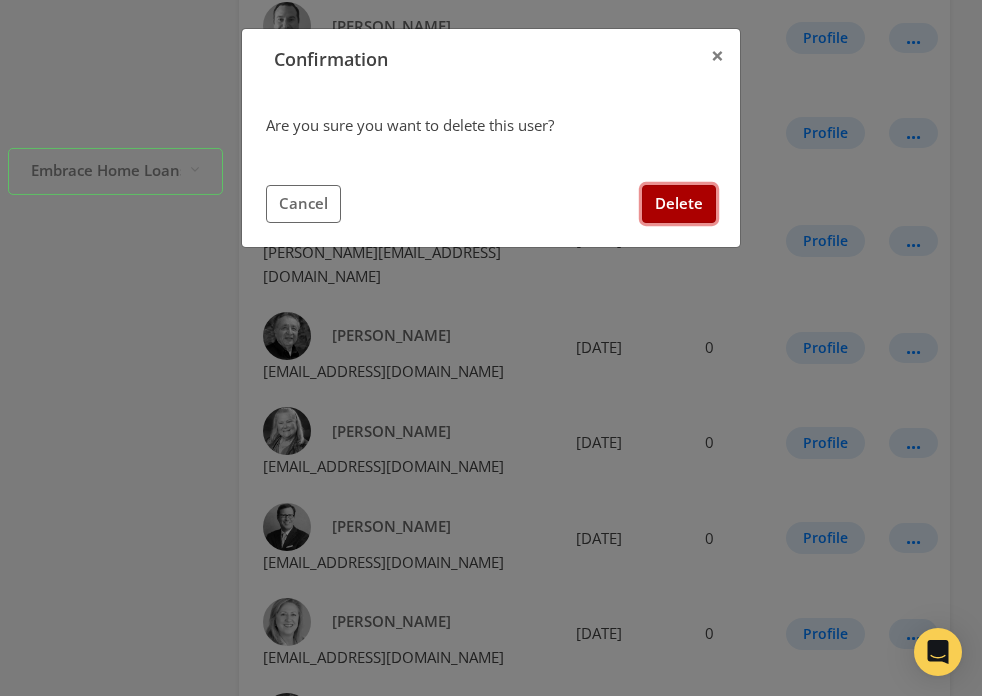 click on "Delete" at bounding box center (679, 203) 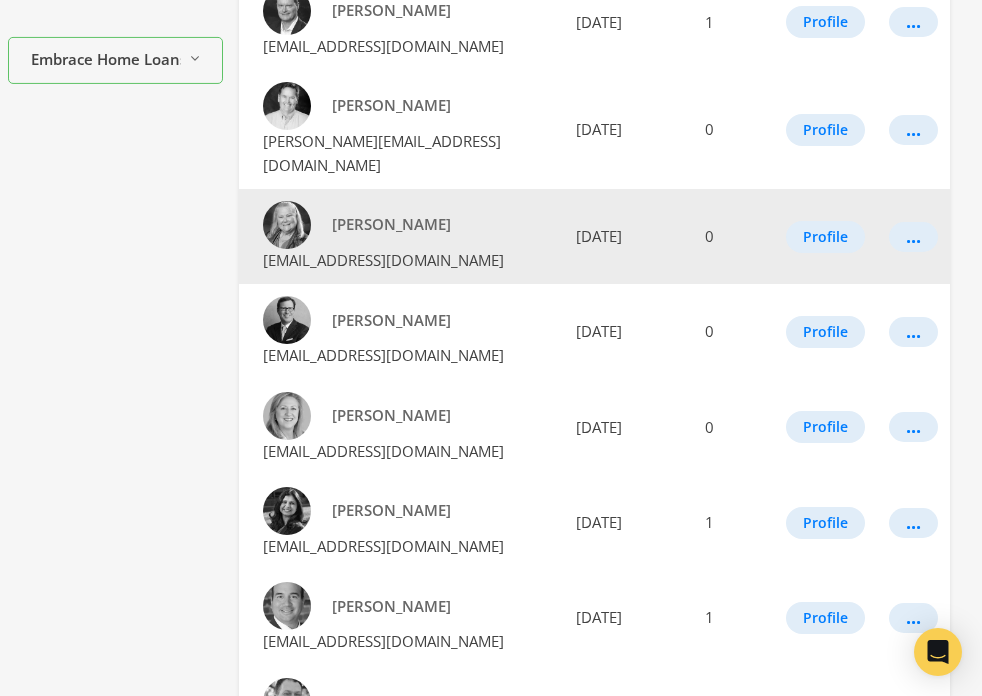 scroll, scrollTop: 678, scrollLeft: 0, axis: vertical 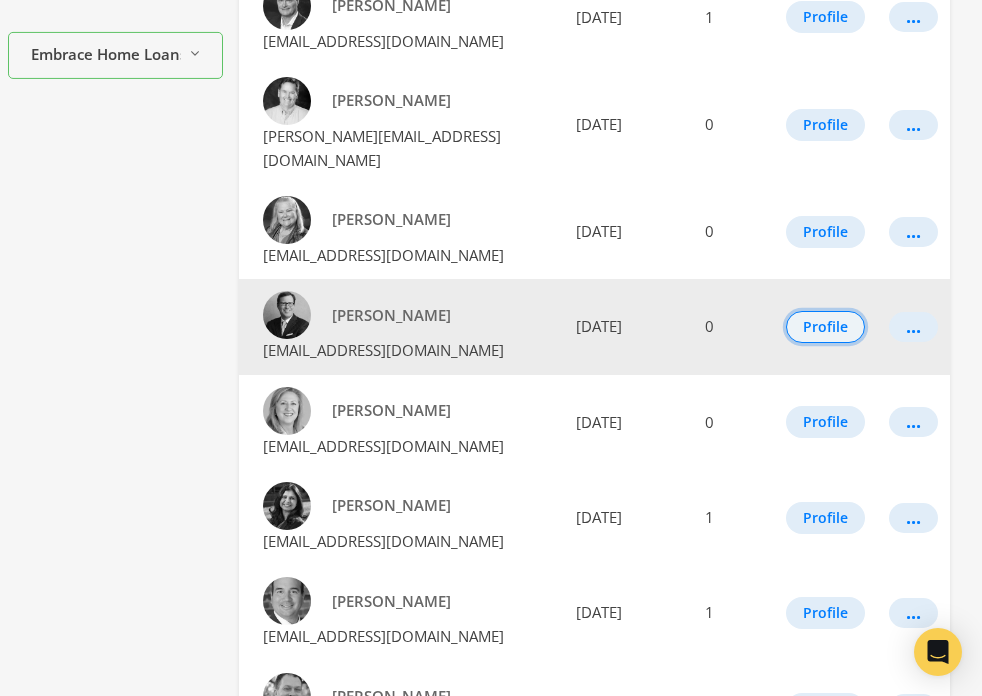 click on "Profile" at bounding box center [825, 327] 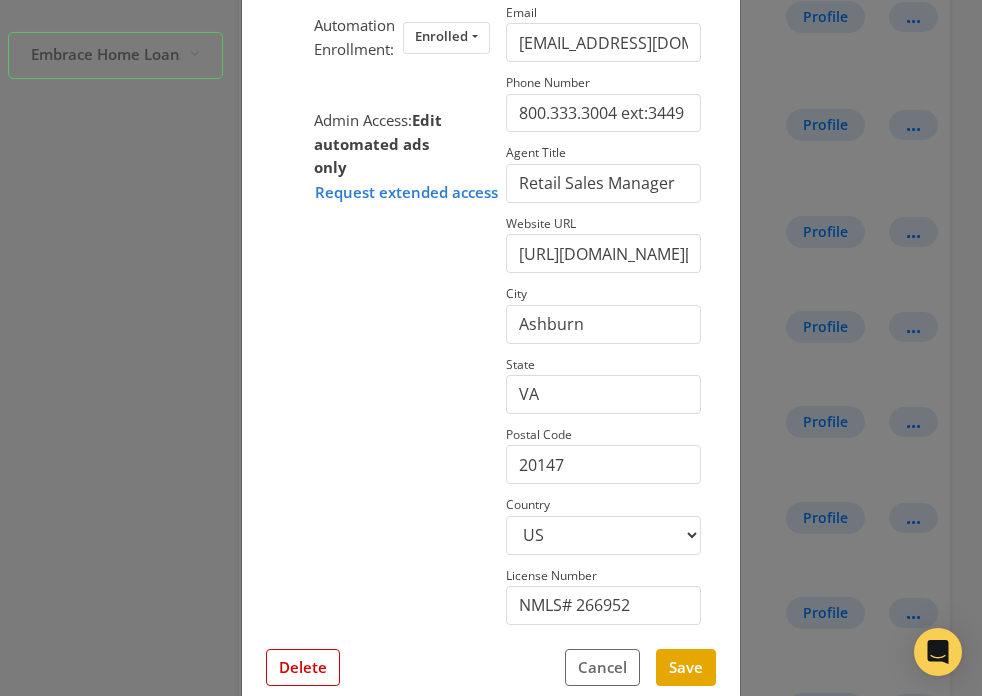 scroll, scrollTop: 394, scrollLeft: 0, axis: vertical 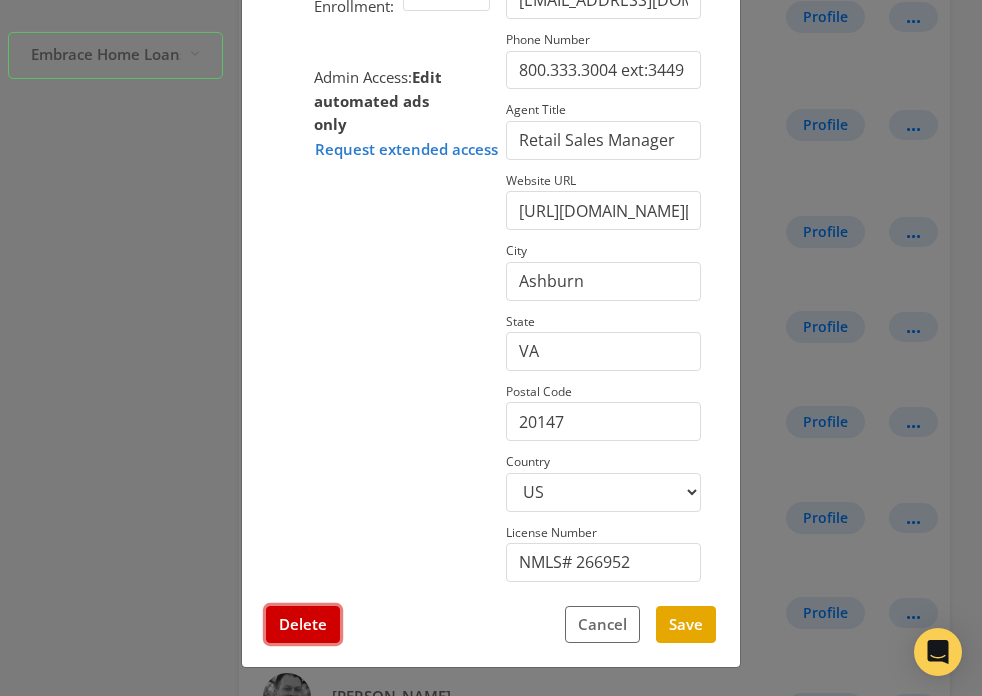 click on "Delete" at bounding box center [303, 624] 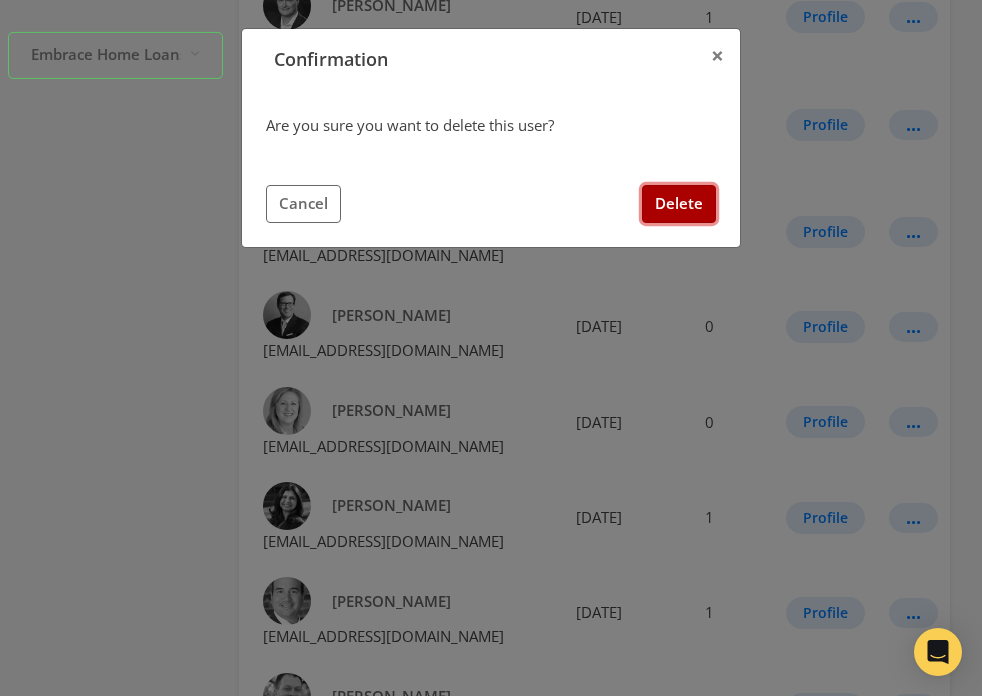 click on "Delete" at bounding box center (679, 203) 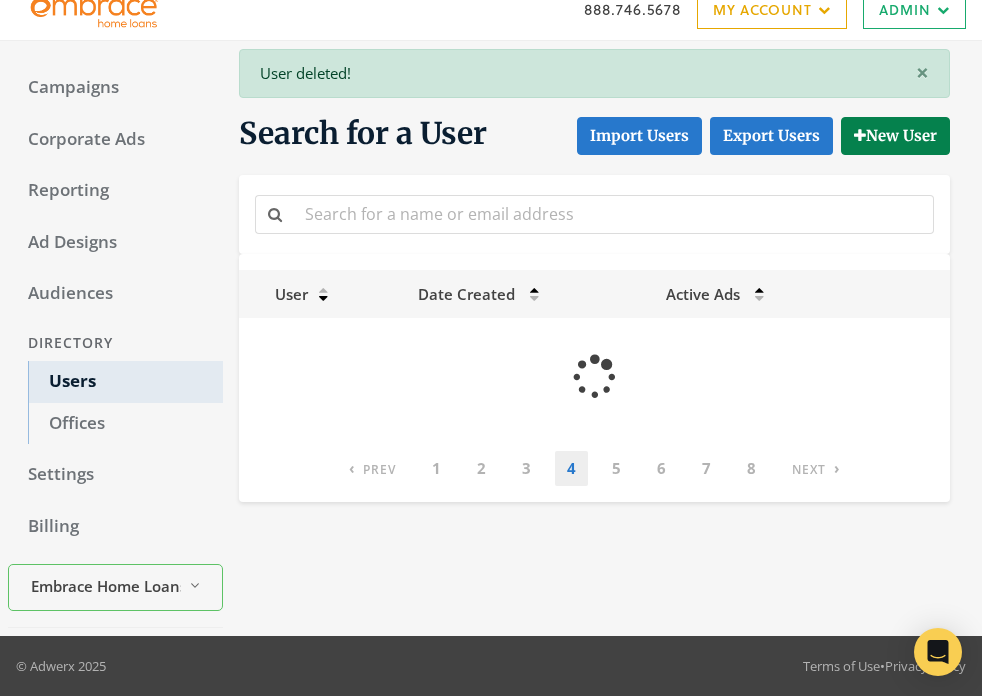 scroll, scrollTop: 678, scrollLeft: 0, axis: vertical 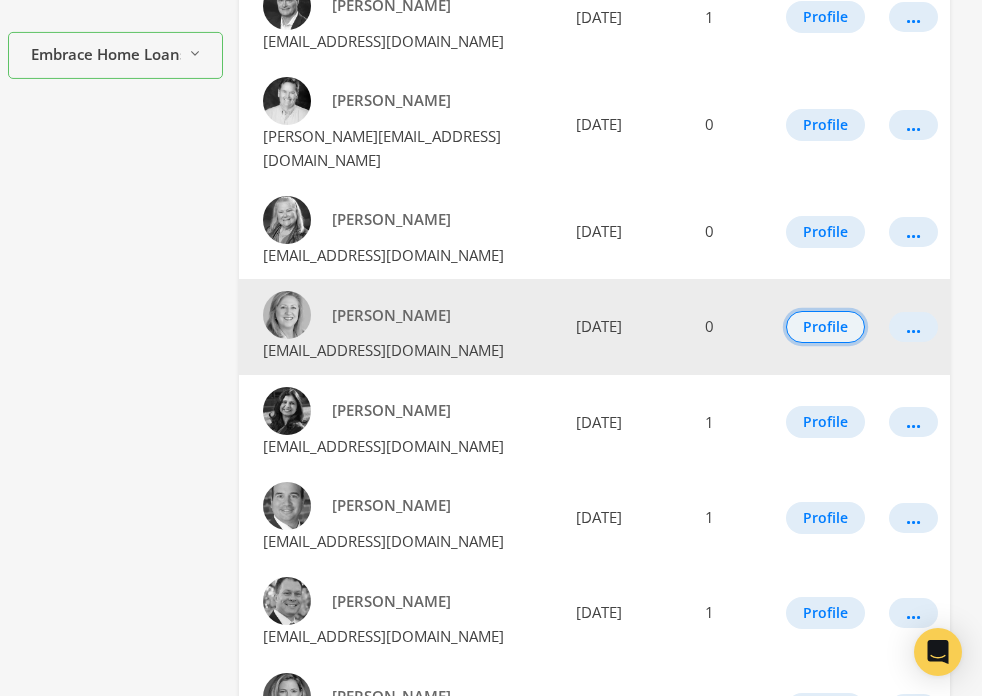 click on "Profile" at bounding box center (825, 327) 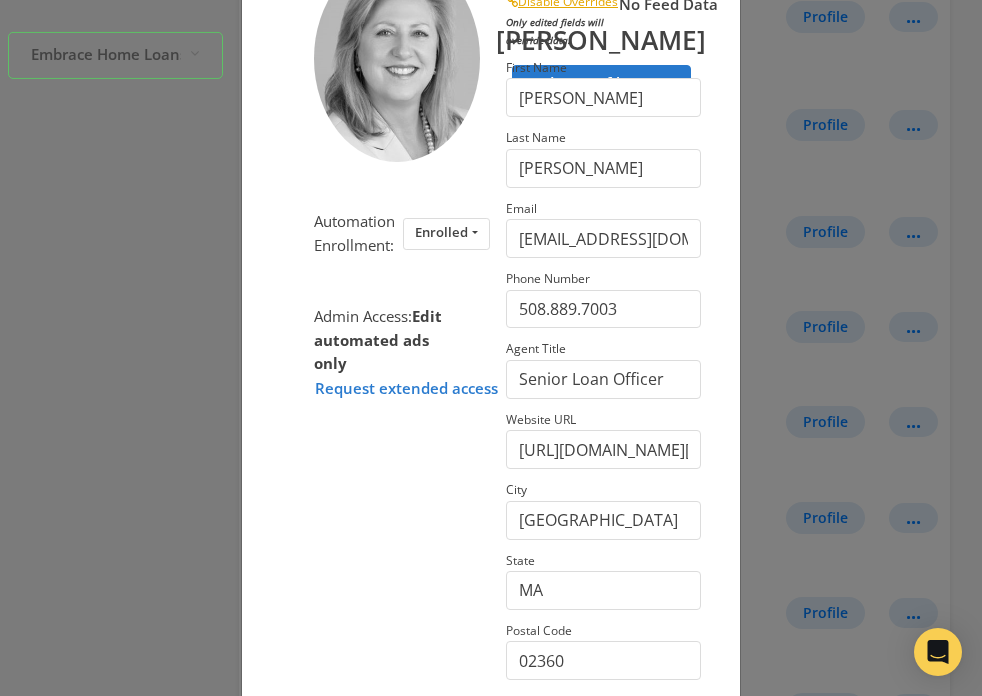 scroll, scrollTop: 394, scrollLeft: 0, axis: vertical 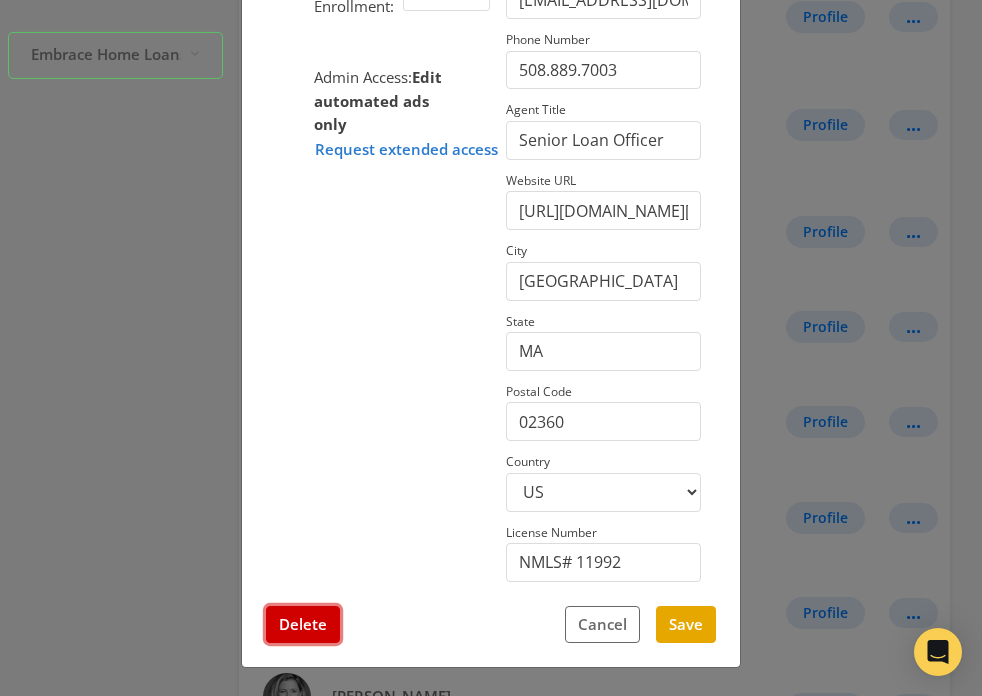 click on "Delete" at bounding box center [303, 624] 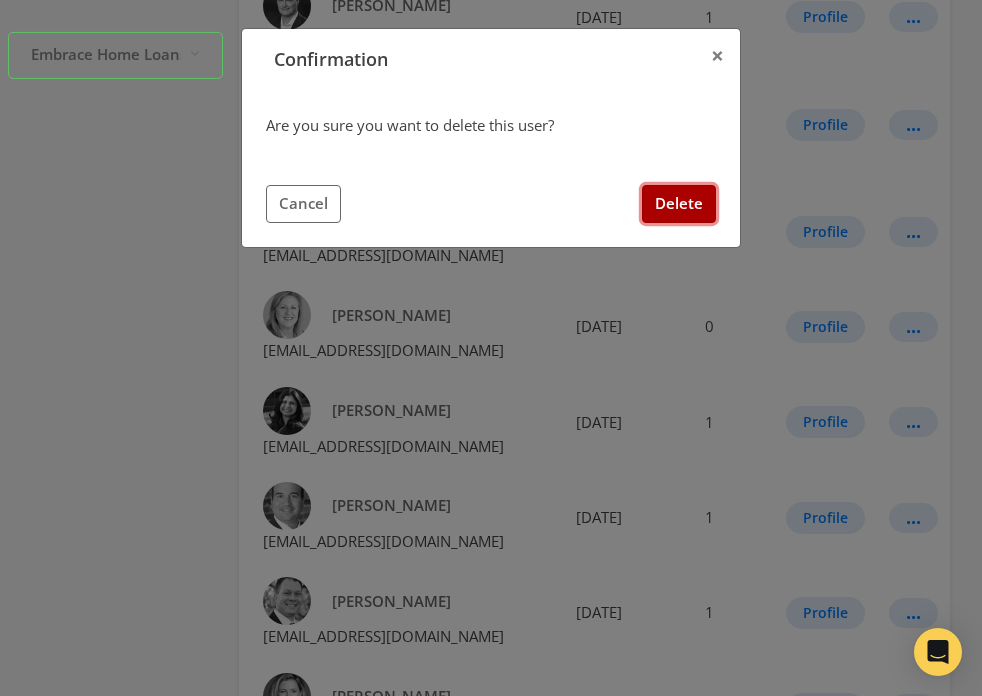 click on "Delete" at bounding box center [679, 203] 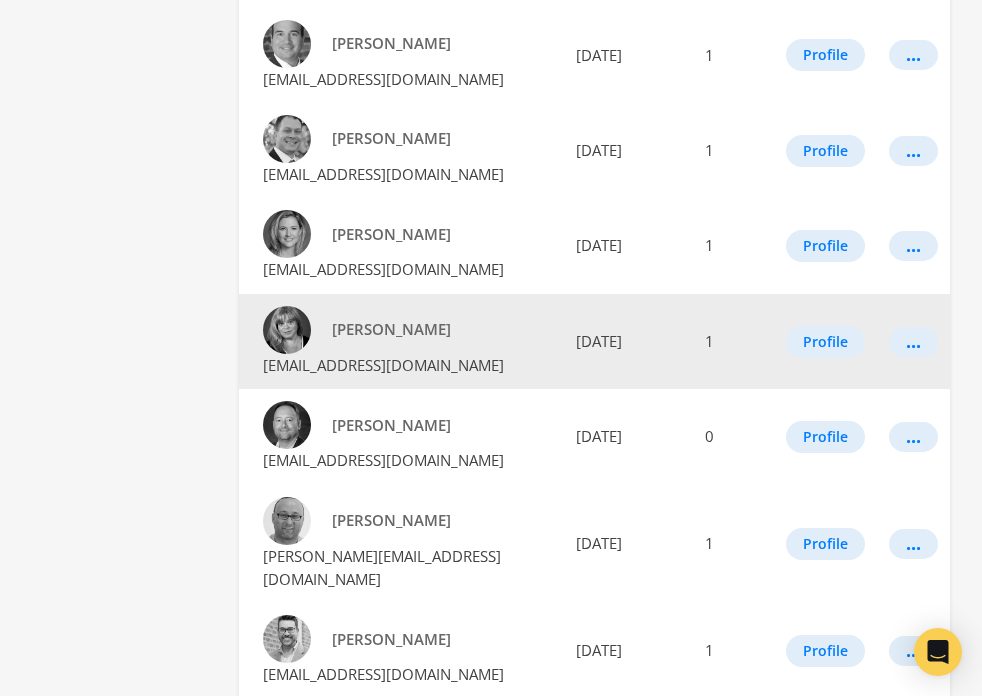 scroll, scrollTop: 1049, scrollLeft: 0, axis: vertical 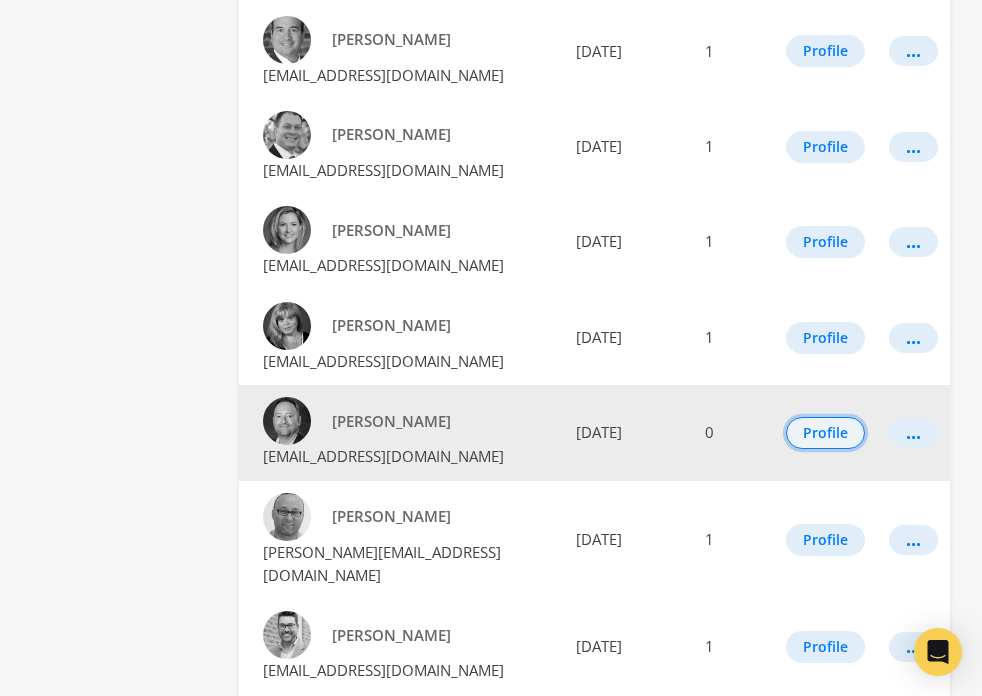 click on "Profile" at bounding box center [825, 433] 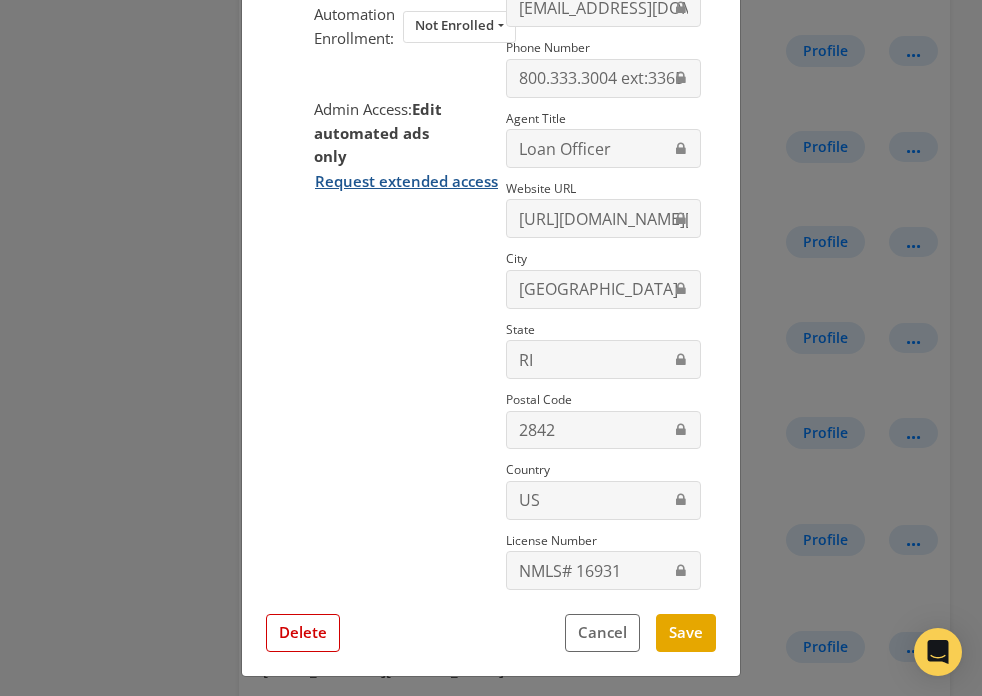 scroll, scrollTop: 370, scrollLeft: 0, axis: vertical 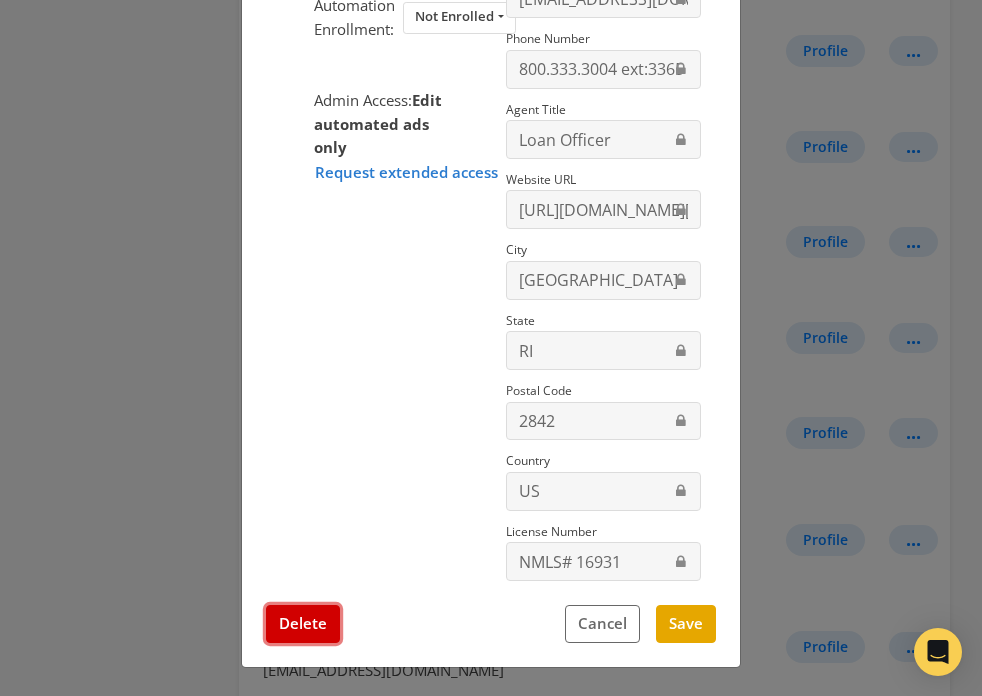 click on "Delete" at bounding box center [303, 623] 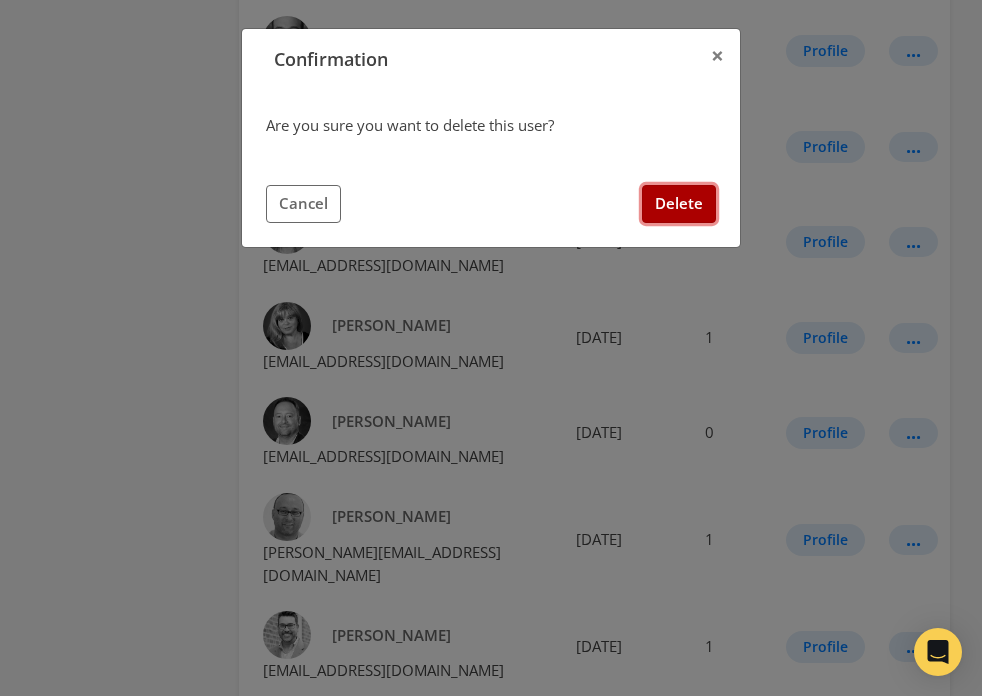 click on "Delete" at bounding box center (679, 203) 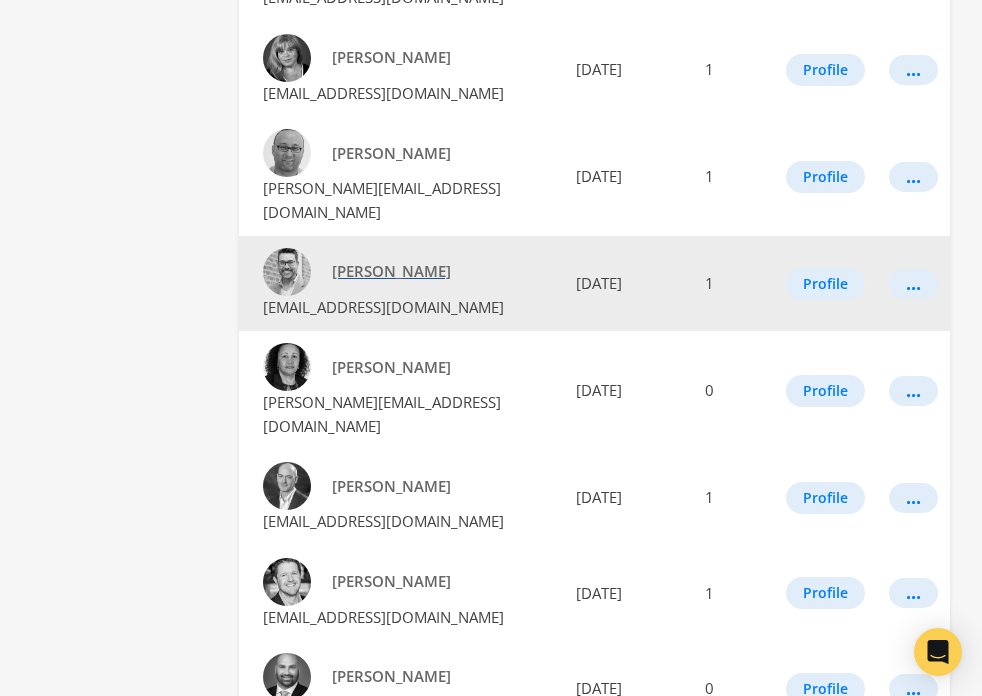 scroll, scrollTop: 1319, scrollLeft: 0, axis: vertical 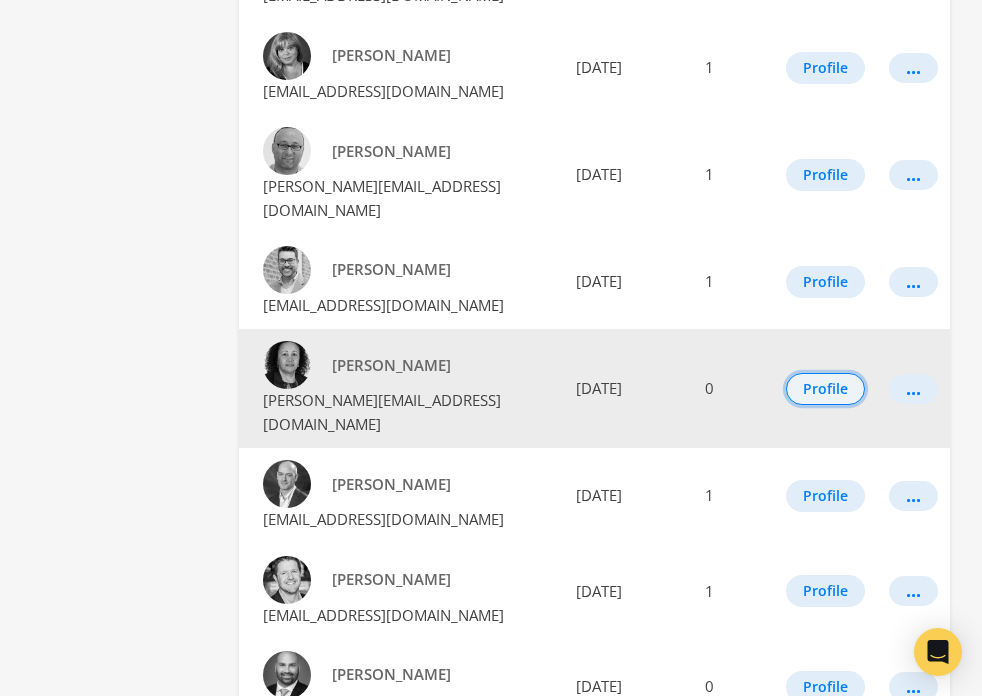 click on "Profile" at bounding box center [825, 389] 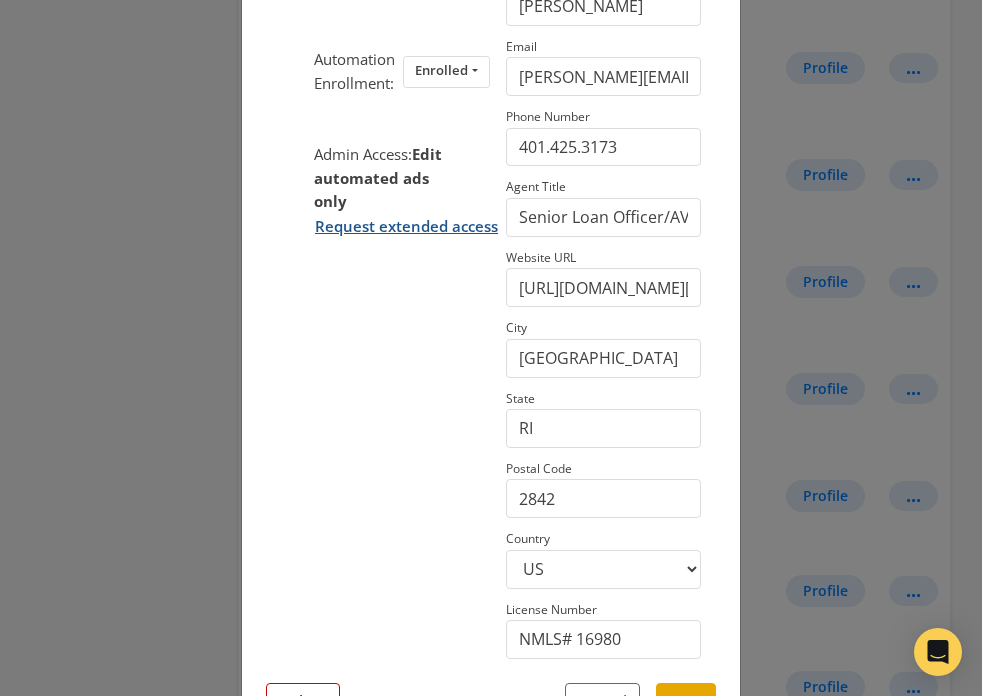 scroll, scrollTop: 394, scrollLeft: 0, axis: vertical 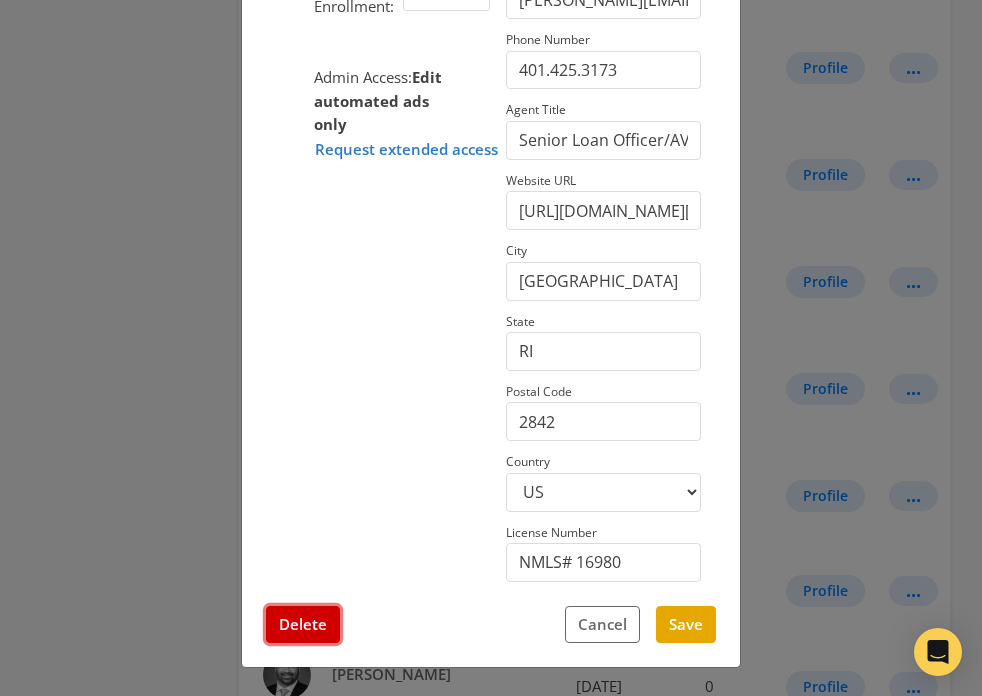 click on "Delete" at bounding box center (303, 624) 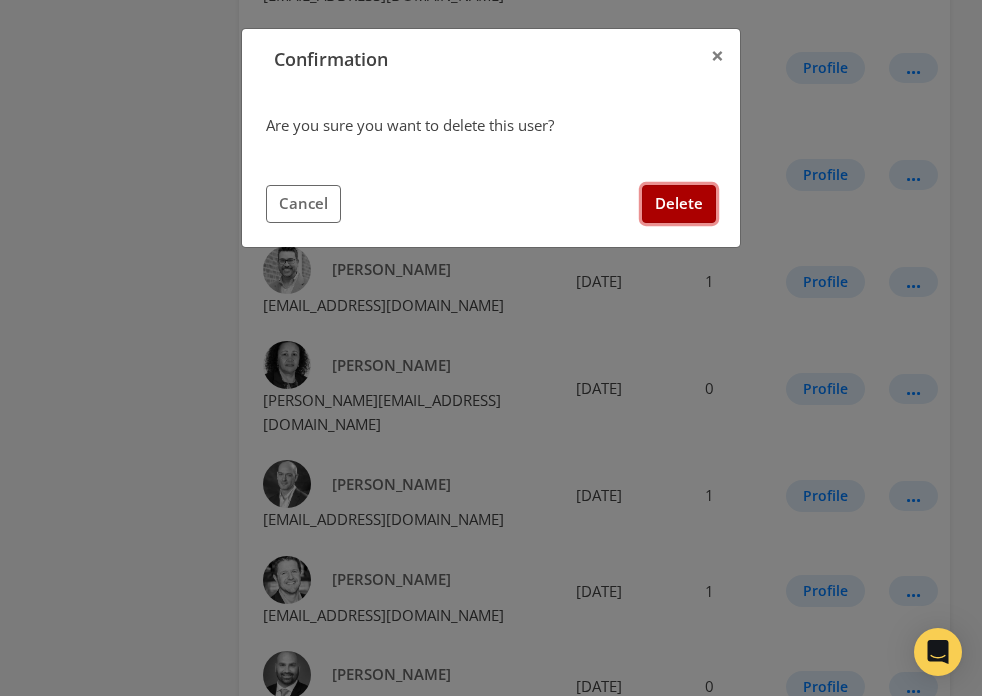 click on "Delete" at bounding box center [679, 203] 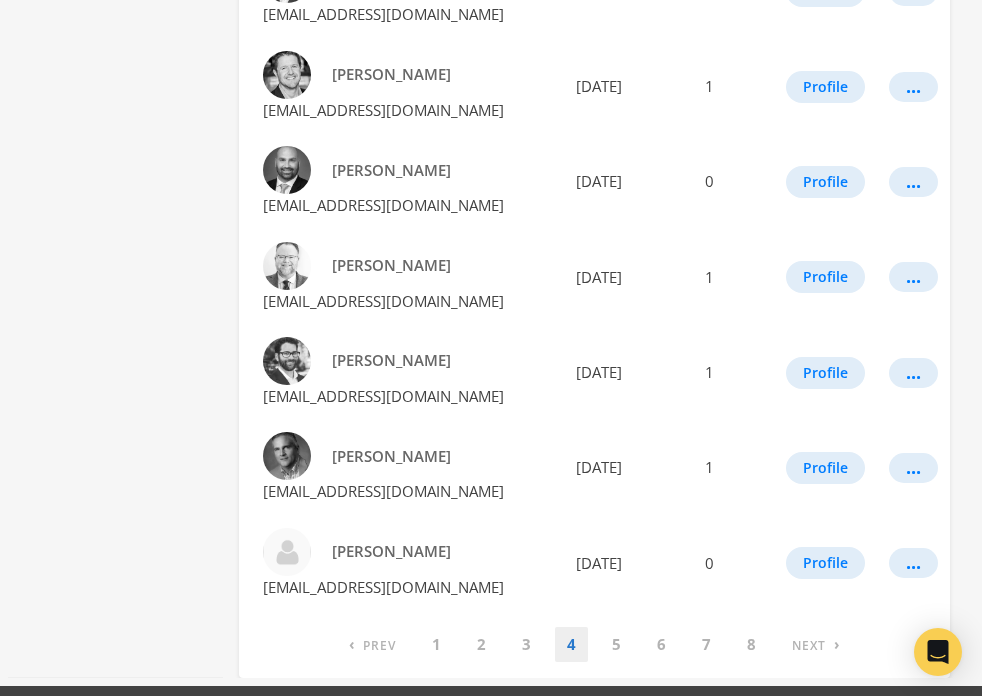 scroll, scrollTop: 1708, scrollLeft: 0, axis: vertical 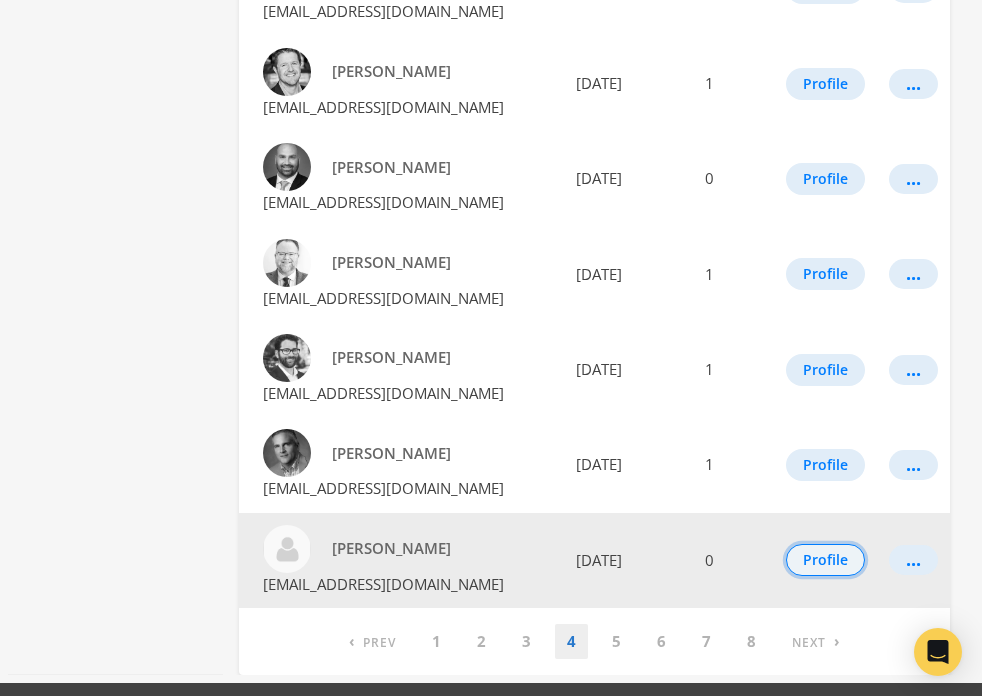 click on "Profile" at bounding box center (825, 560) 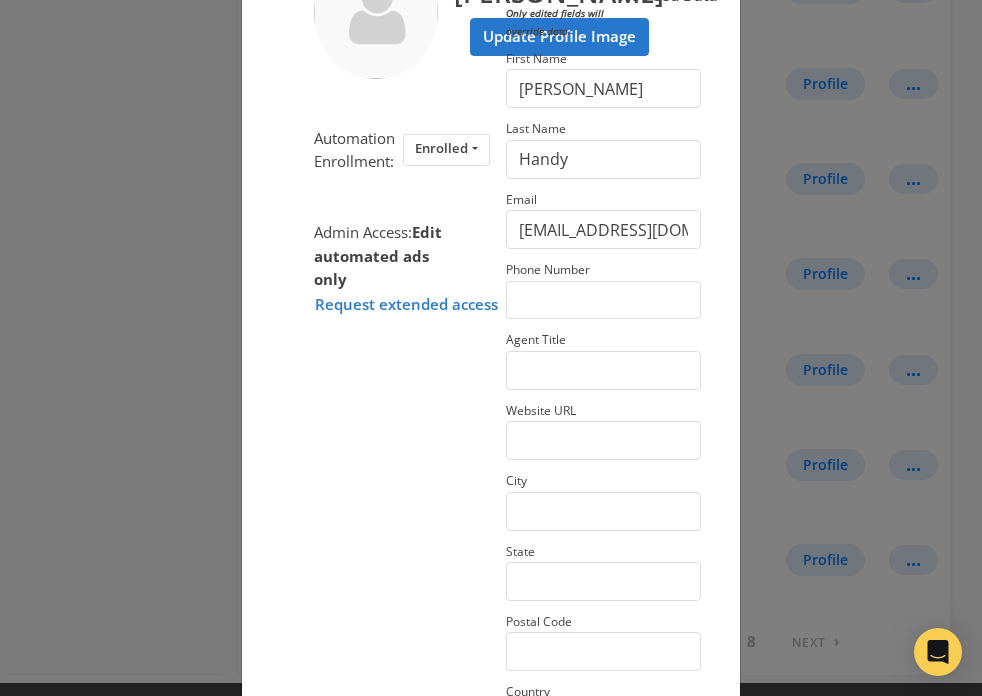 scroll, scrollTop: 394, scrollLeft: 0, axis: vertical 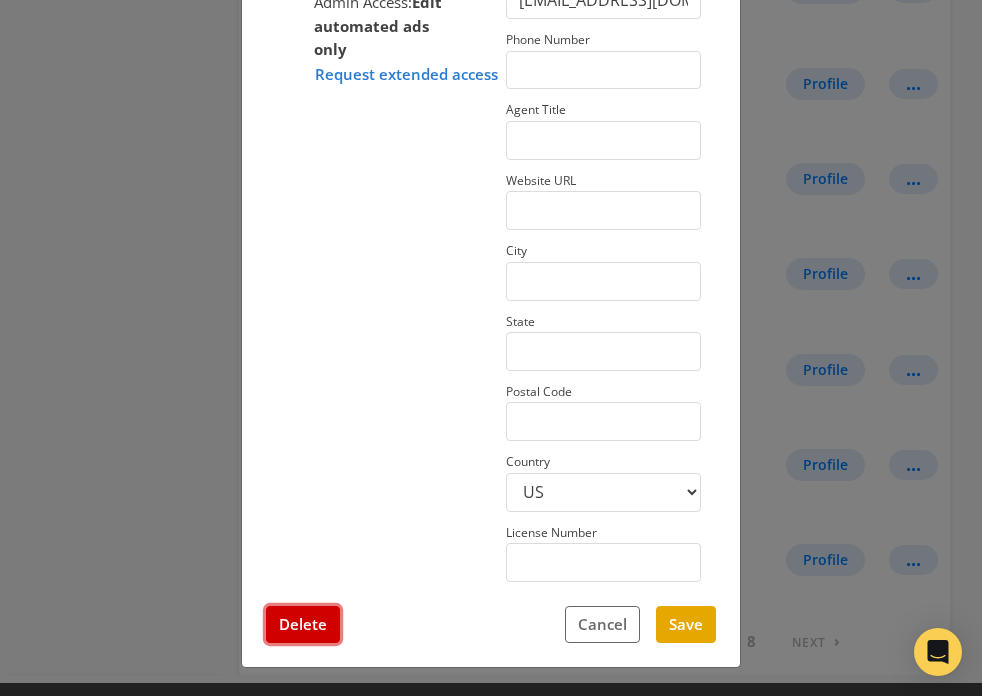 click on "Delete" at bounding box center [303, 624] 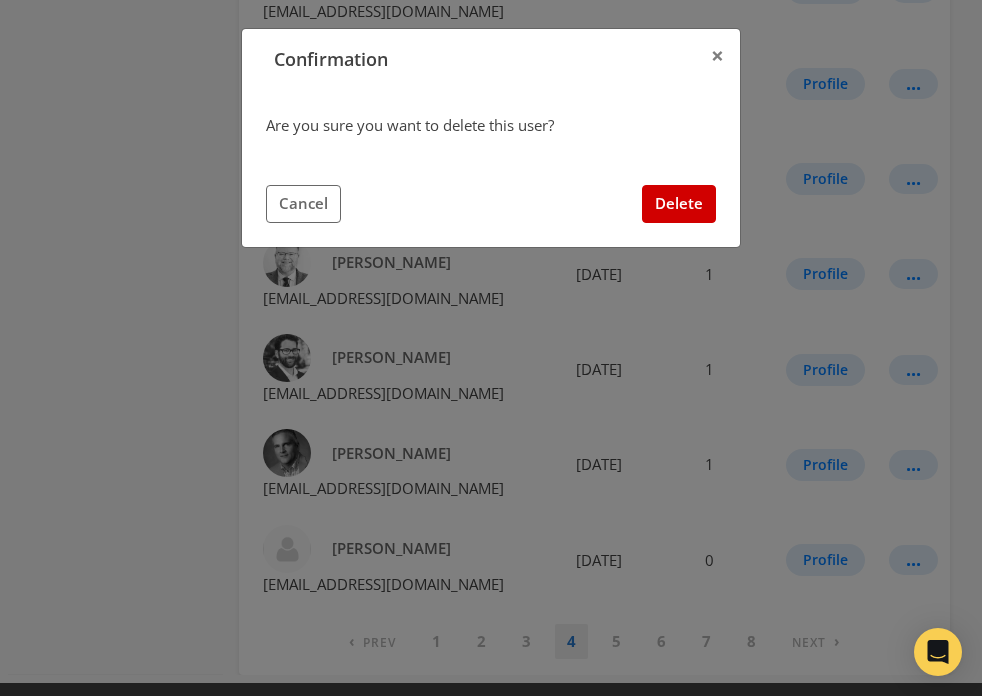 click on "Are you sure you want to delete this user? Cancel Delete" at bounding box center [491, 168] 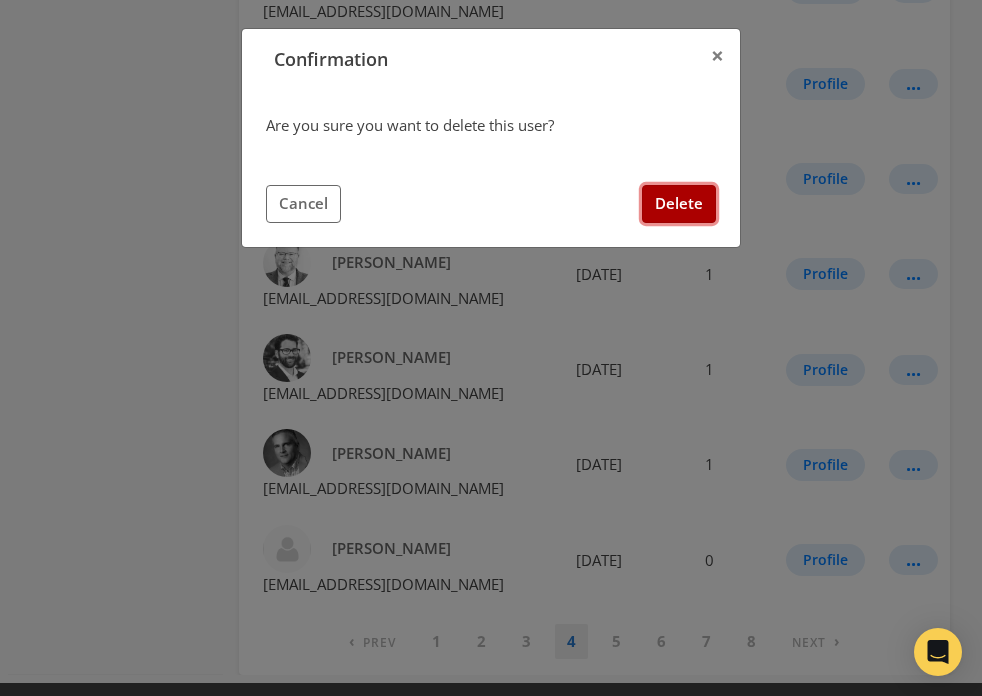click on "Delete" at bounding box center (679, 203) 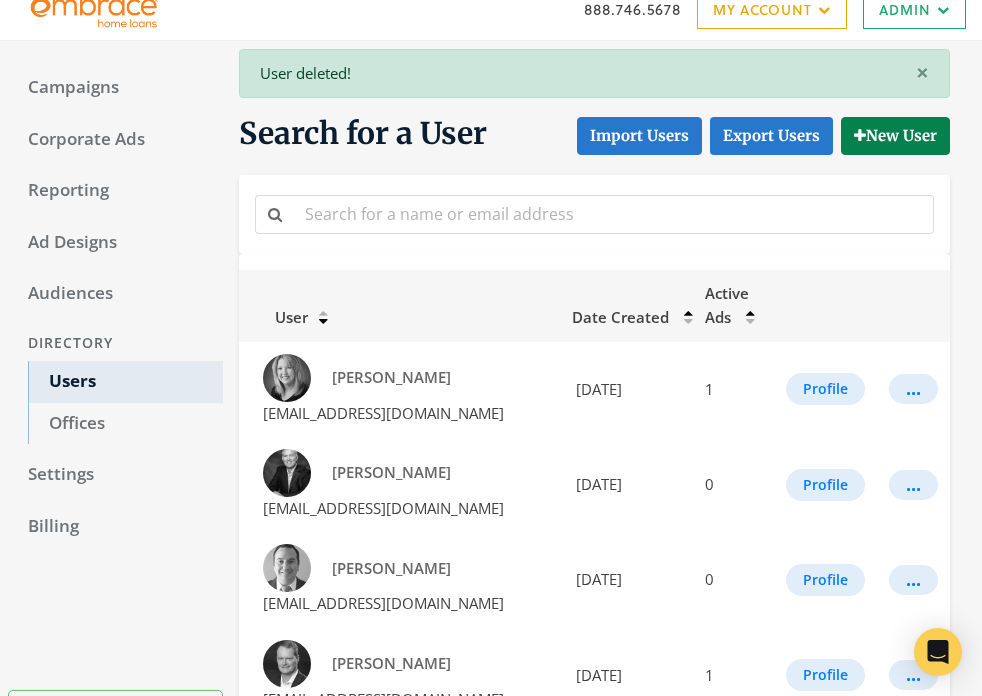 scroll, scrollTop: 1708, scrollLeft: 0, axis: vertical 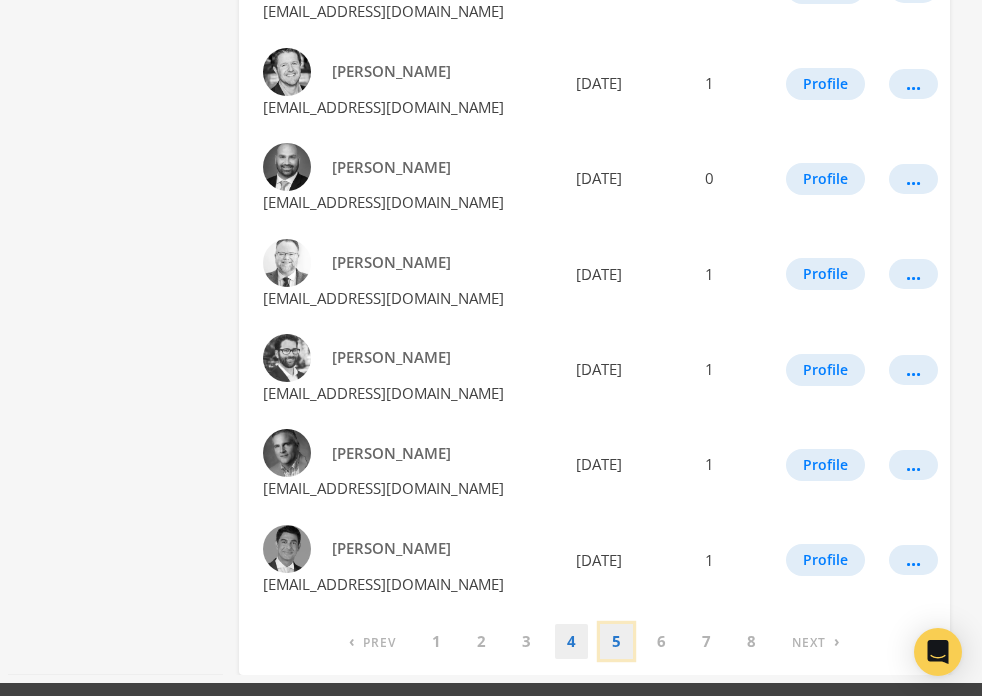 click on "5" at bounding box center (616, 641) 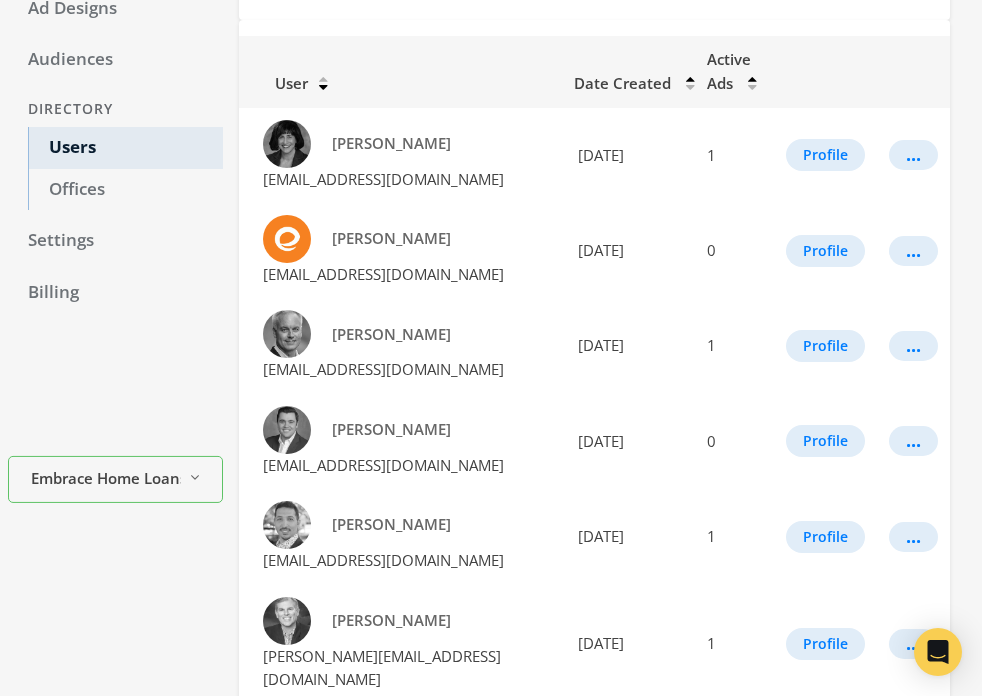 scroll, scrollTop: 256, scrollLeft: 0, axis: vertical 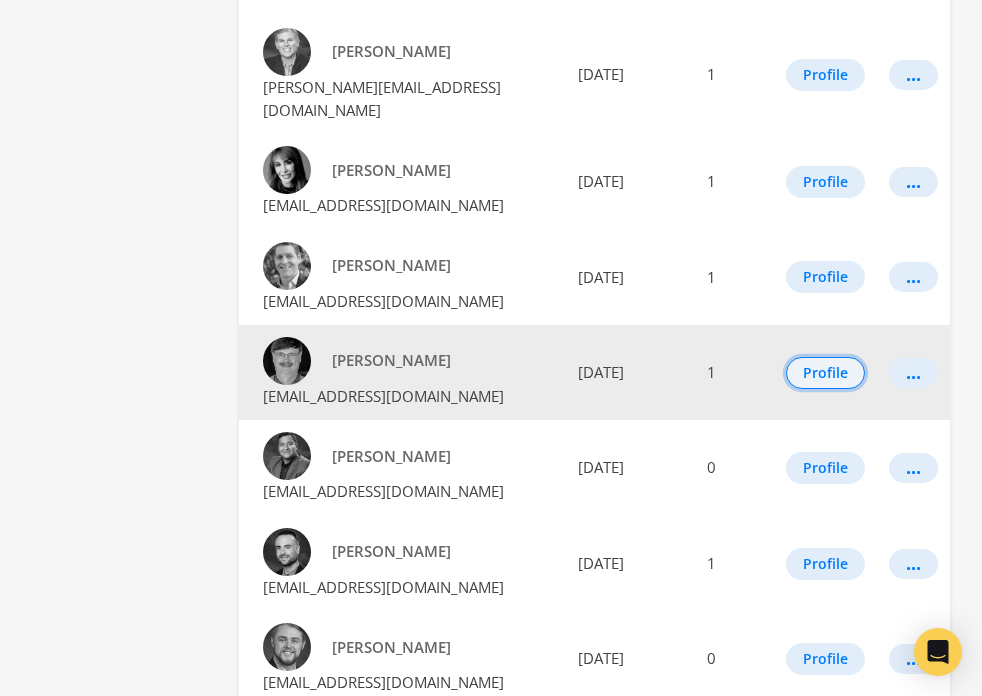 click on "Profile" at bounding box center (825, 373) 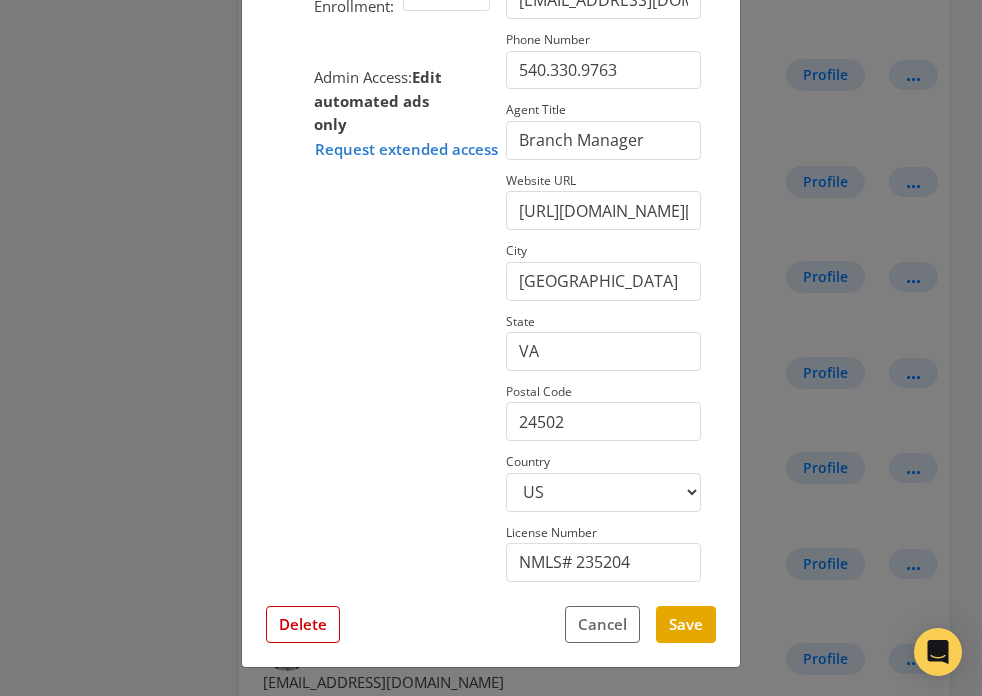 scroll, scrollTop: 393, scrollLeft: 0, axis: vertical 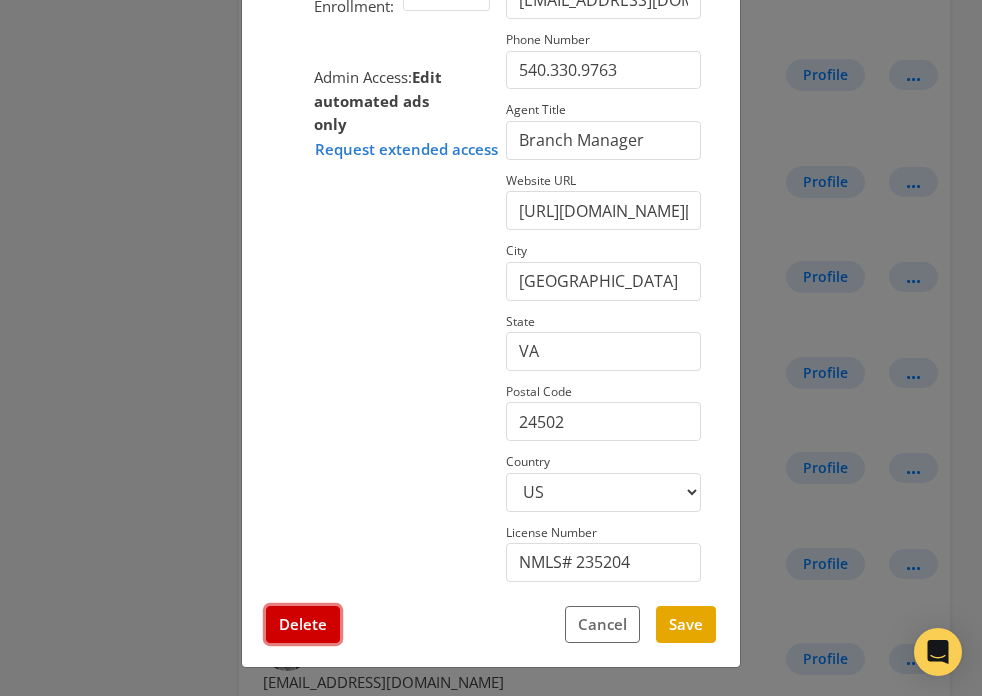 click on "Delete" at bounding box center [303, 624] 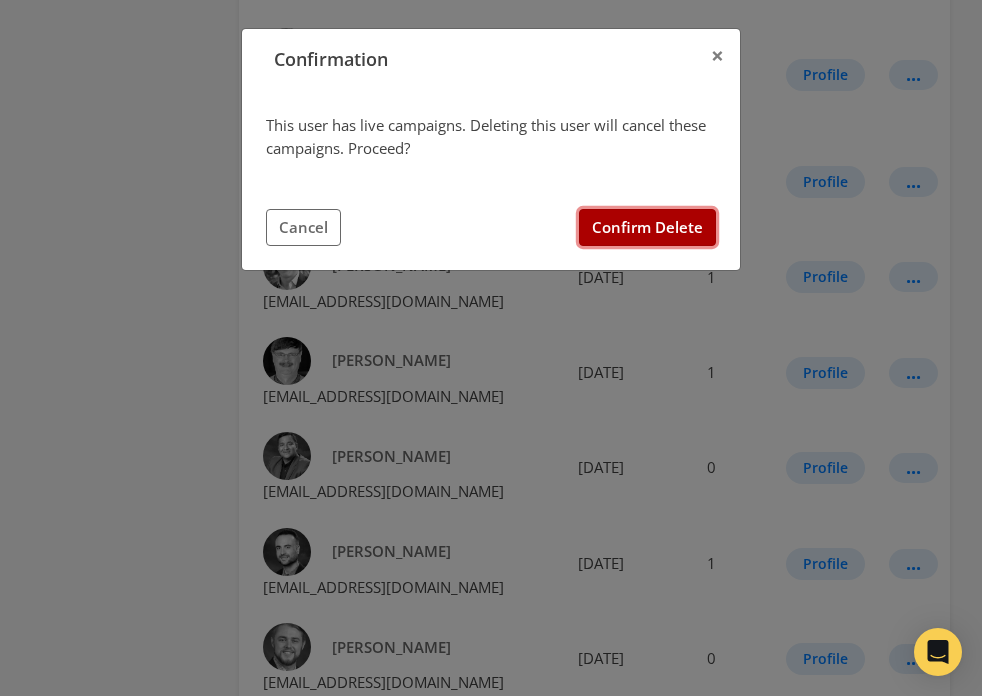 click on "Confirm Delete" at bounding box center [647, 227] 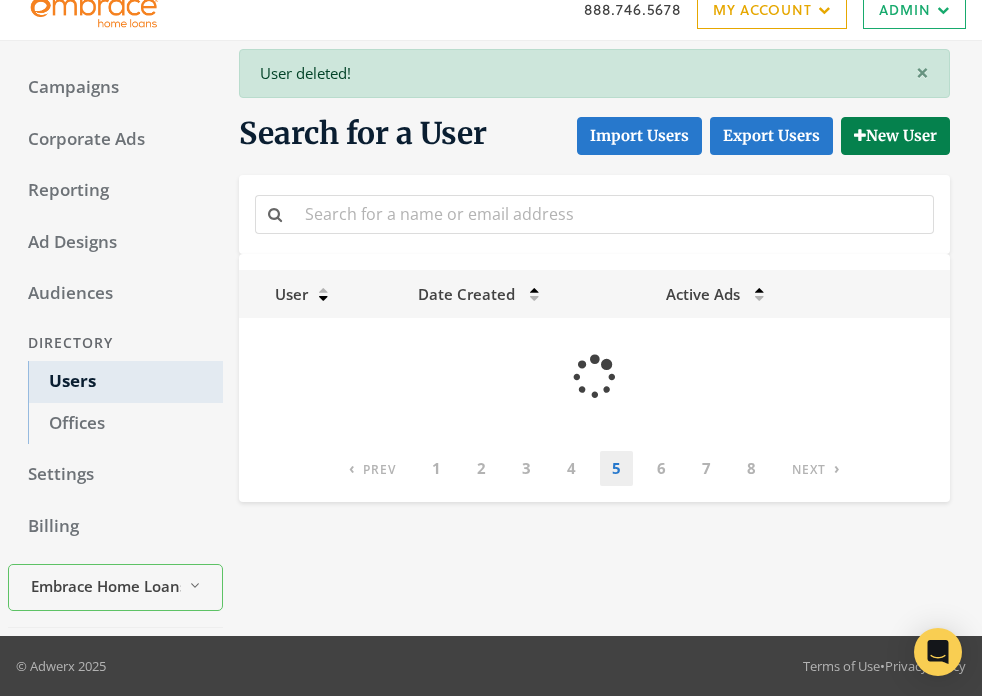 scroll, scrollTop: 823, scrollLeft: 0, axis: vertical 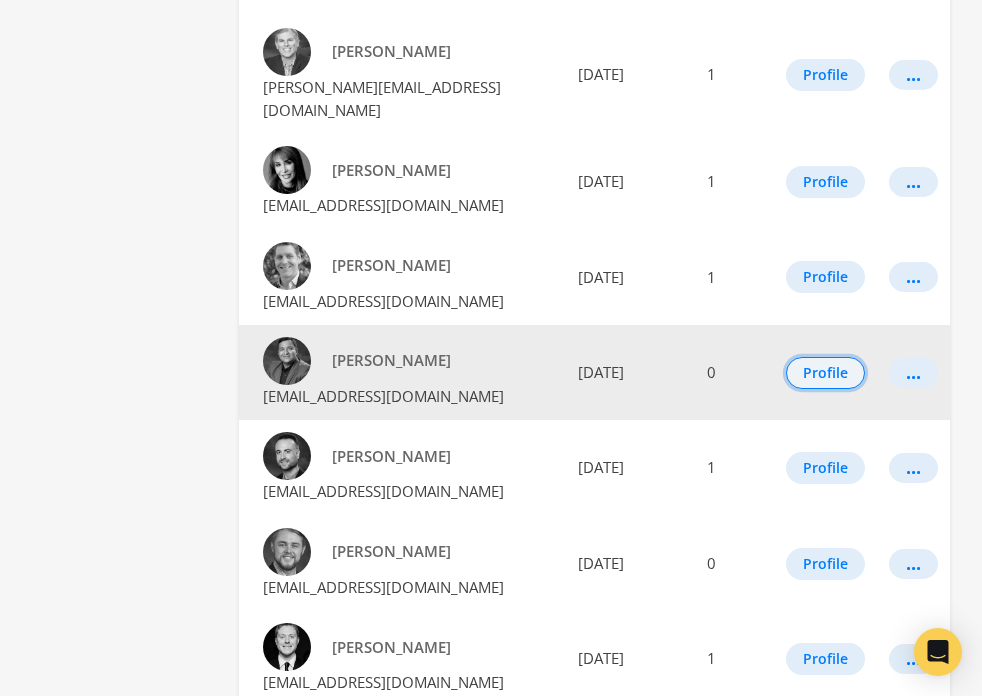 click on "Profile" at bounding box center (825, 373) 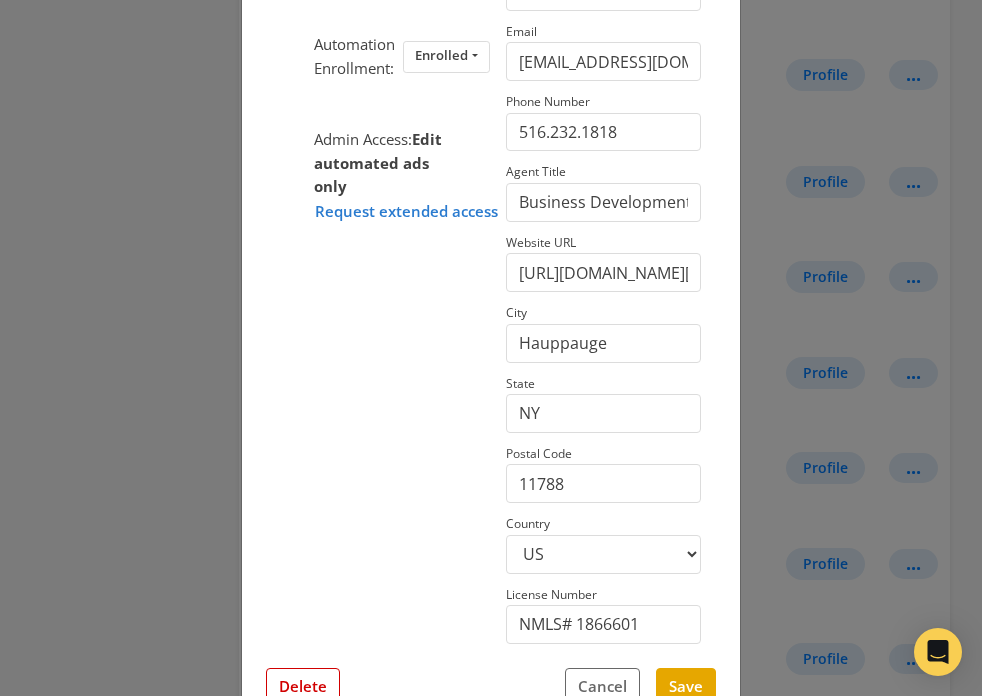 scroll, scrollTop: 394, scrollLeft: 0, axis: vertical 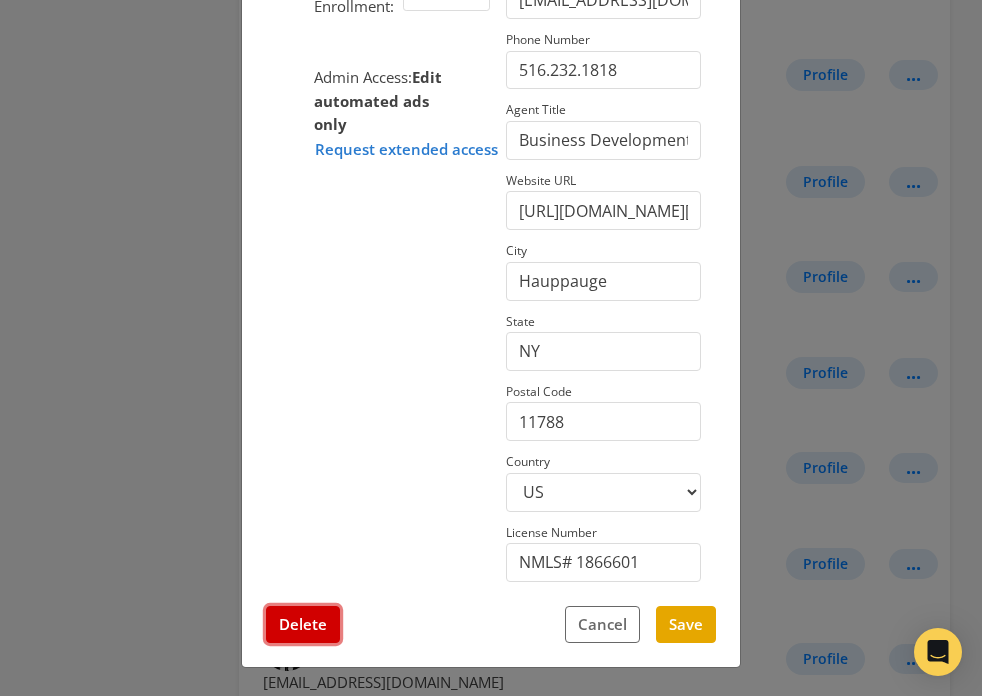 click on "Delete" at bounding box center [303, 624] 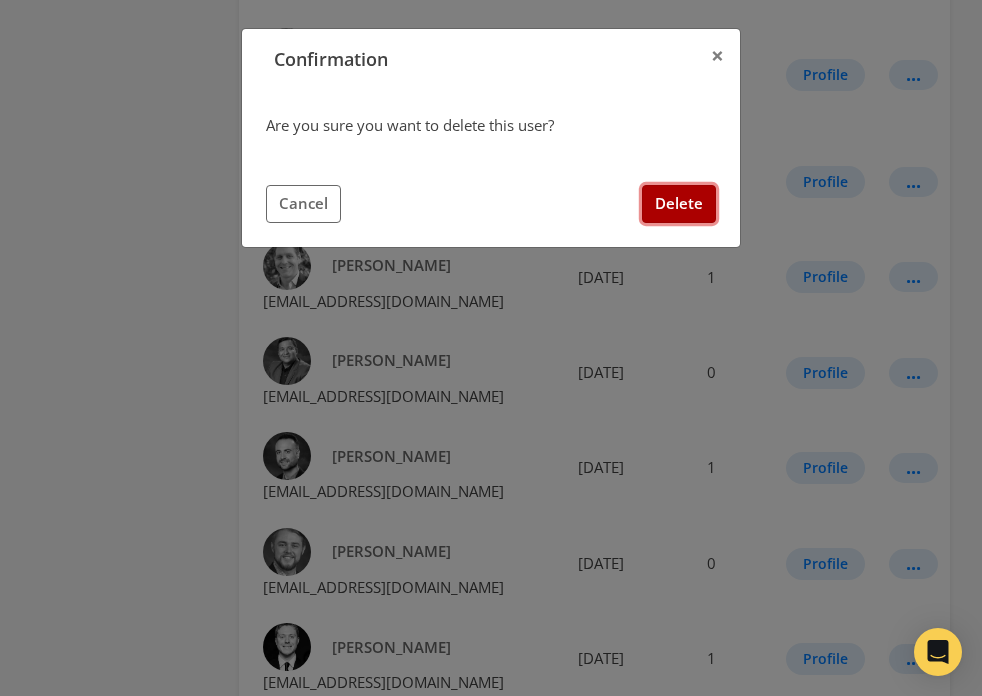 click on "Delete" at bounding box center (679, 203) 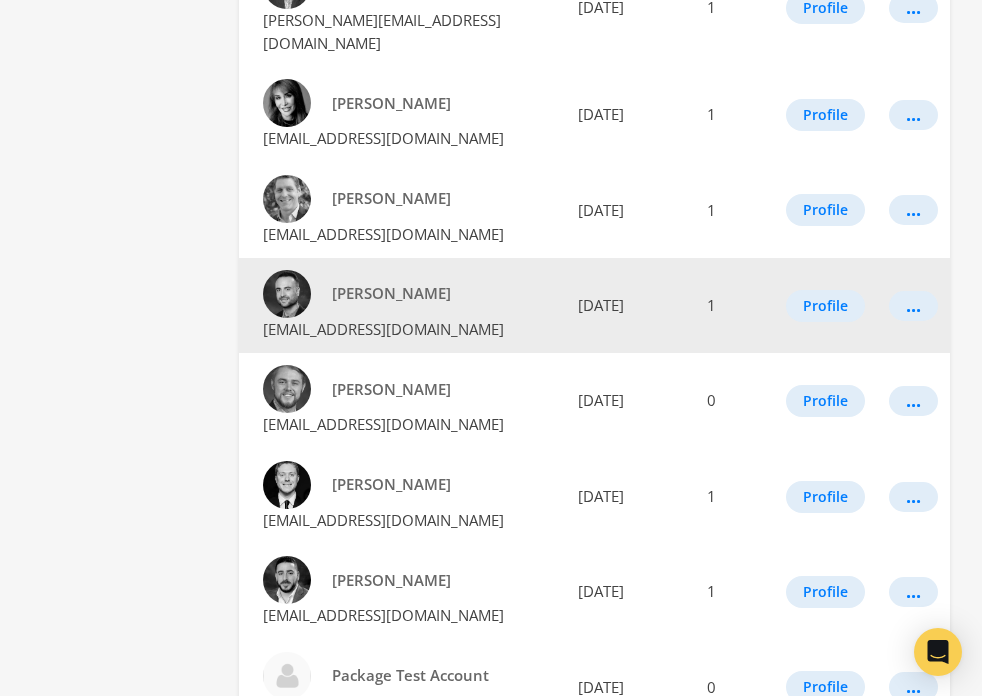 scroll, scrollTop: 897, scrollLeft: 0, axis: vertical 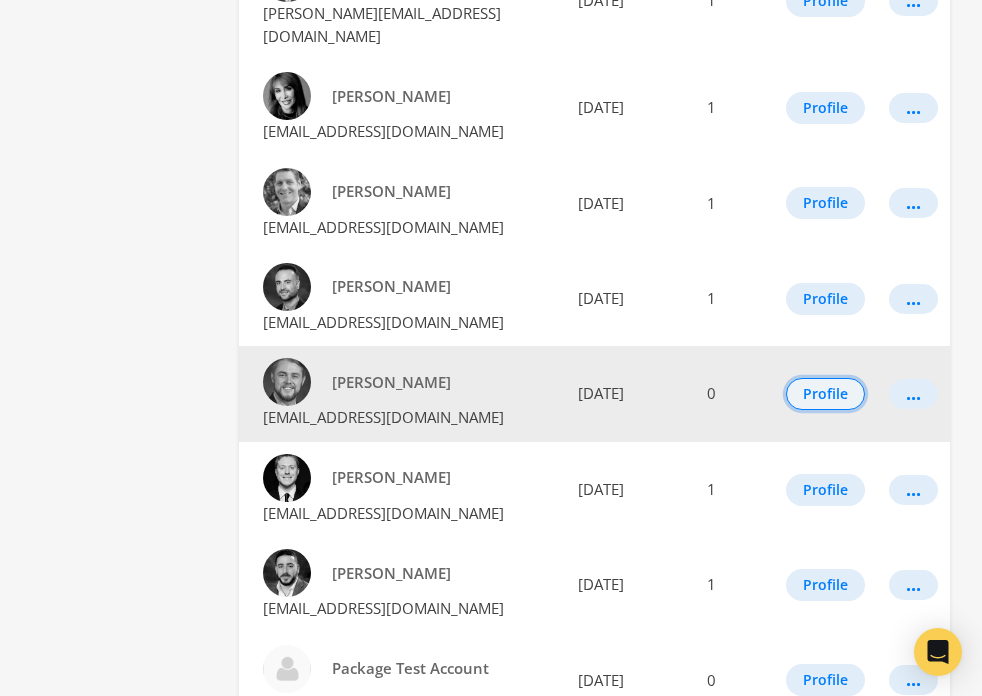 click on "Profile" at bounding box center (825, 394) 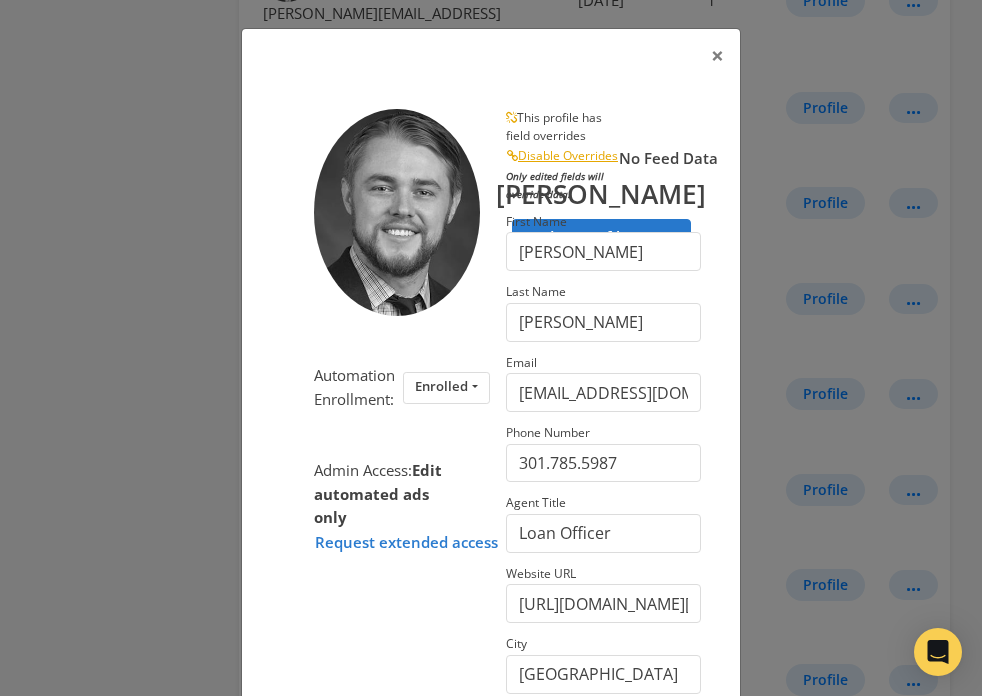 scroll, scrollTop: 394, scrollLeft: 0, axis: vertical 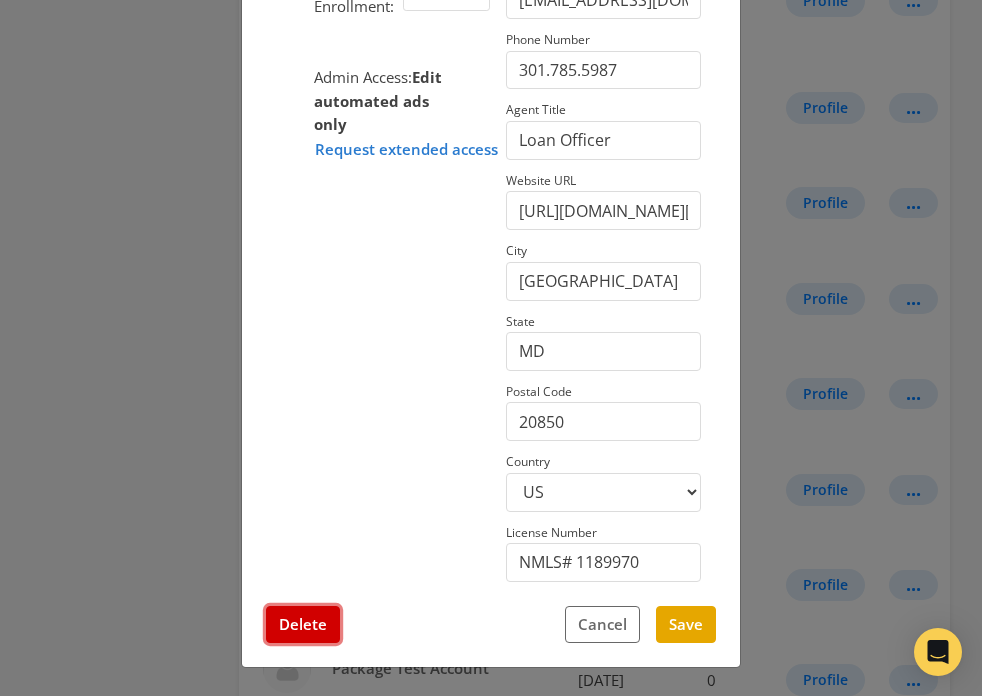 click on "Delete" at bounding box center [303, 624] 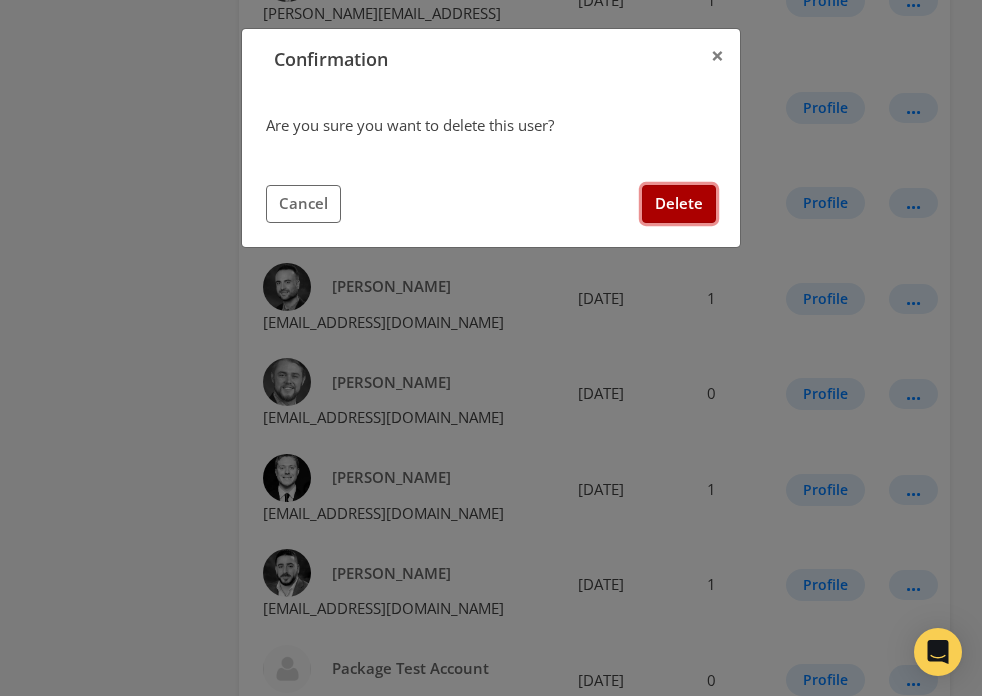 click on "Delete" at bounding box center [679, 203] 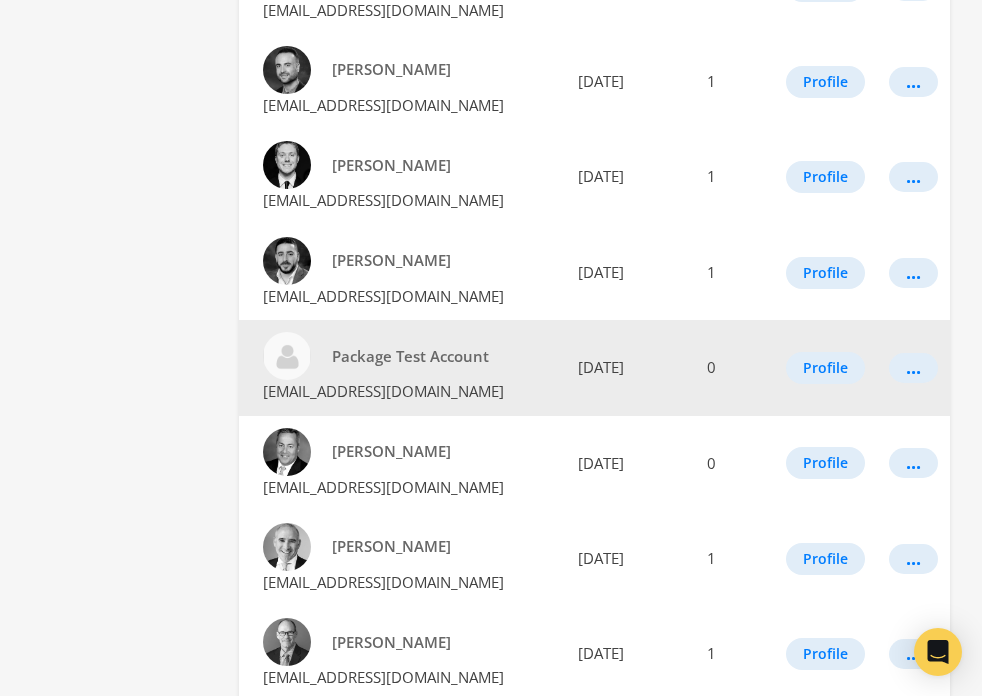 scroll, scrollTop: 1118, scrollLeft: 0, axis: vertical 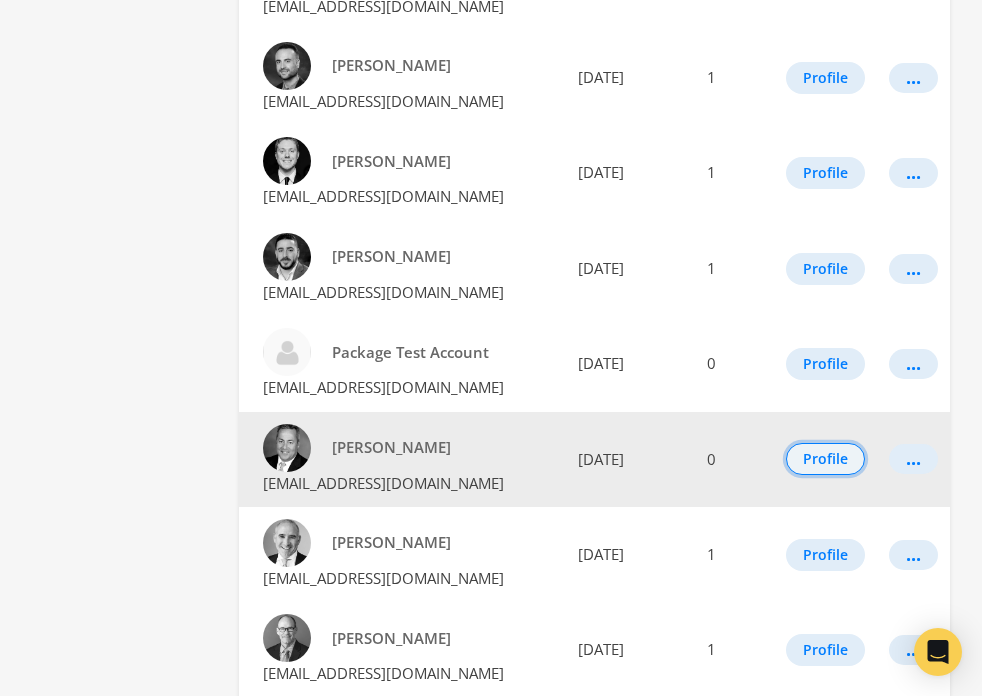 click on "Profile" at bounding box center [825, 459] 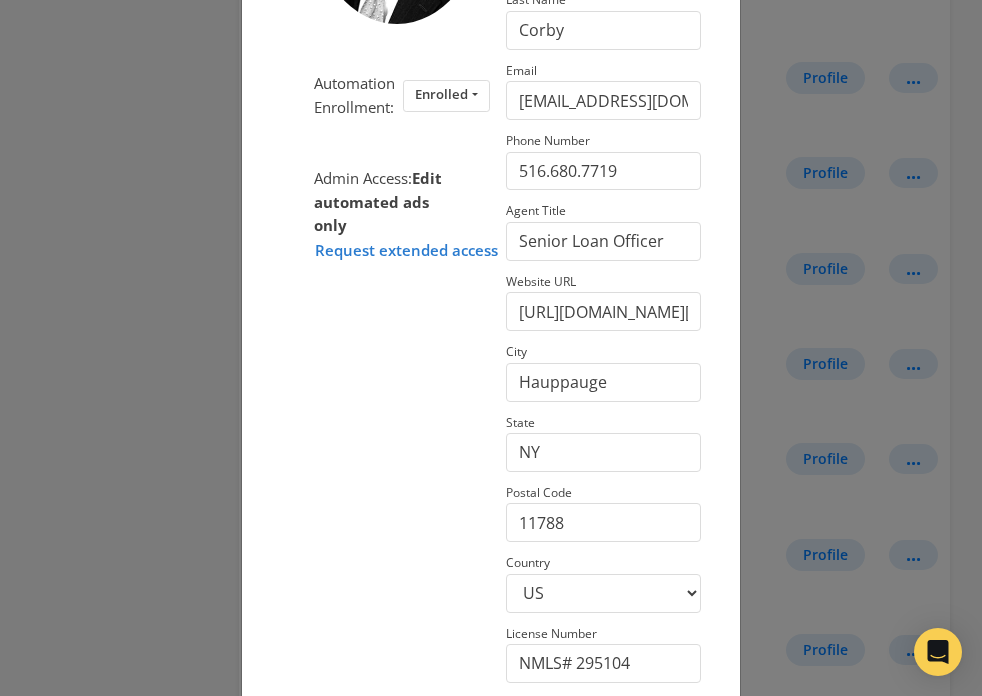 scroll, scrollTop: 394, scrollLeft: 0, axis: vertical 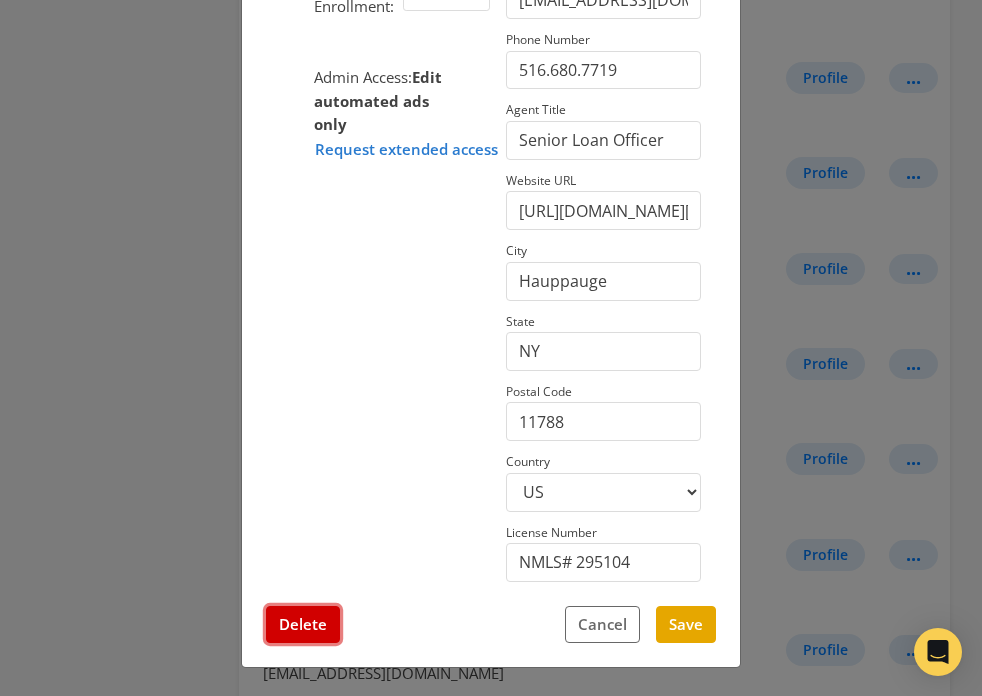 click on "Delete" at bounding box center (303, 624) 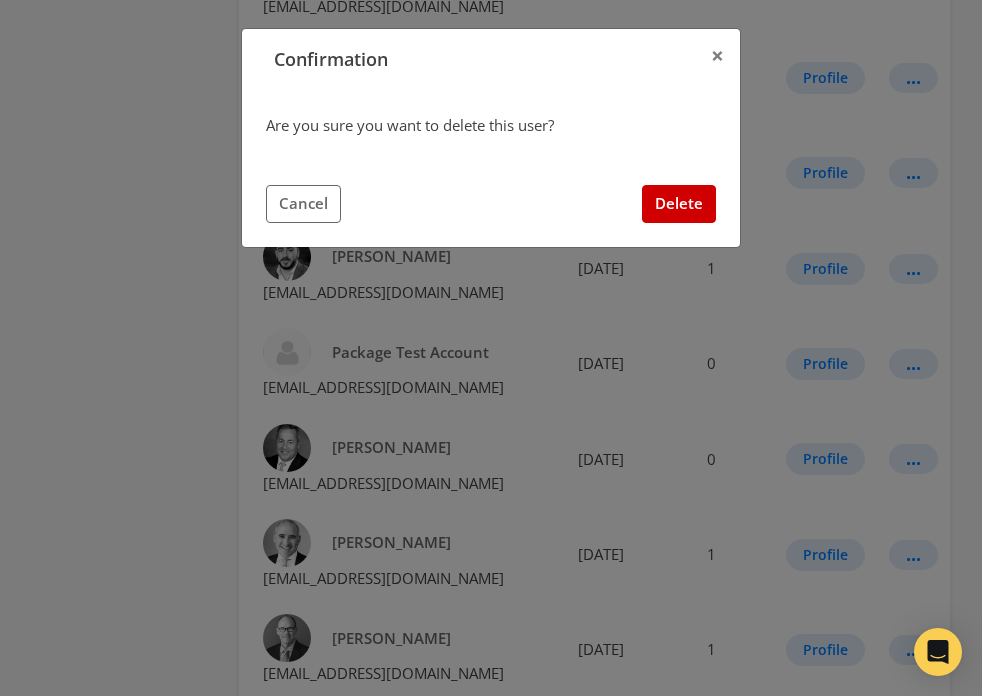 click on "Are you sure you want to delete this user? Cancel Delete" at bounding box center (491, 168) 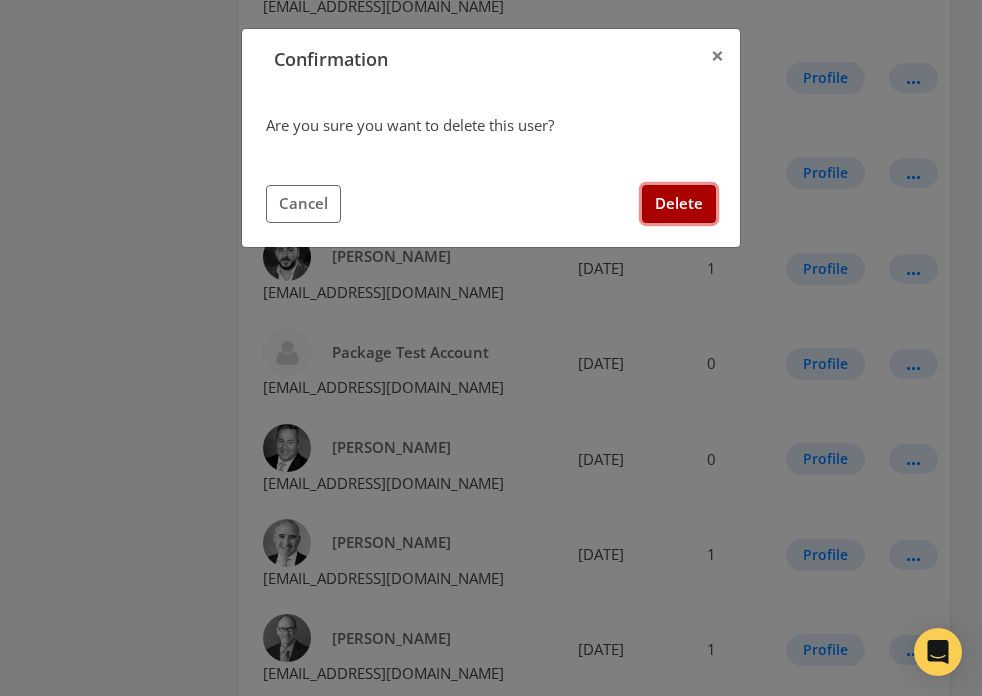 click on "Delete" at bounding box center (679, 203) 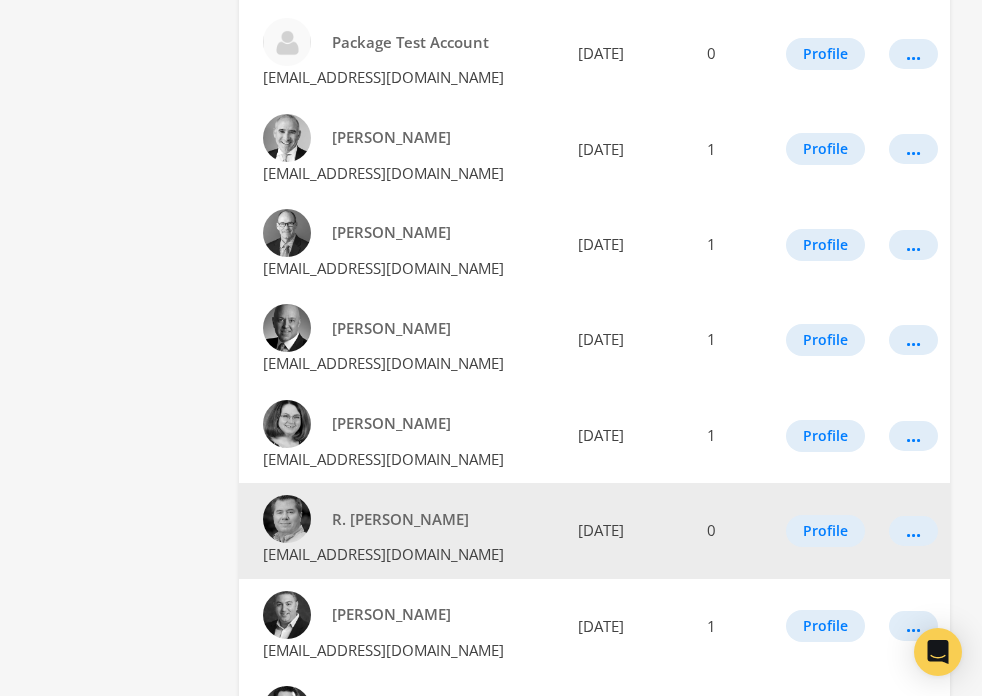 scroll, scrollTop: 1430, scrollLeft: 0, axis: vertical 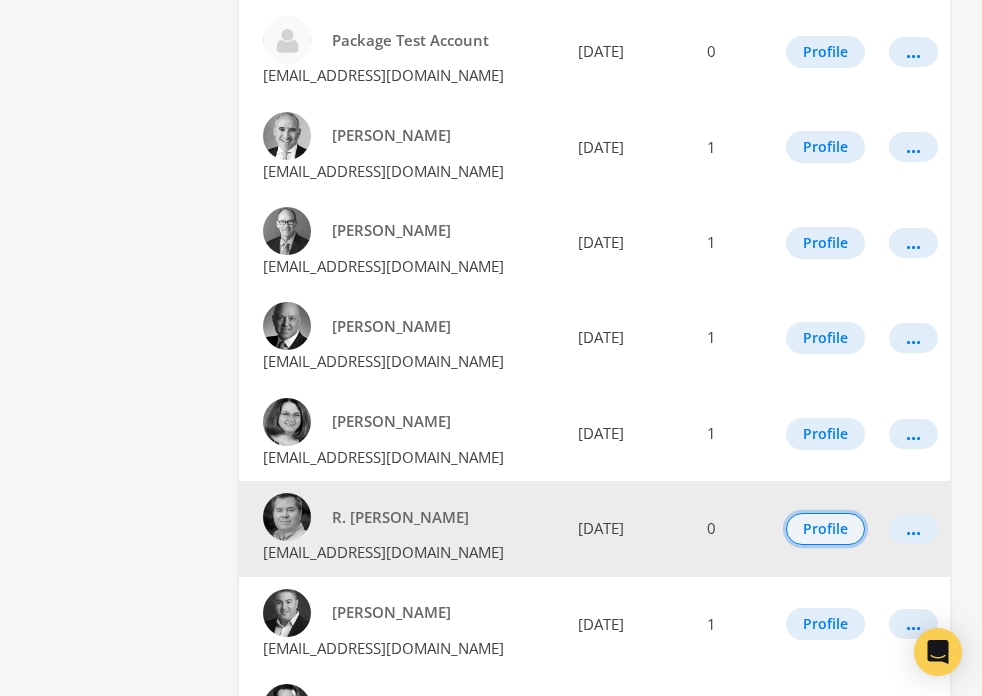 click on "Profile" at bounding box center (825, 529) 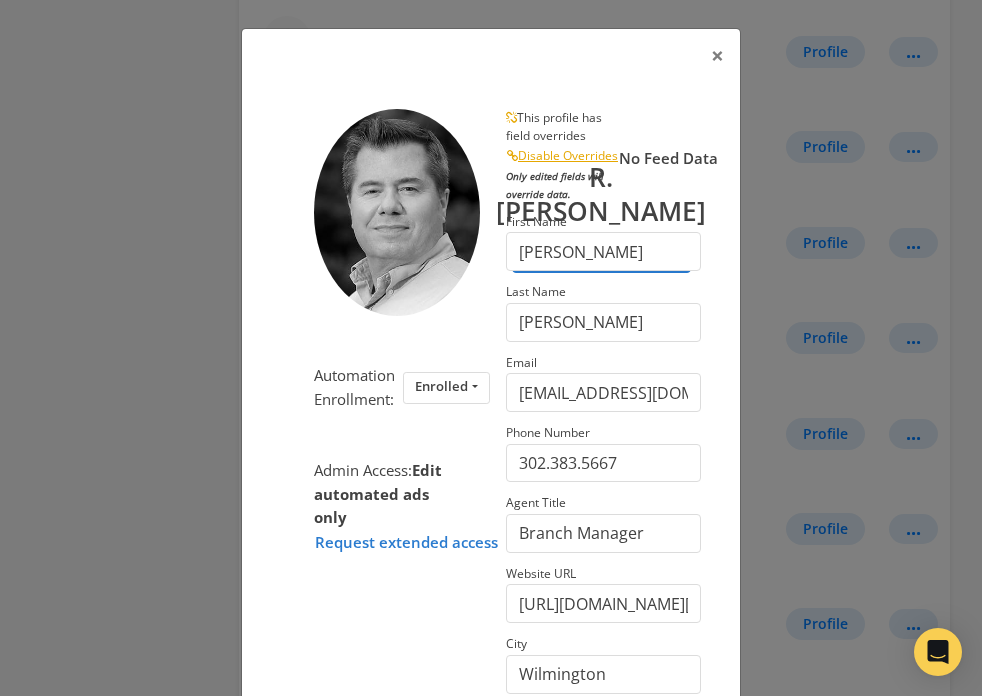 scroll, scrollTop: 394, scrollLeft: 0, axis: vertical 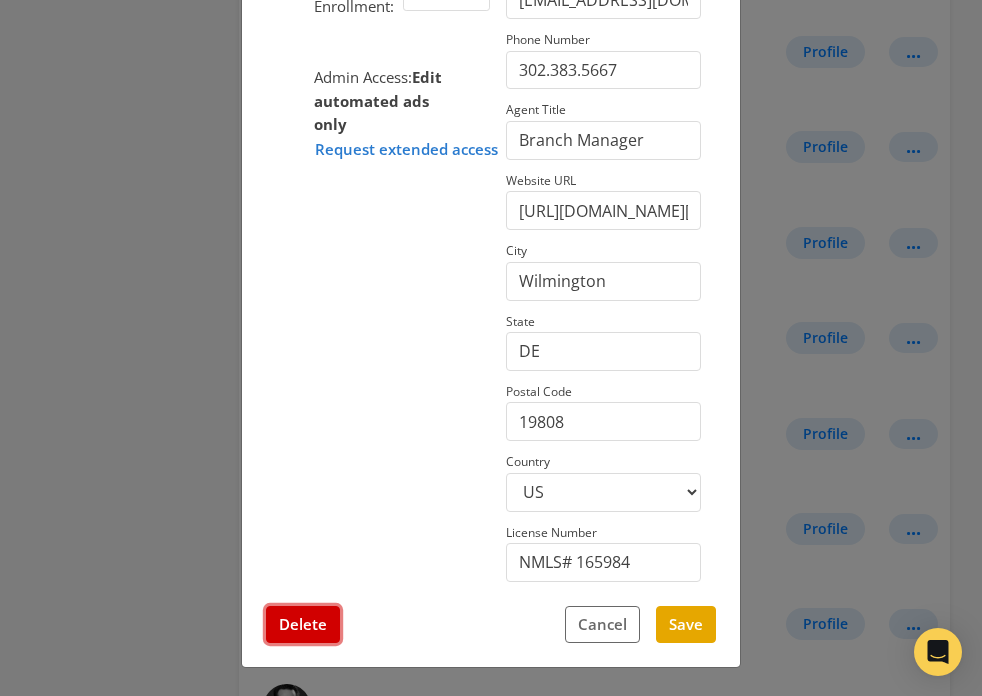 click on "Delete" at bounding box center [303, 624] 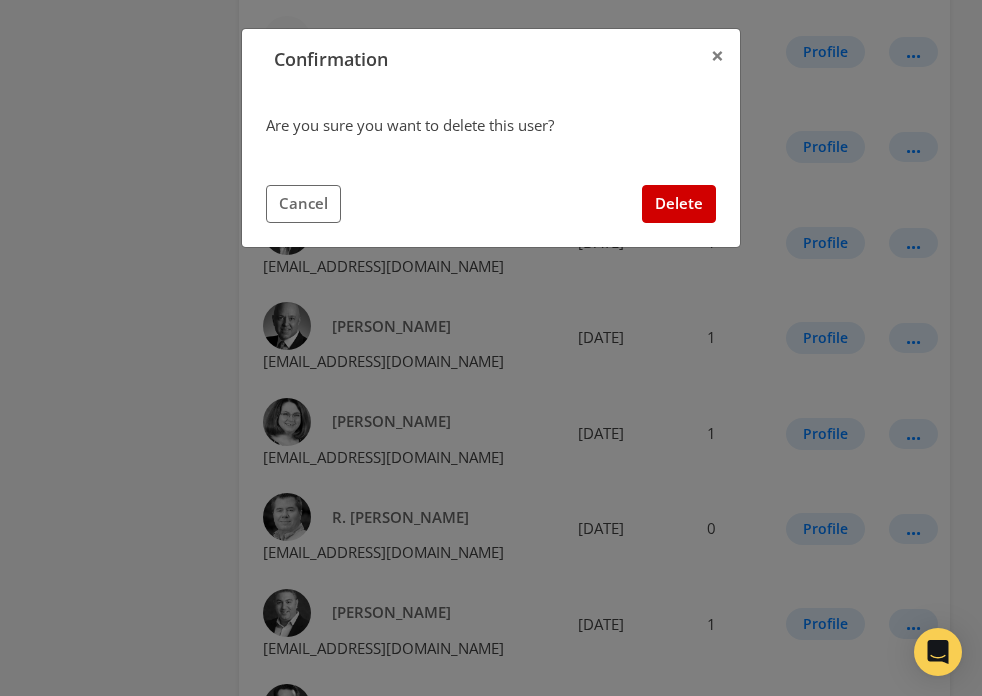 click on "Are you sure you want to delete this user? Cancel Delete" at bounding box center (491, 168) 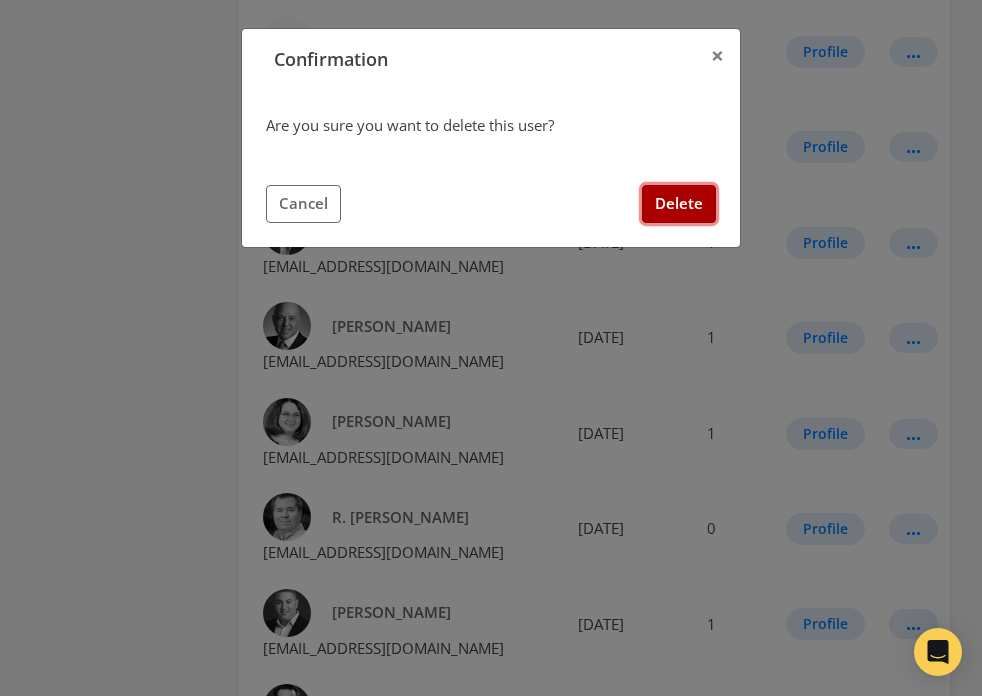 click on "Delete" at bounding box center [679, 203] 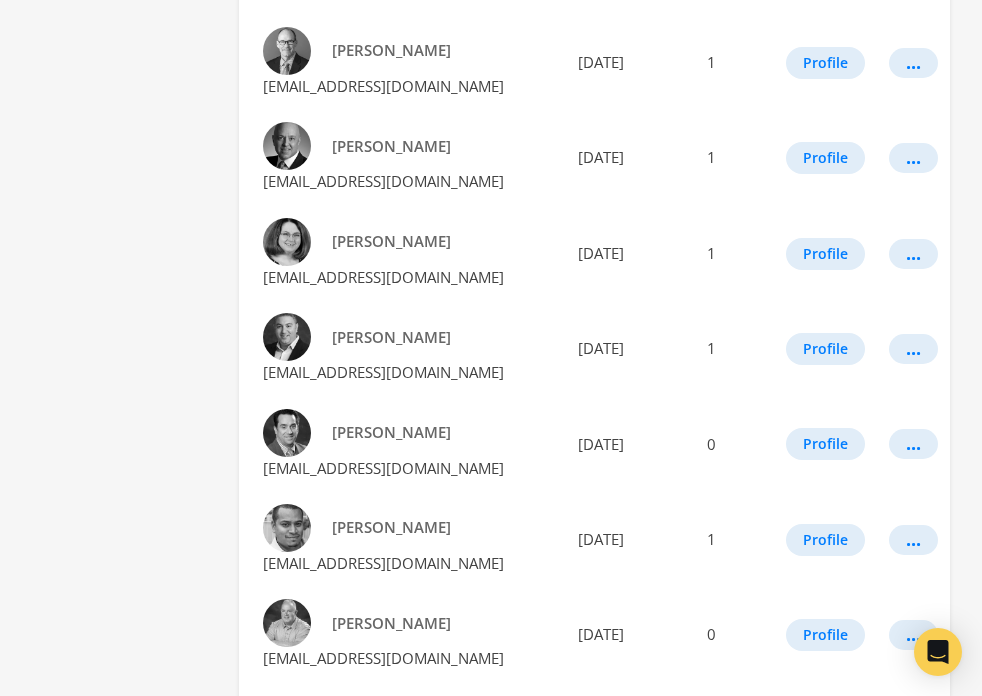 scroll, scrollTop: 1609, scrollLeft: 0, axis: vertical 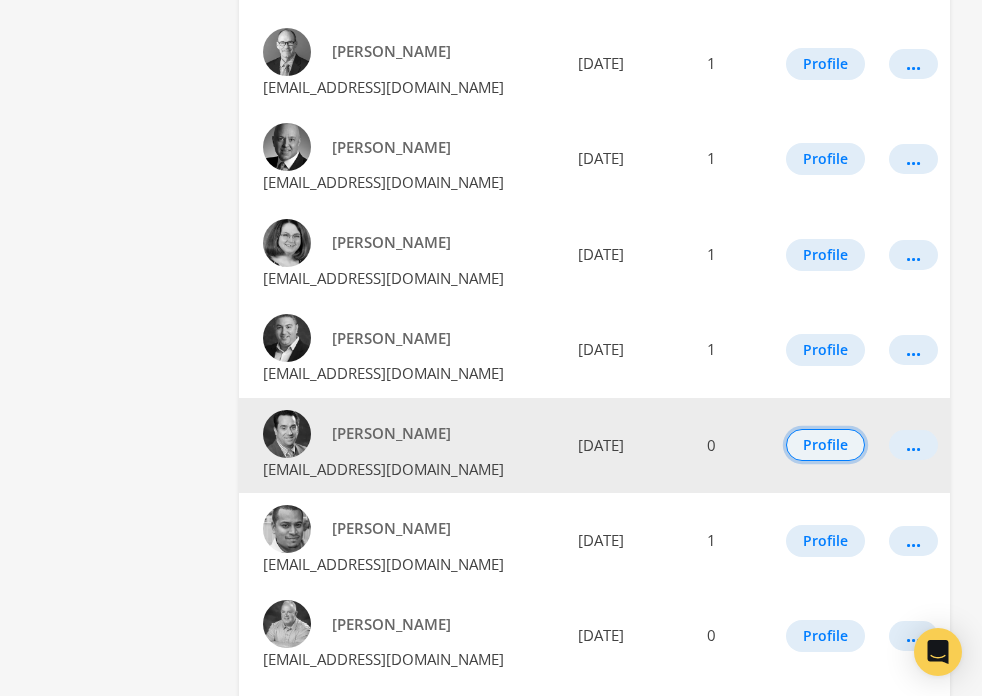 click on "Profile" at bounding box center (825, 445) 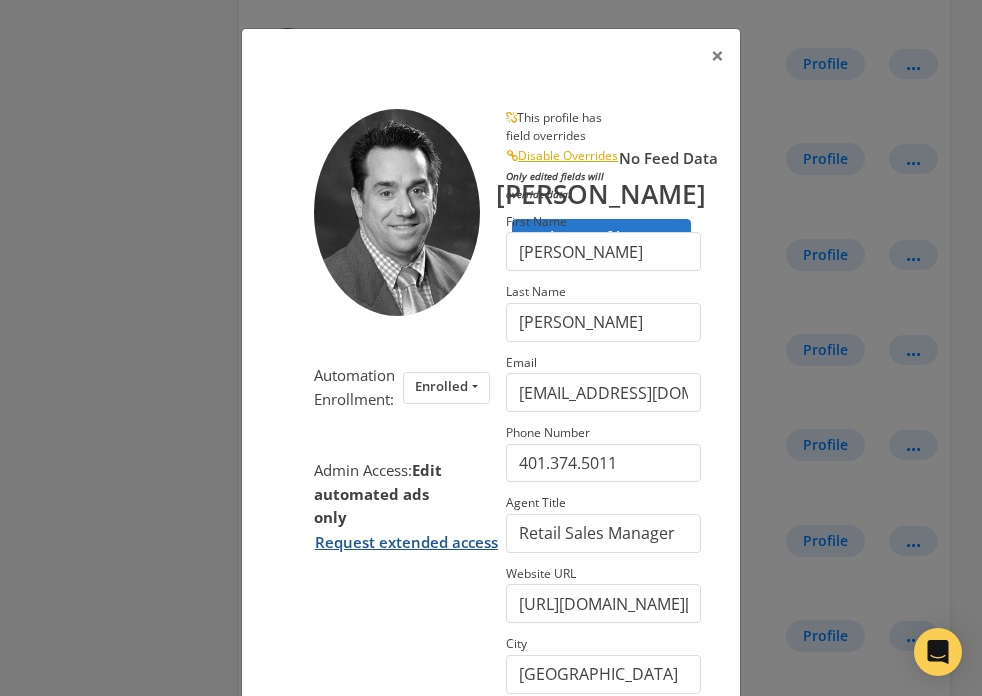 scroll, scrollTop: 394, scrollLeft: 0, axis: vertical 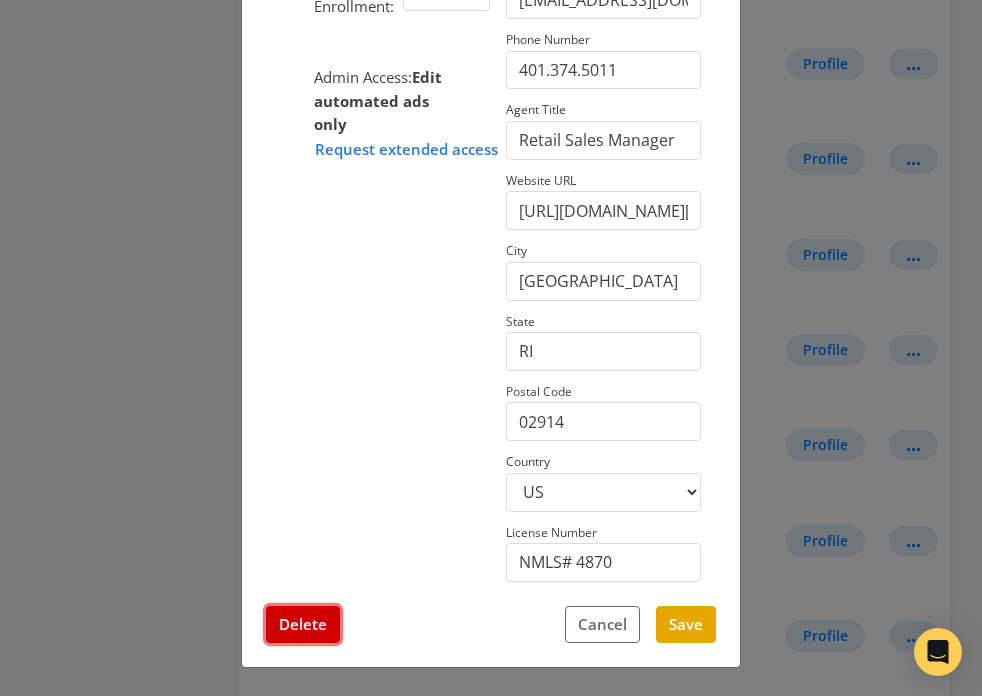 click on "Delete" at bounding box center (303, 624) 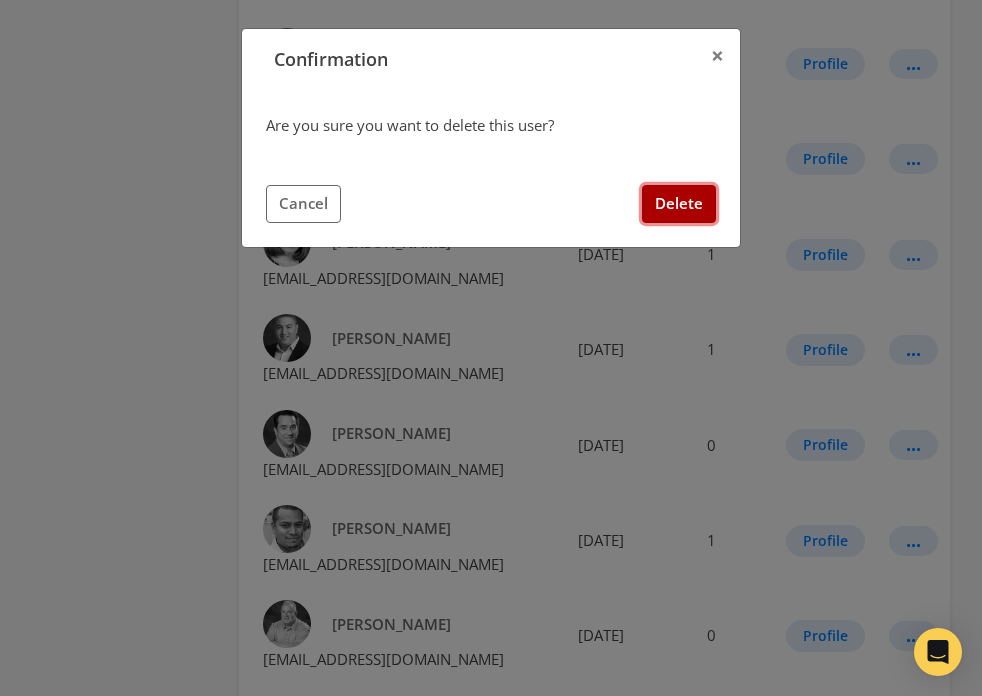 click on "Delete" at bounding box center (679, 203) 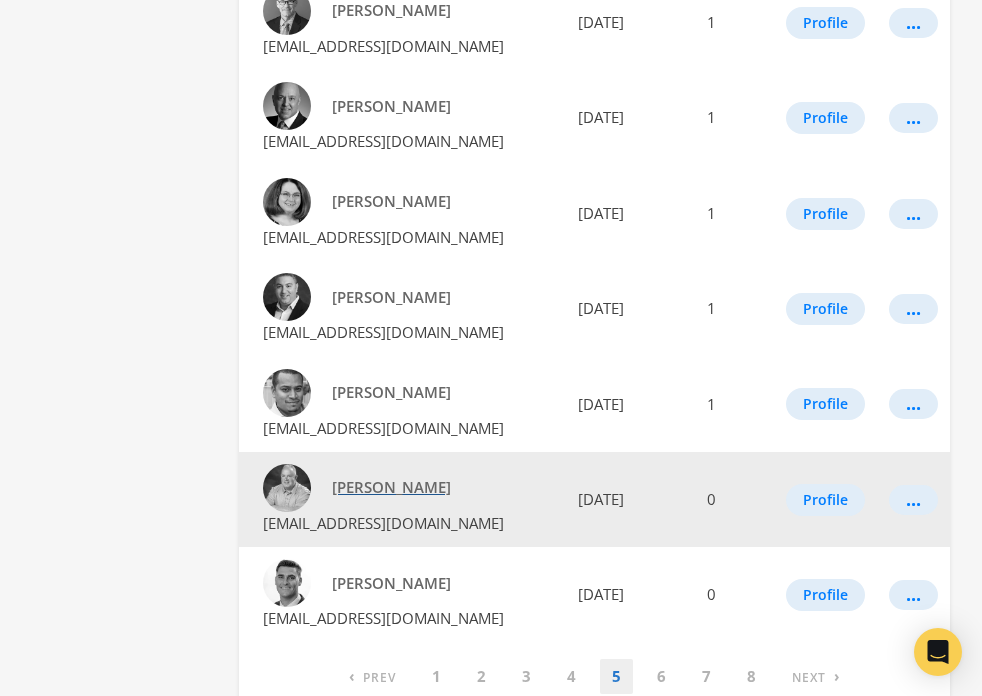 scroll, scrollTop: 1653, scrollLeft: 0, axis: vertical 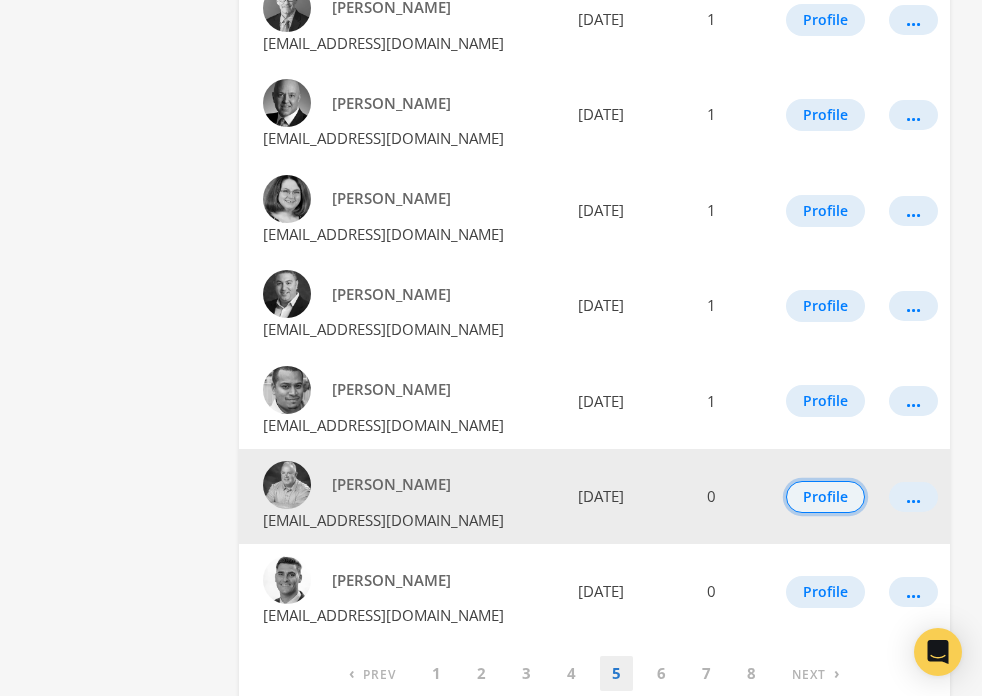 click on "Profile" at bounding box center (825, 497) 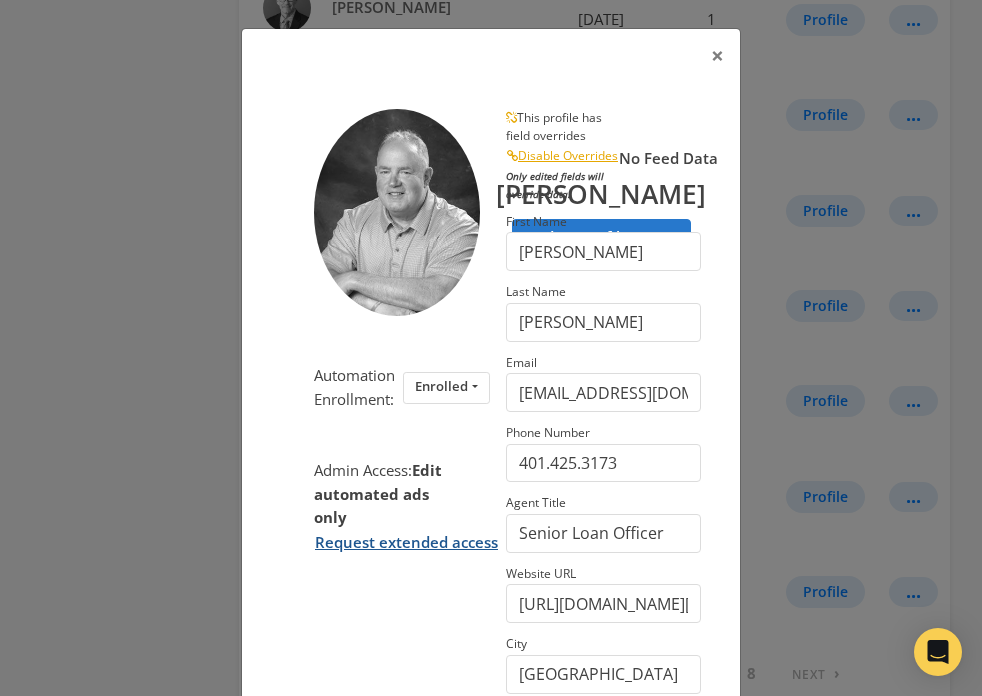scroll, scrollTop: 394, scrollLeft: 0, axis: vertical 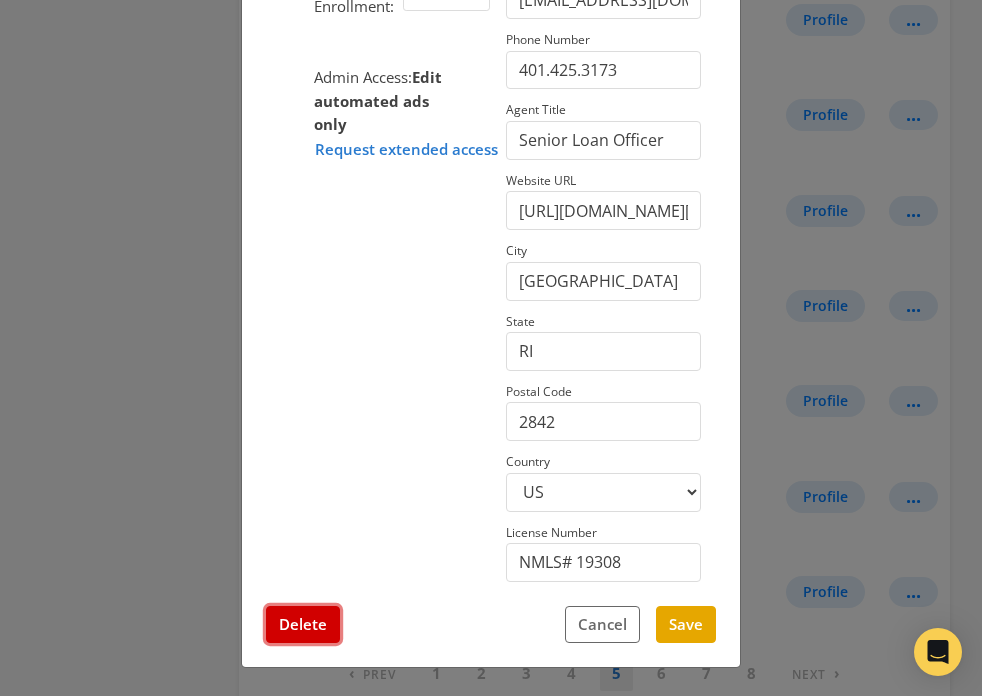 click on "Delete" at bounding box center [303, 624] 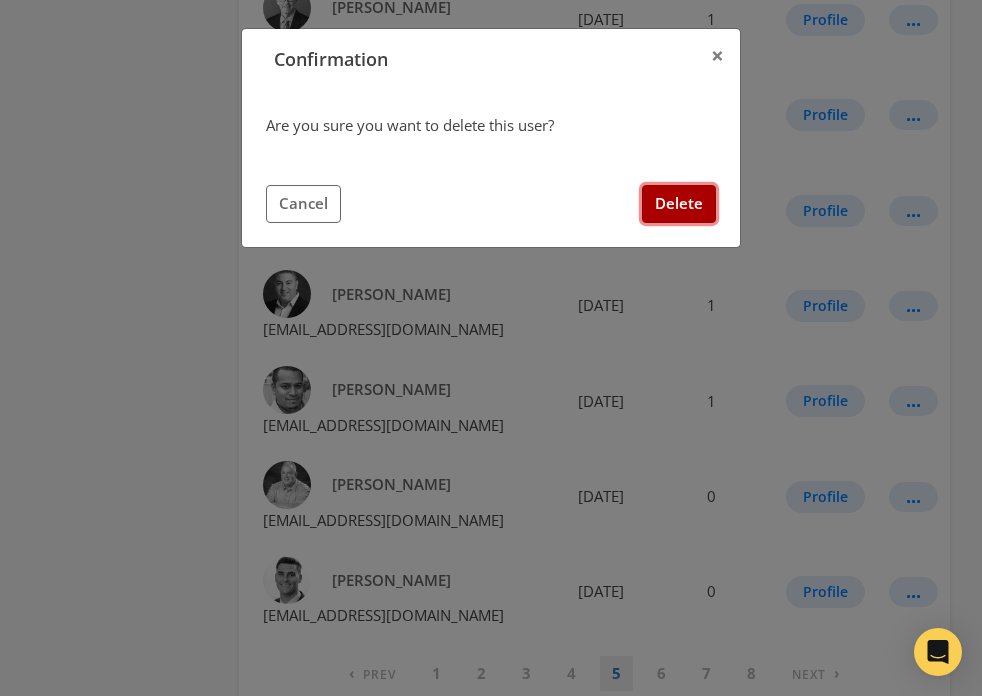 click on "Delete" at bounding box center [679, 203] 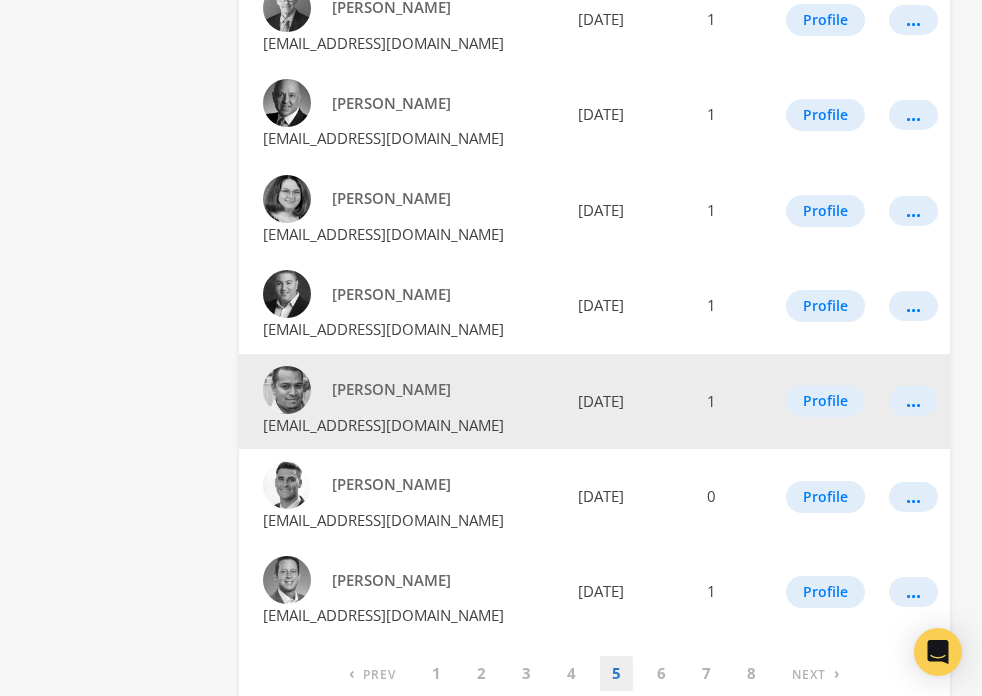 scroll, scrollTop: 1708, scrollLeft: 0, axis: vertical 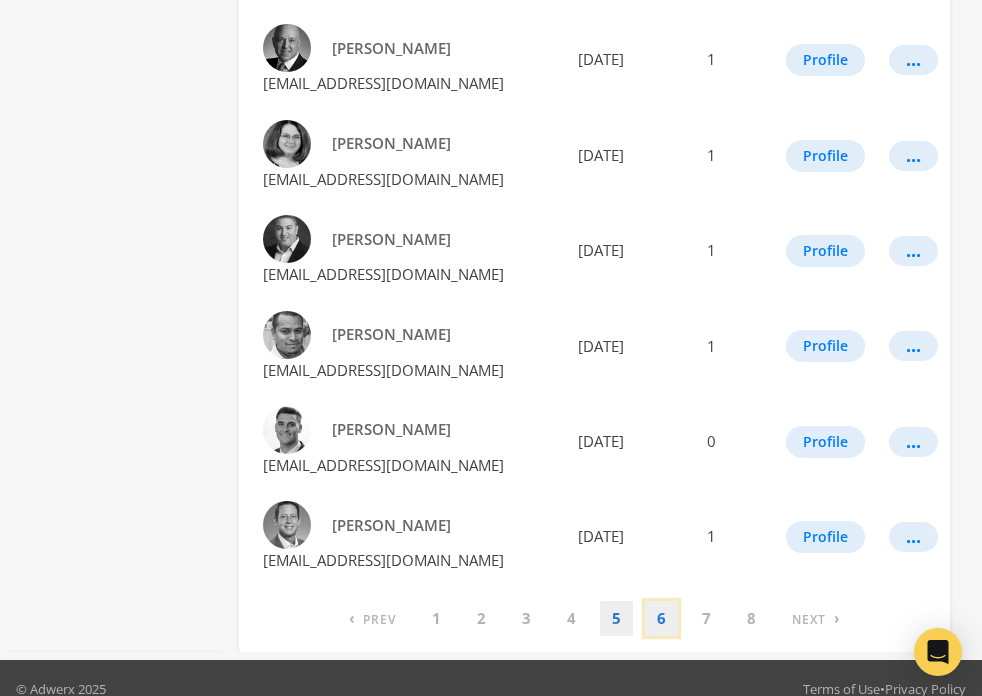click on "6" at bounding box center (661, 618) 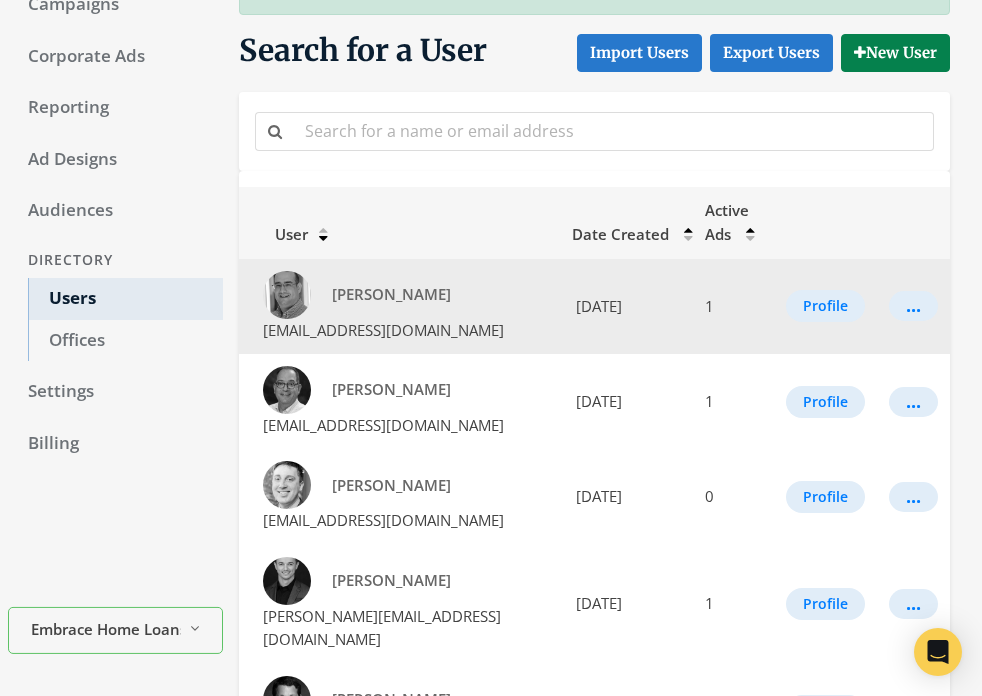 scroll, scrollTop: 105, scrollLeft: 0, axis: vertical 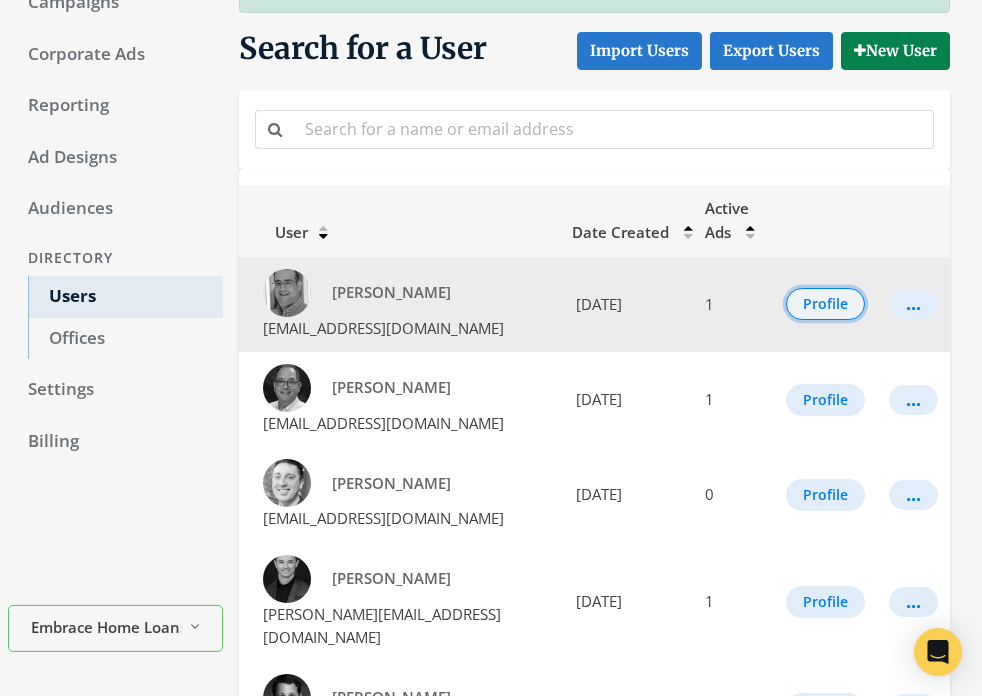 click on "Profile" at bounding box center (825, 304) 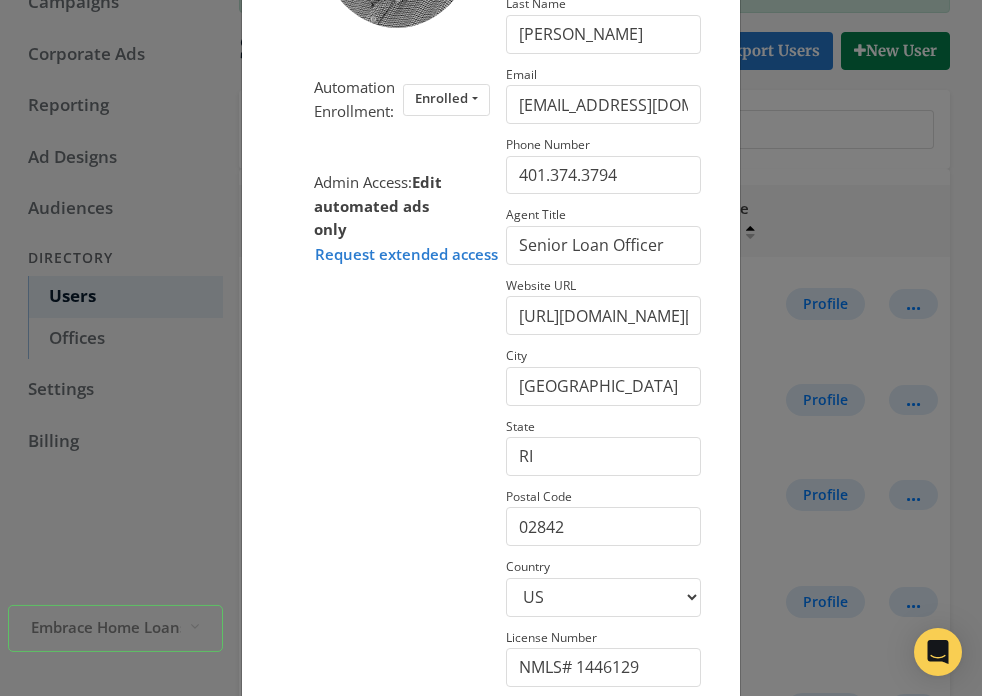 scroll, scrollTop: 394, scrollLeft: 0, axis: vertical 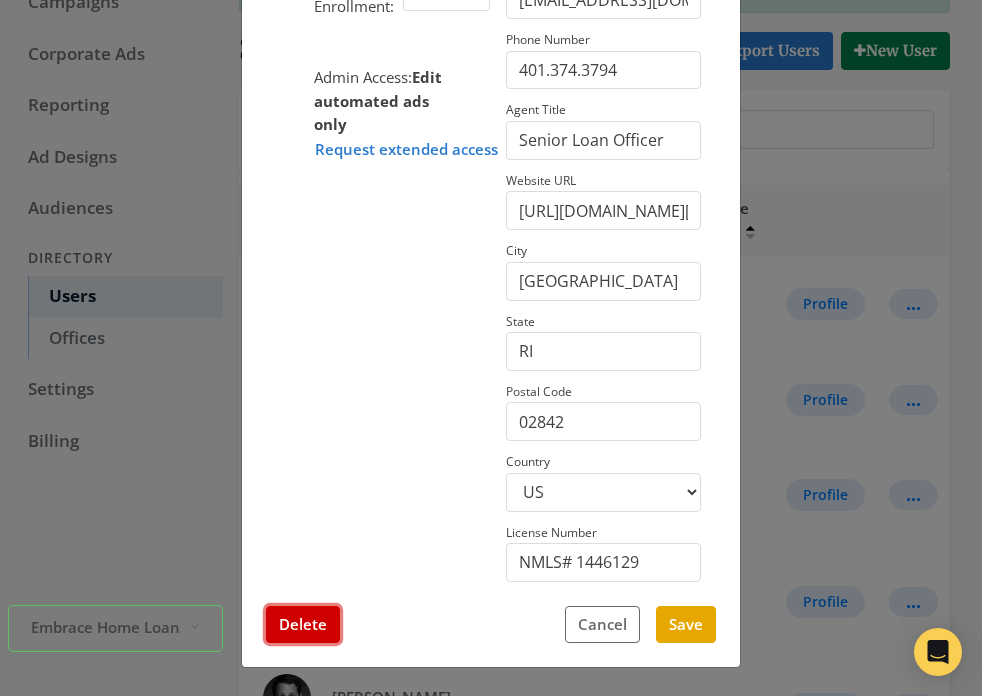 click on "Delete" at bounding box center (303, 624) 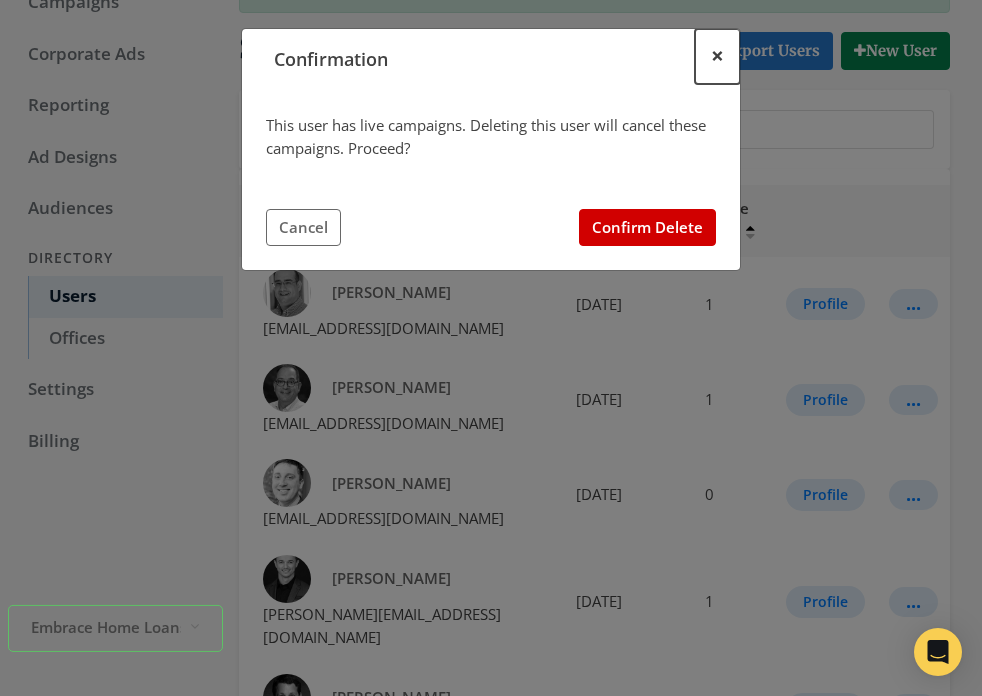 click on "×" at bounding box center (717, 55) 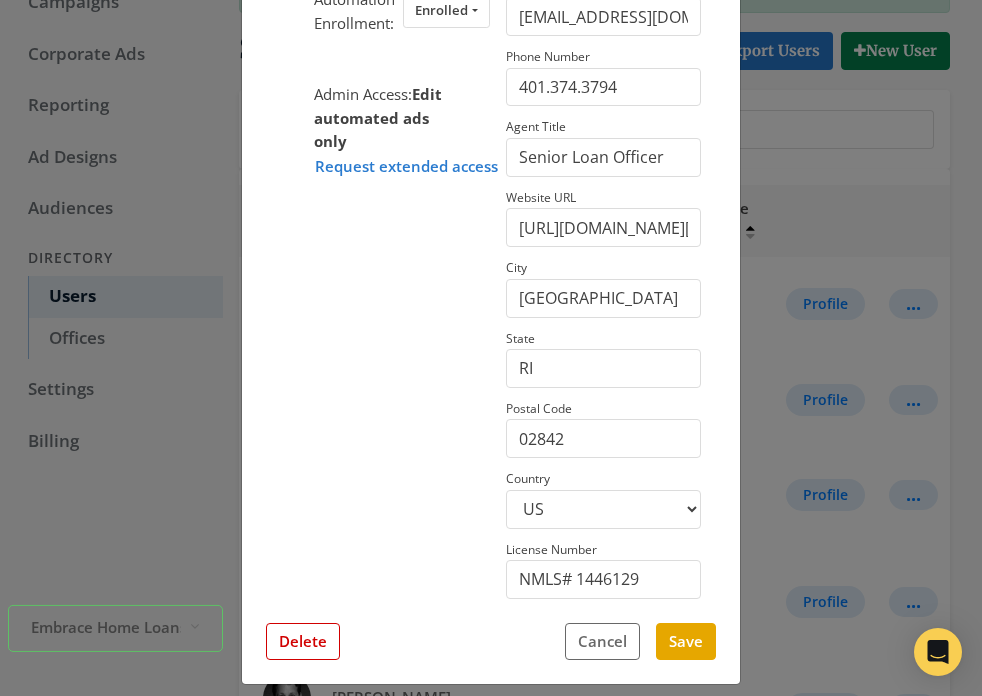 scroll, scrollTop: 394, scrollLeft: 0, axis: vertical 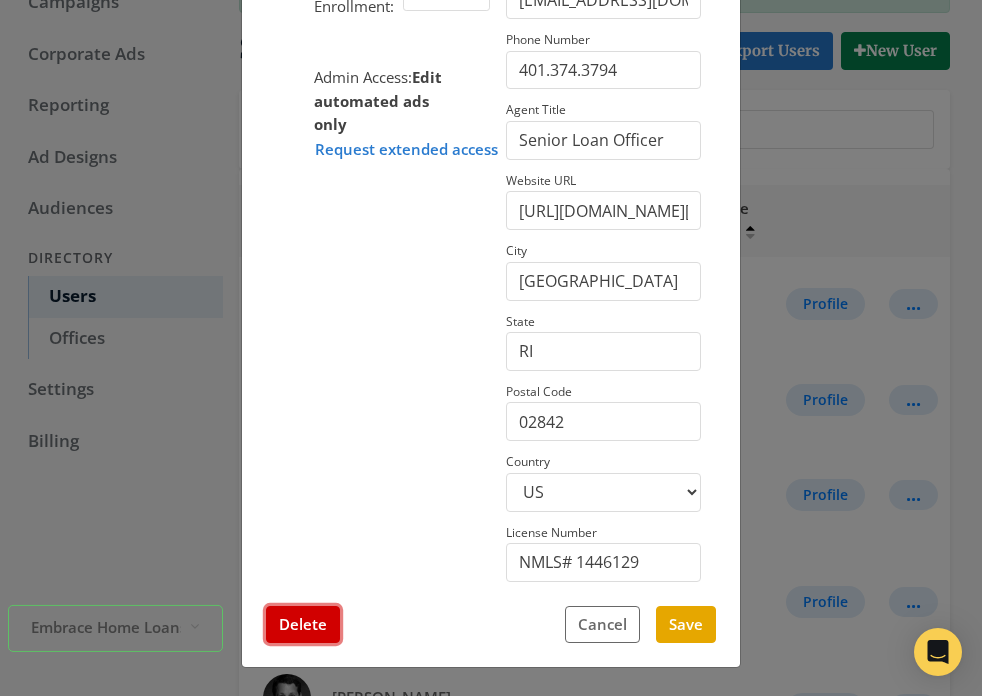 click on "Delete" at bounding box center (303, 624) 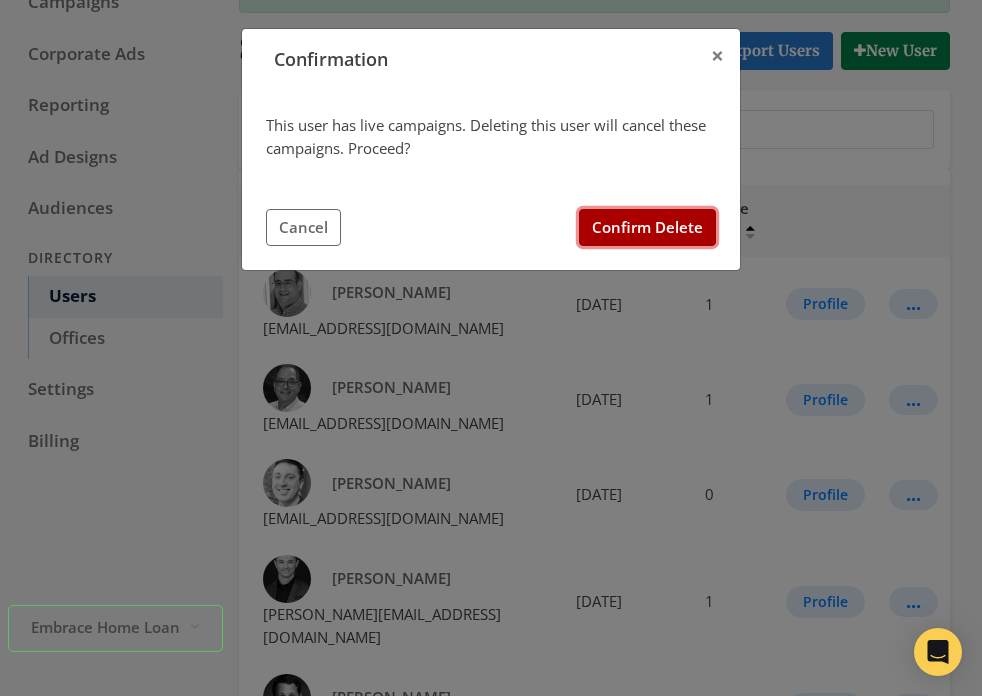 click on "Confirm Delete" at bounding box center [647, 227] 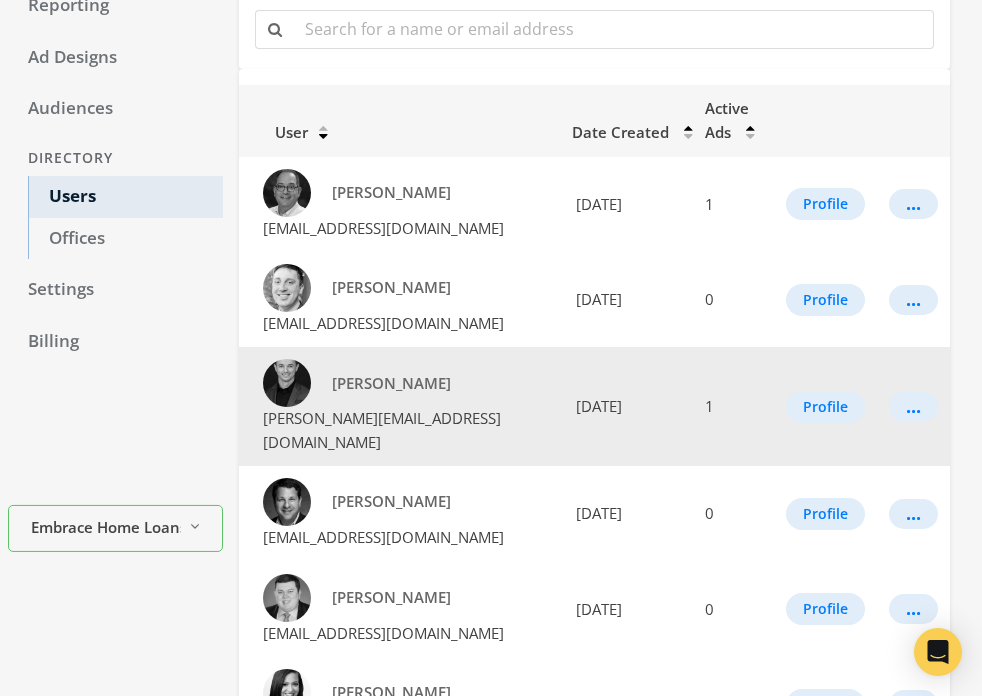 scroll, scrollTop: 209, scrollLeft: 0, axis: vertical 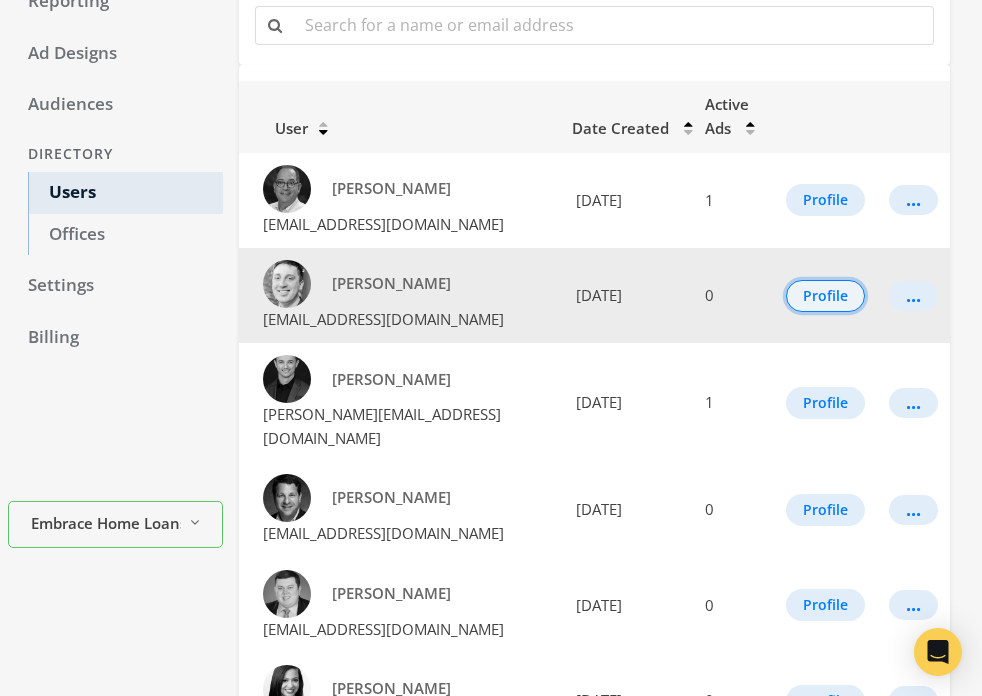 click on "Profile" at bounding box center (825, 296) 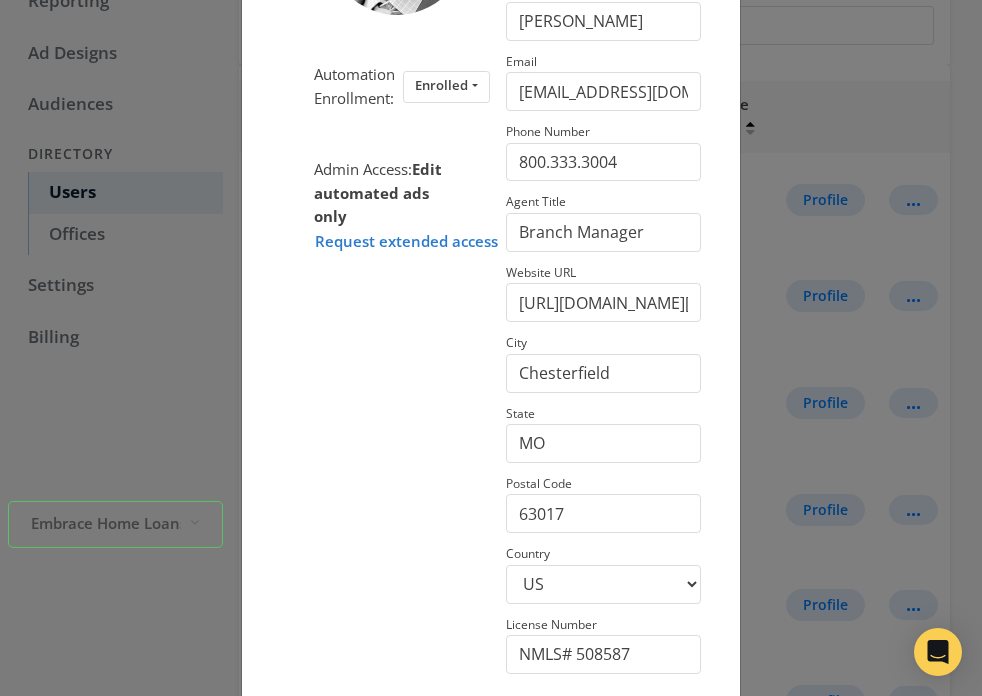 scroll, scrollTop: 394, scrollLeft: 0, axis: vertical 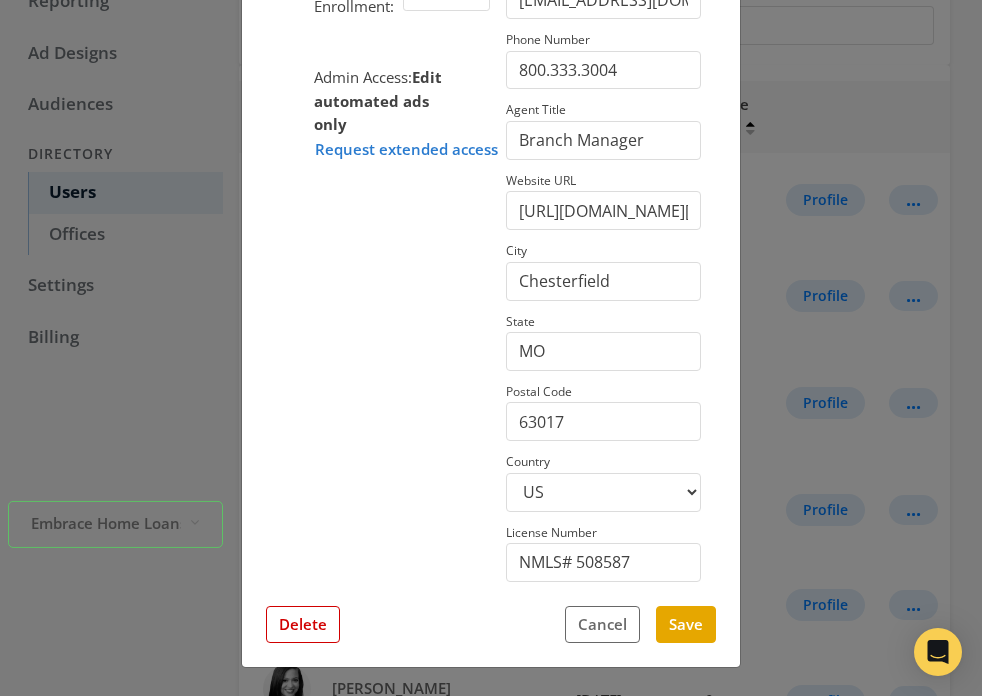 click on "× Ryan Aldridge Update Profile Image Automation Enrollment:  Enrolled Enrolled Not Enrolled Admin Access:  Edit automated ads only Request extended access  This profile has field overrides    Disable Overrides Only edited fields will override data. No Feed Data First Name Ryan Last Name Aldridge Email raldridge@embracehomeloans.com Phone Number 800.333.3004 Agent Title Branch Manager Website URL https://www.embracehomeloans.com/location/missouri/chesterfield/ryan-aldridge City Chesterfield State MO Postal Code 63017 Country US CA License Number NMLS# 508587 Close Feed Data first name:  Ryan last name:  Aldridge email:  raldridge@embracehomeloans.com phone:  800.333.3004 title:  Branch Manager website url:  https://www.embracehomeloans.com/location/missouri/chesterfield/ryan-aldridge city:  Chesterfield state:  MO postal code:  63017 country:  US license number:  NMLS# 508587 photo URL:  https://cdn.attachments.adwerx.com/account_profiles/images/000/120/446/original/data?1699878947 Delete Cancel Save" at bounding box center (491, 348) 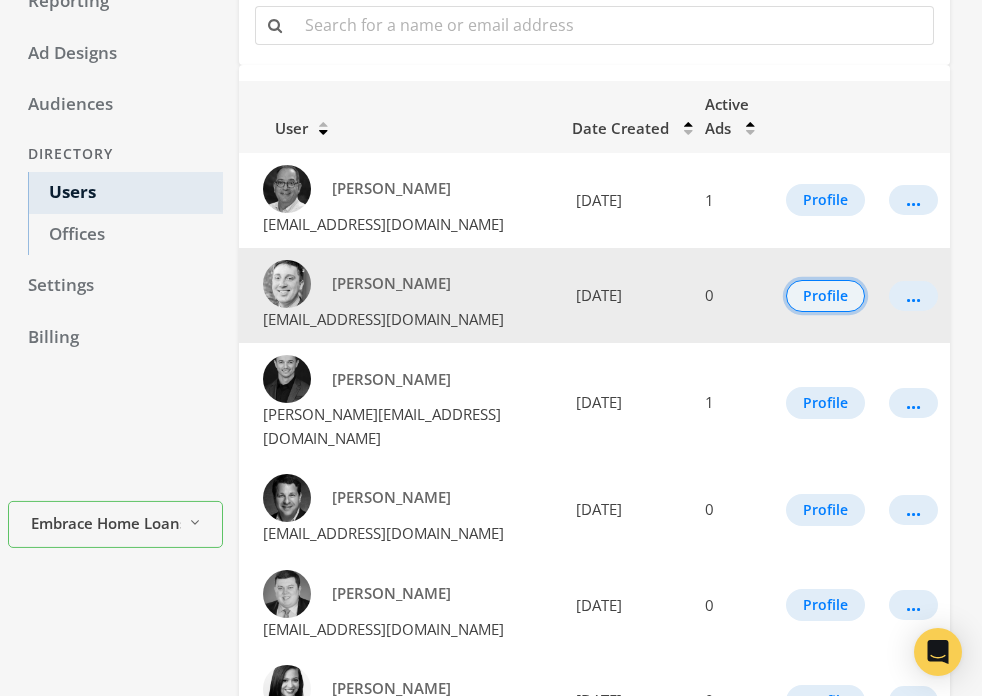 click on "Profile" at bounding box center (825, 296) 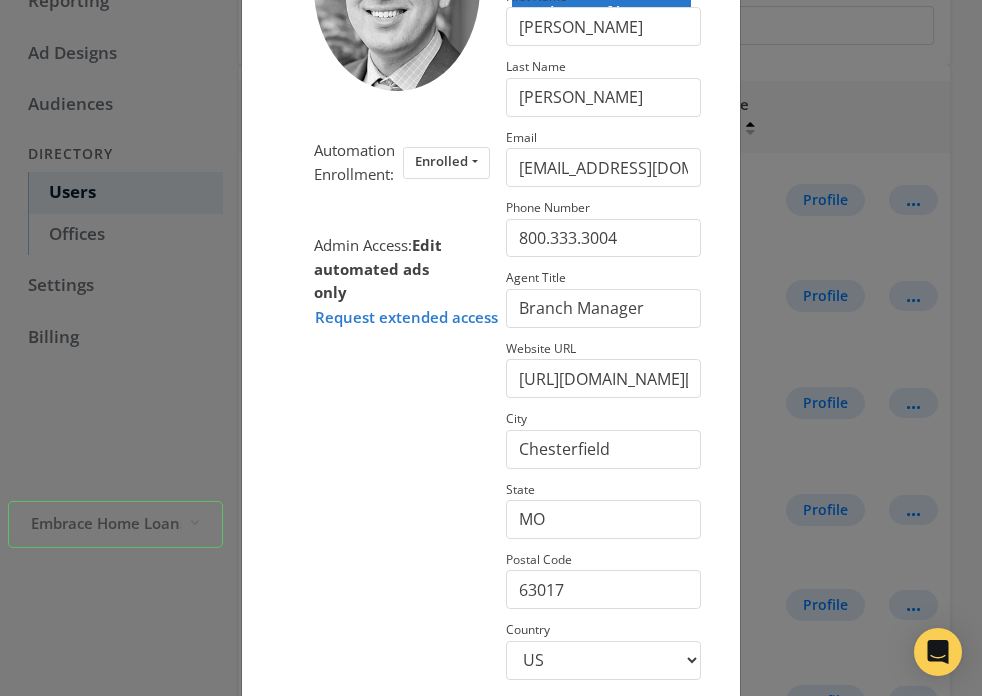 scroll, scrollTop: 394, scrollLeft: 0, axis: vertical 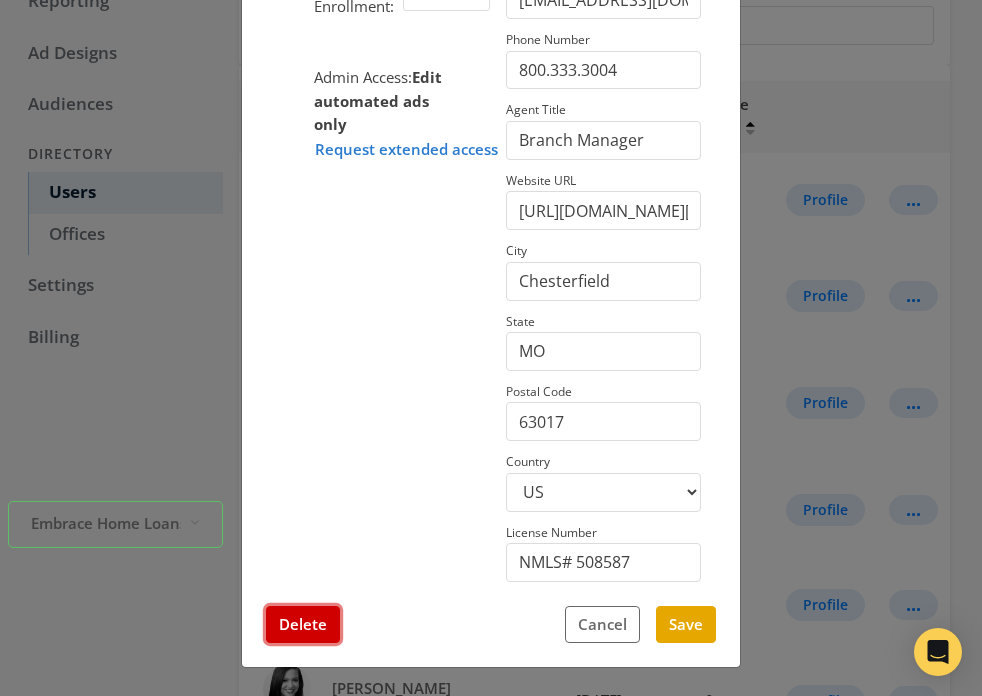 click on "Delete" at bounding box center [303, 624] 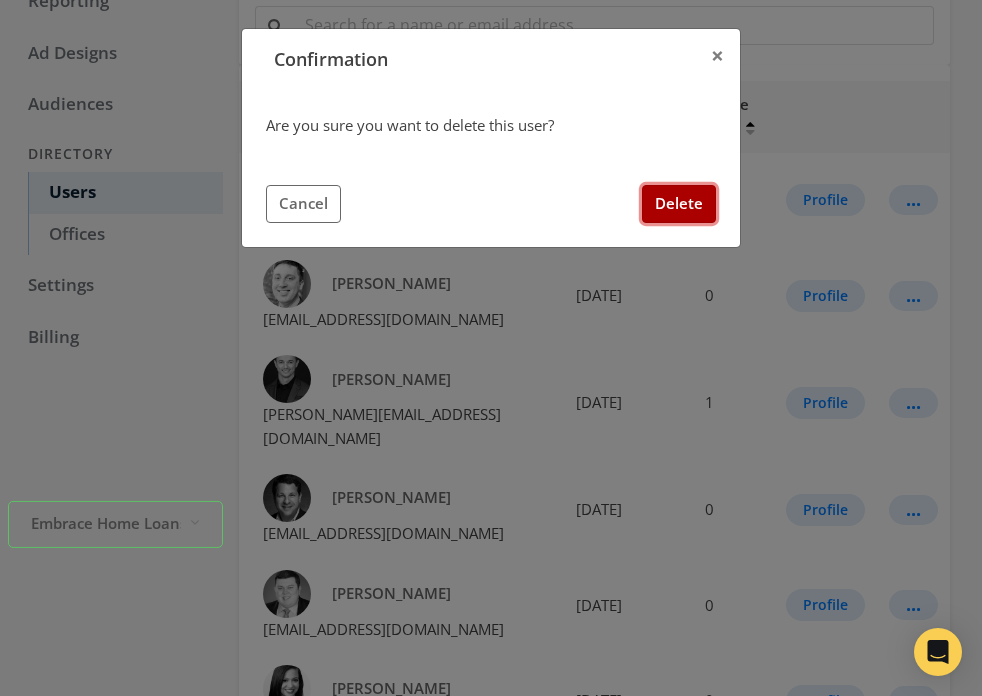 click on "Delete" at bounding box center (679, 203) 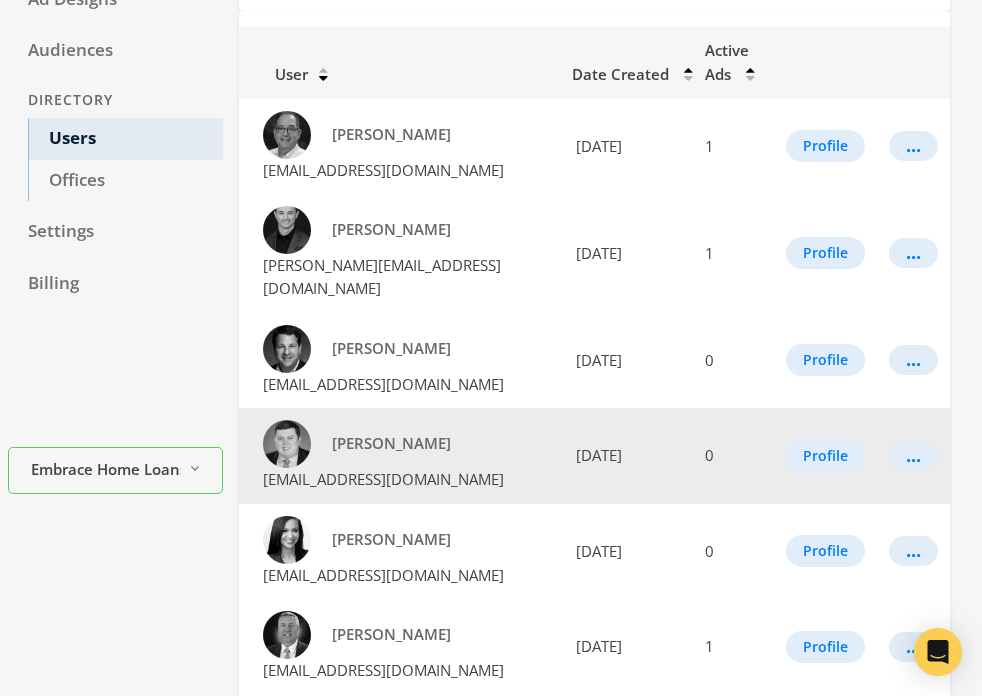 scroll, scrollTop: 265, scrollLeft: 0, axis: vertical 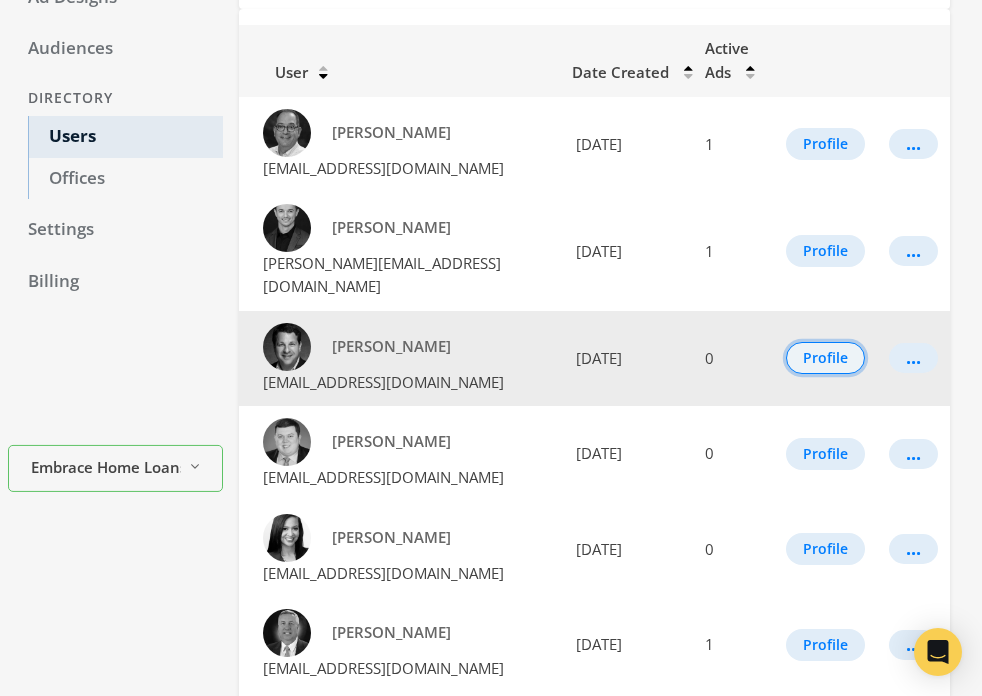 click on "Profile" at bounding box center (825, 358) 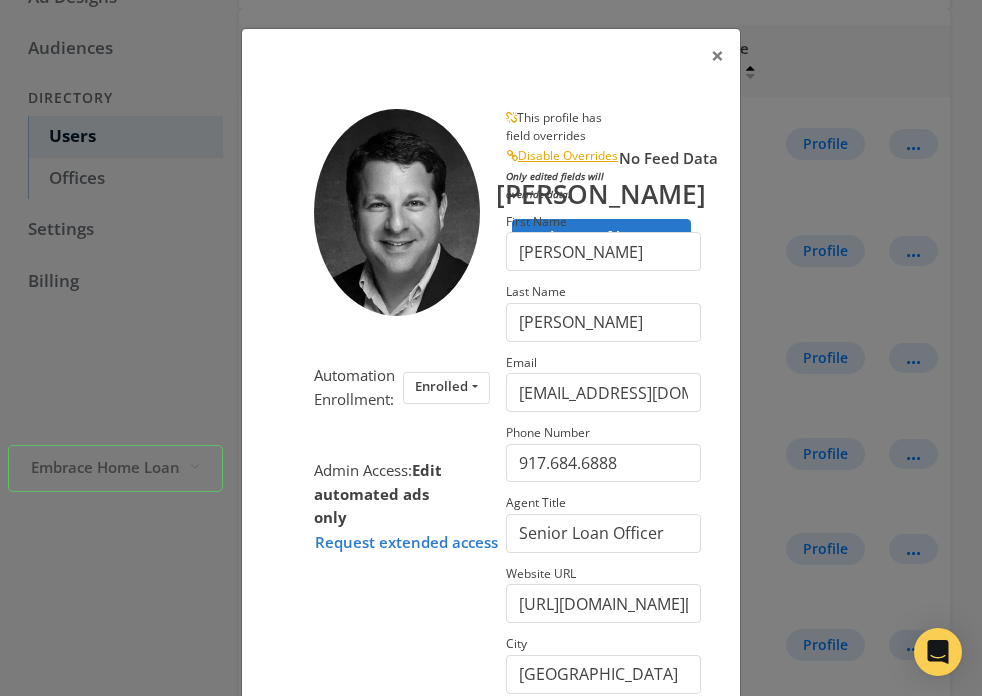 scroll, scrollTop: 394, scrollLeft: 0, axis: vertical 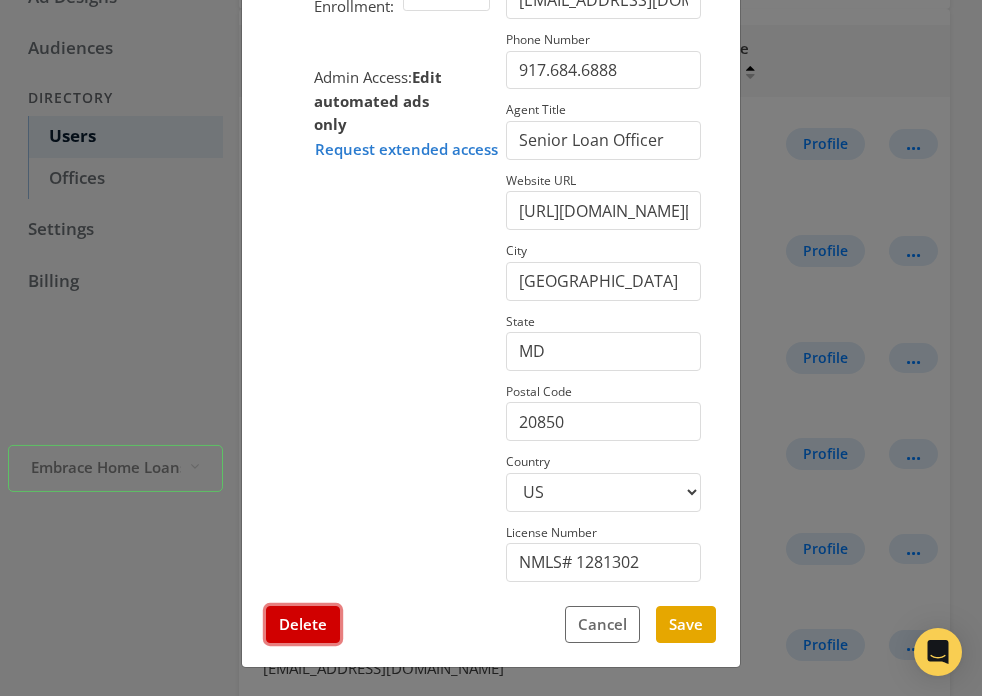 click on "Delete" at bounding box center (303, 624) 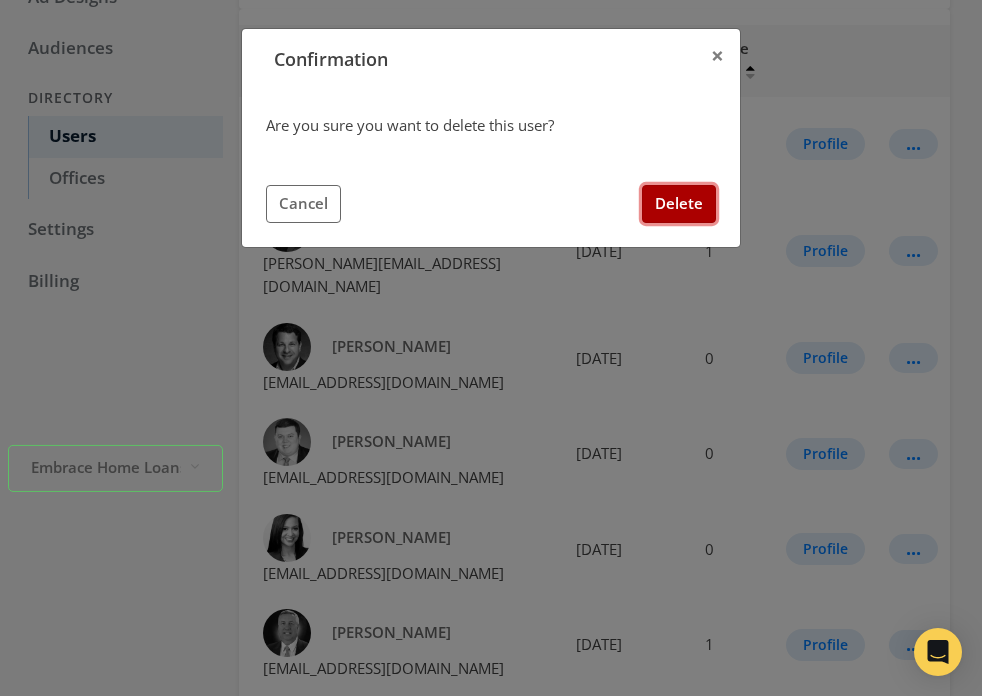 click on "Delete" at bounding box center [679, 203] 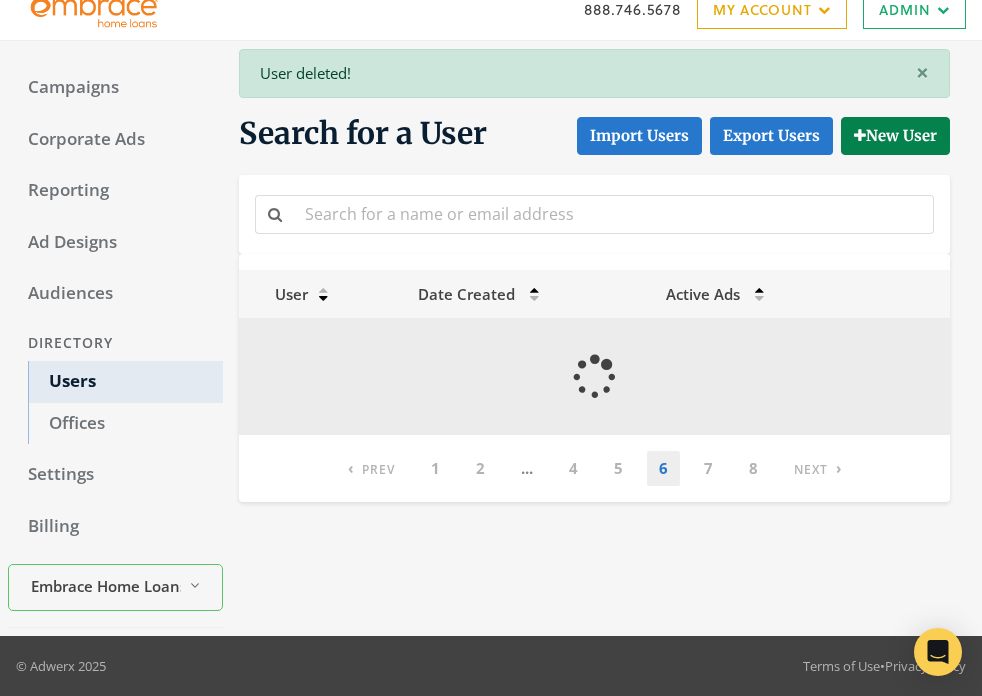 scroll, scrollTop: 265, scrollLeft: 0, axis: vertical 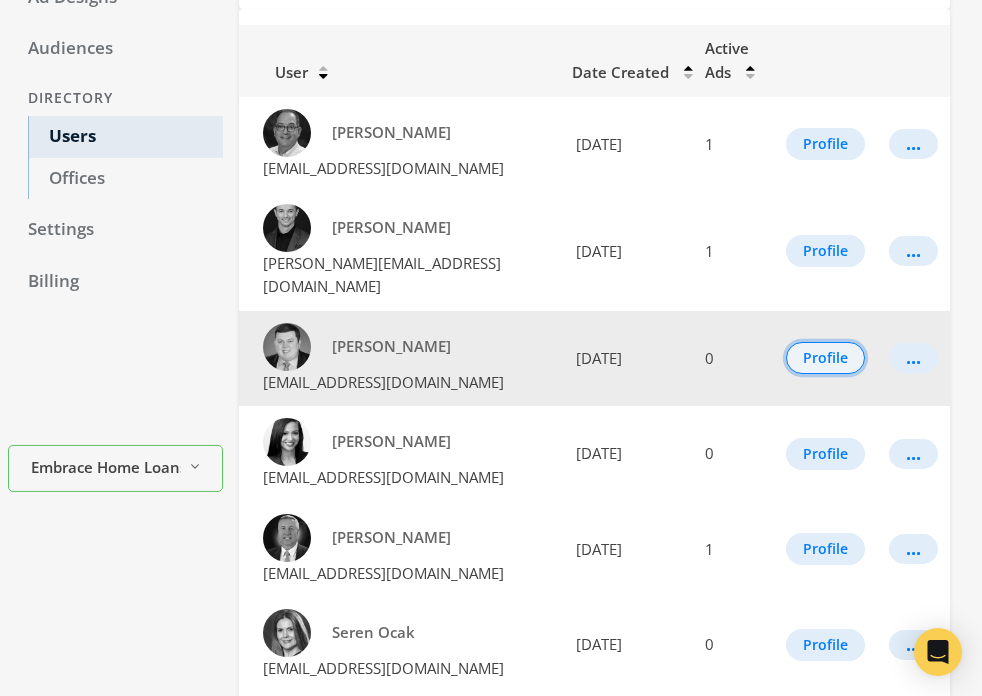 click on "Profile" at bounding box center [825, 358] 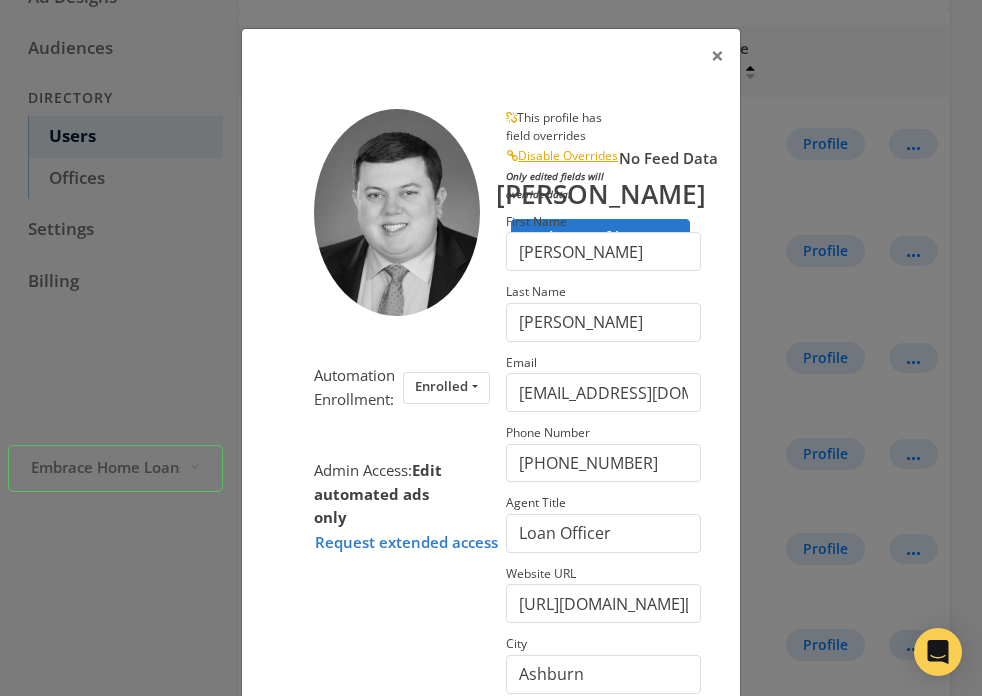 scroll, scrollTop: 394, scrollLeft: 0, axis: vertical 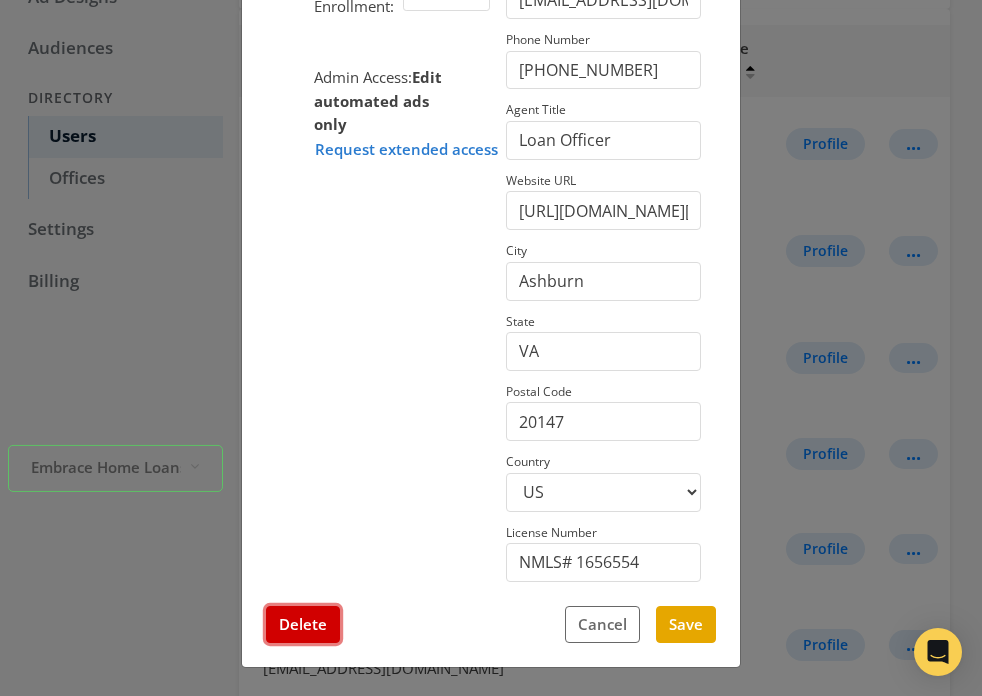 click on "Delete" at bounding box center (303, 624) 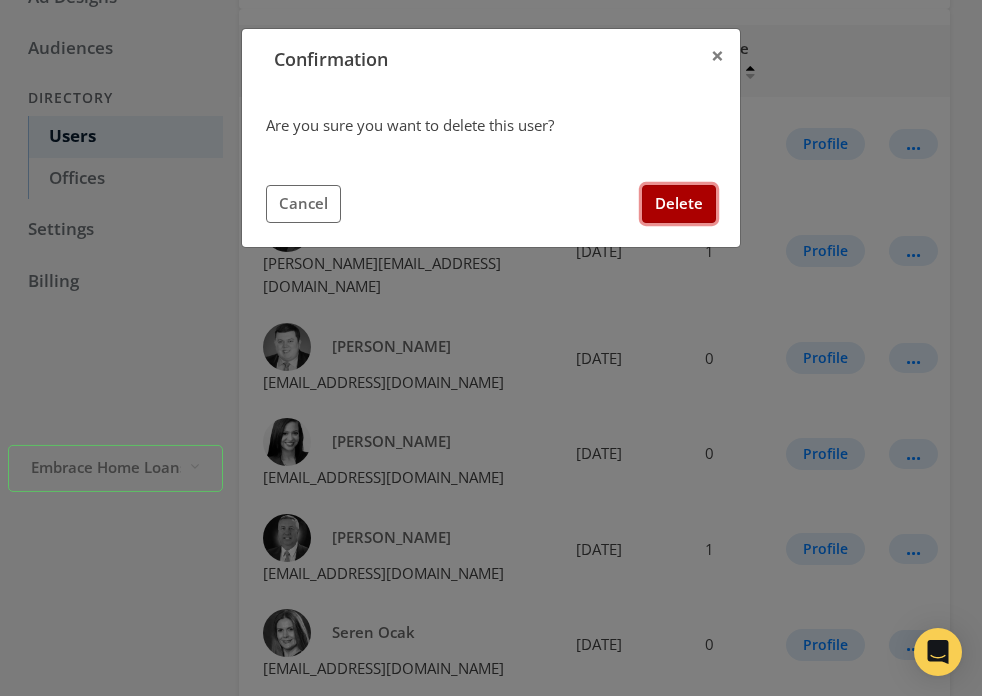 click on "Delete" at bounding box center [679, 203] 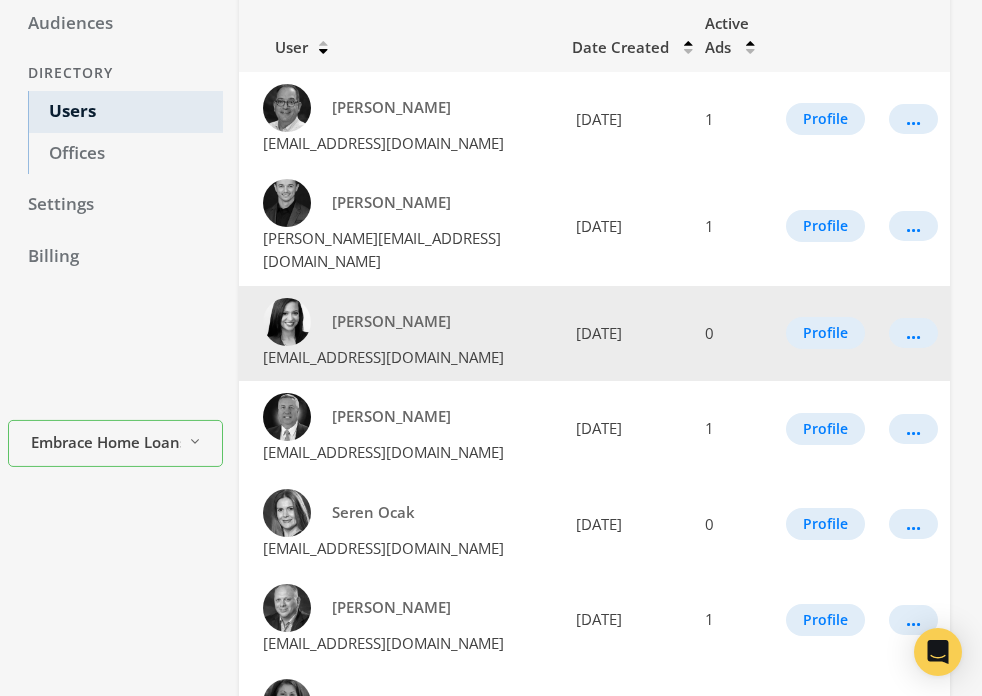 scroll, scrollTop: 288, scrollLeft: 0, axis: vertical 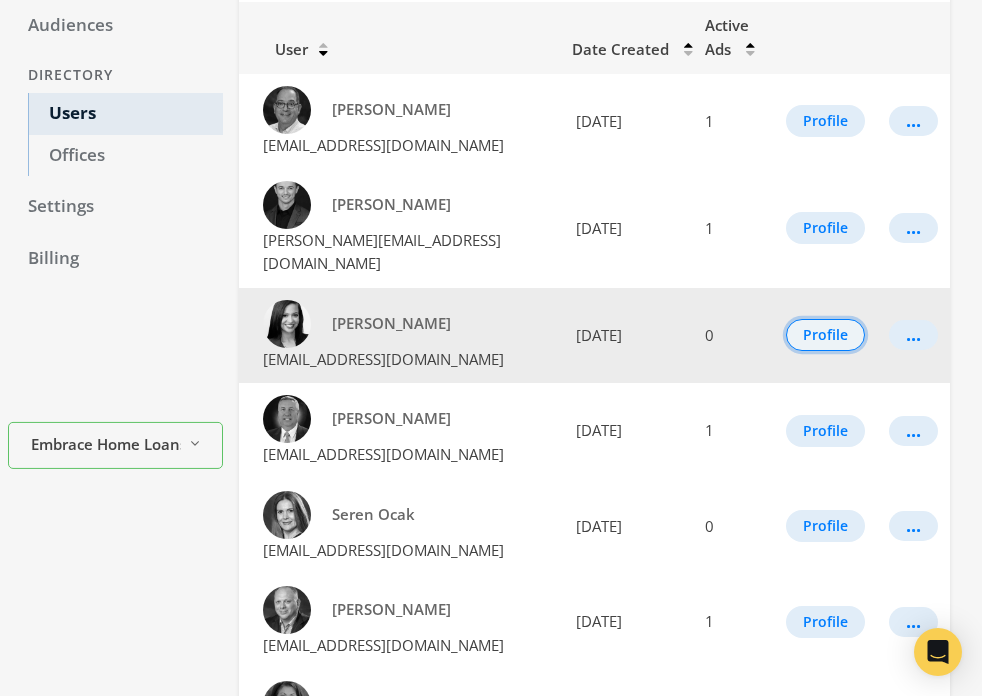 click on "Profile" at bounding box center [825, 335] 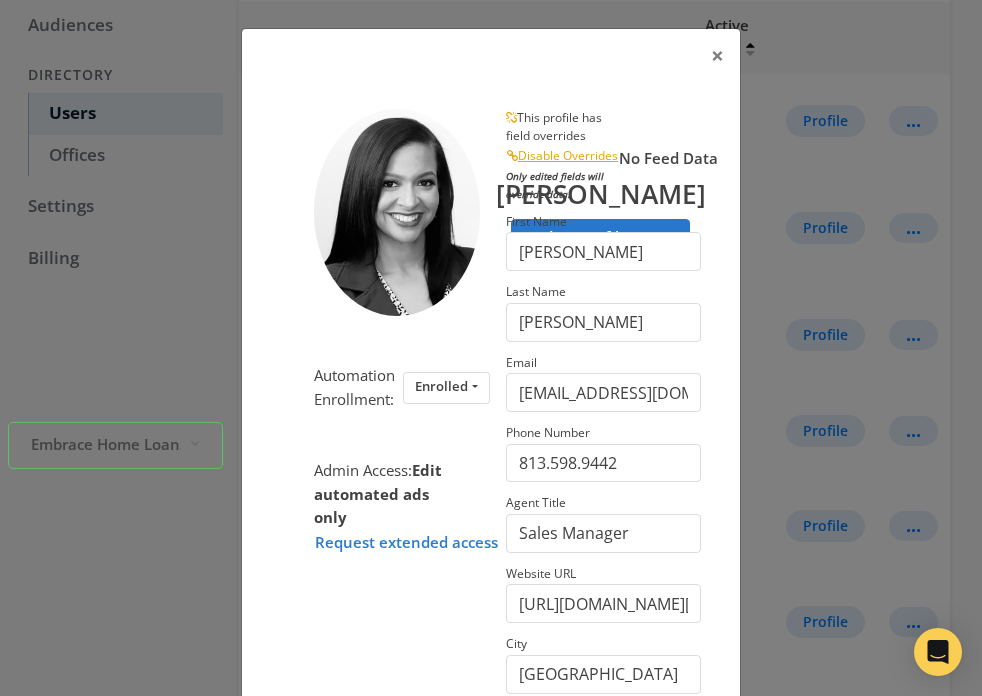 scroll, scrollTop: 394, scrollLeft: 0, axis: vertical 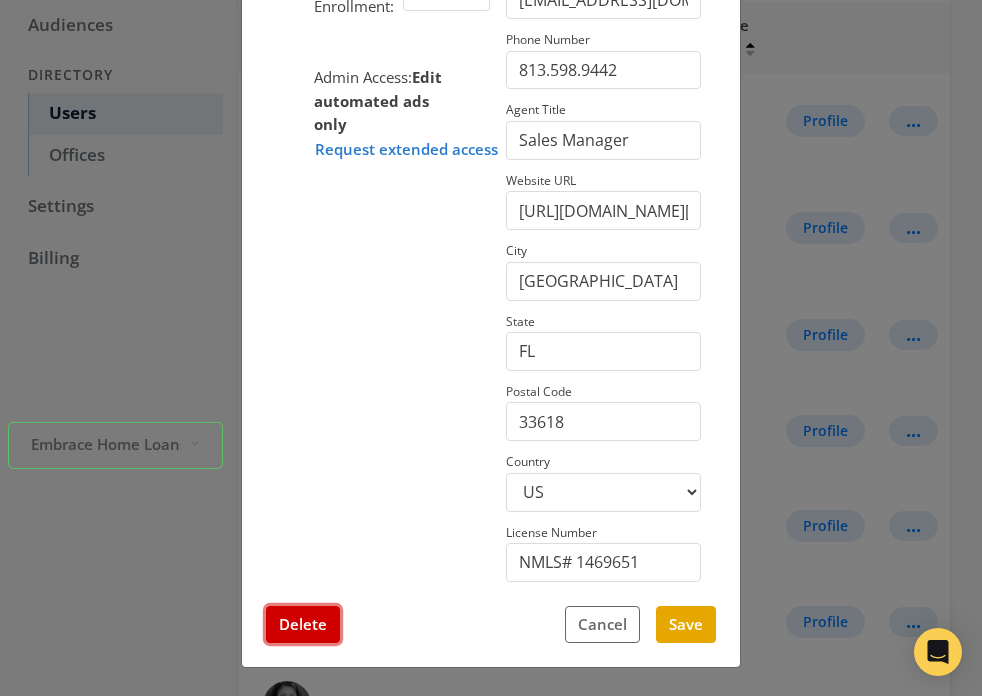 click on "Delete" at bounding box center [303, 624] 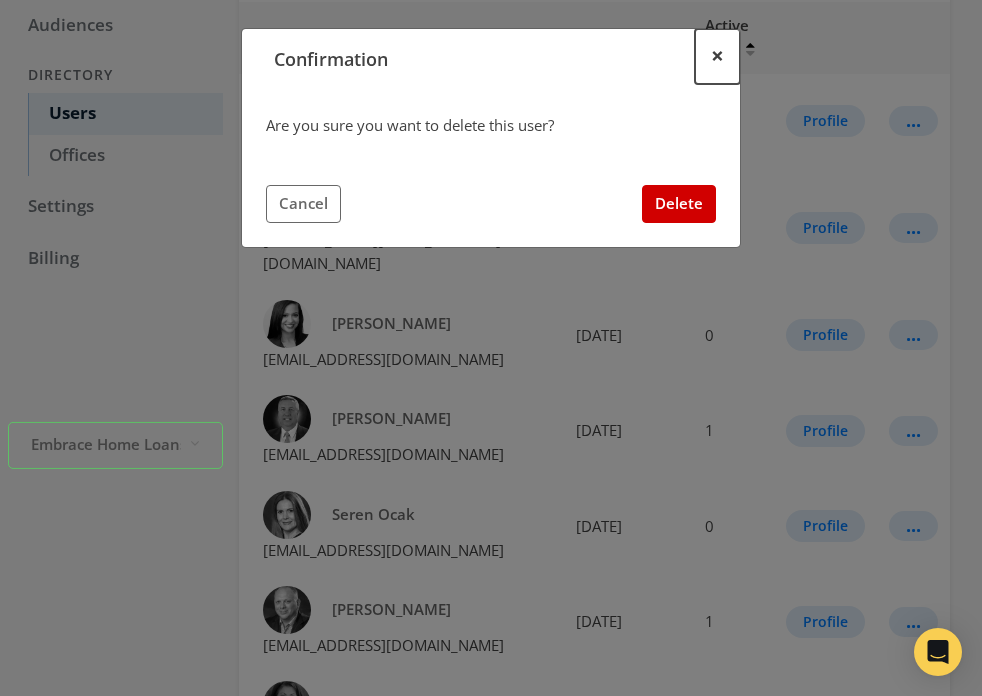 click on "×" at bounding box center [717, 55] 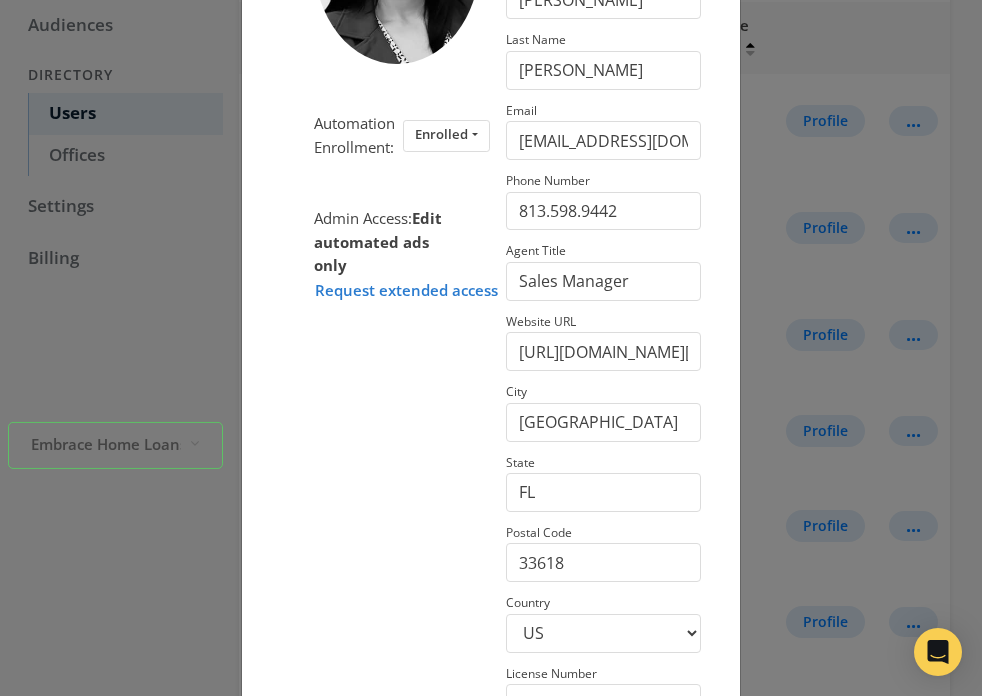 scroll, scrollTop: 394, scrollLeft: 0, axis: vertical 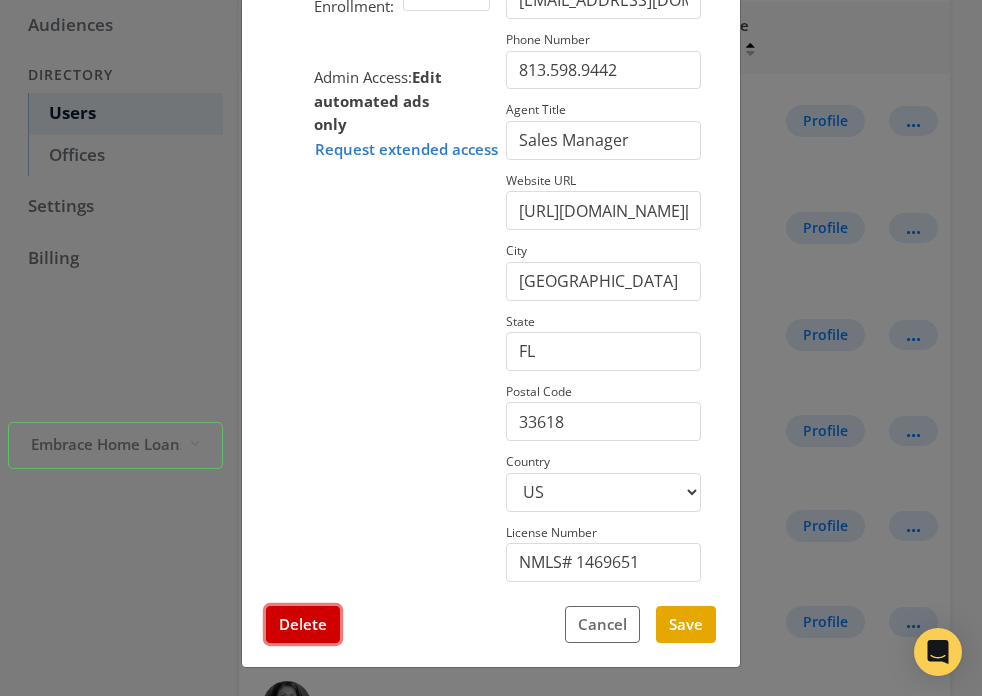 click on "Delete" at bounding box center (303, 624) 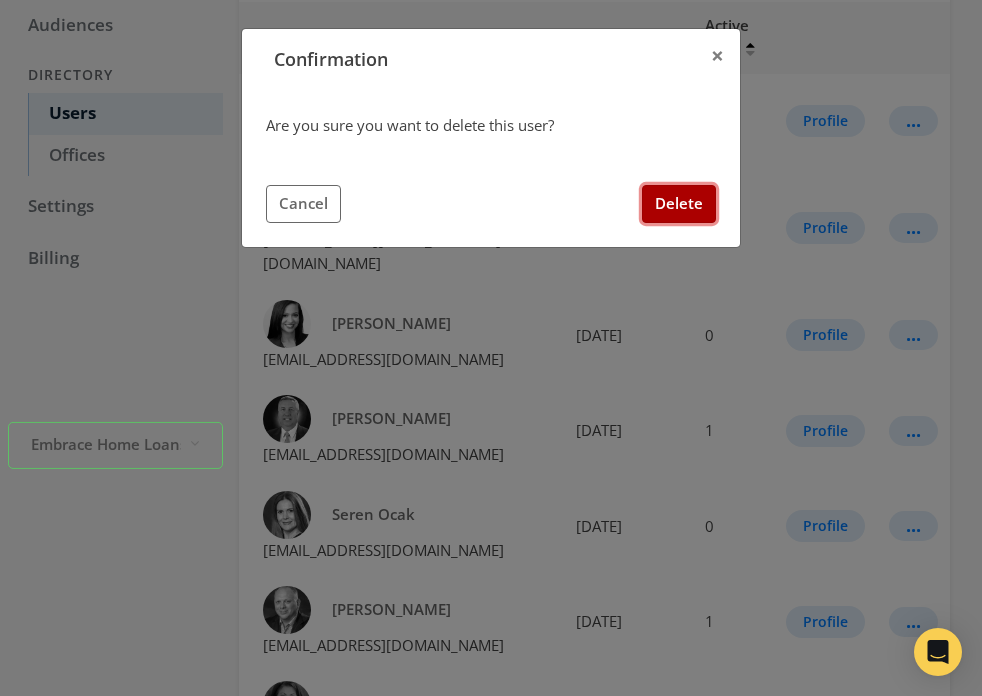 click on "Delete" at bounding box center [679, 203] 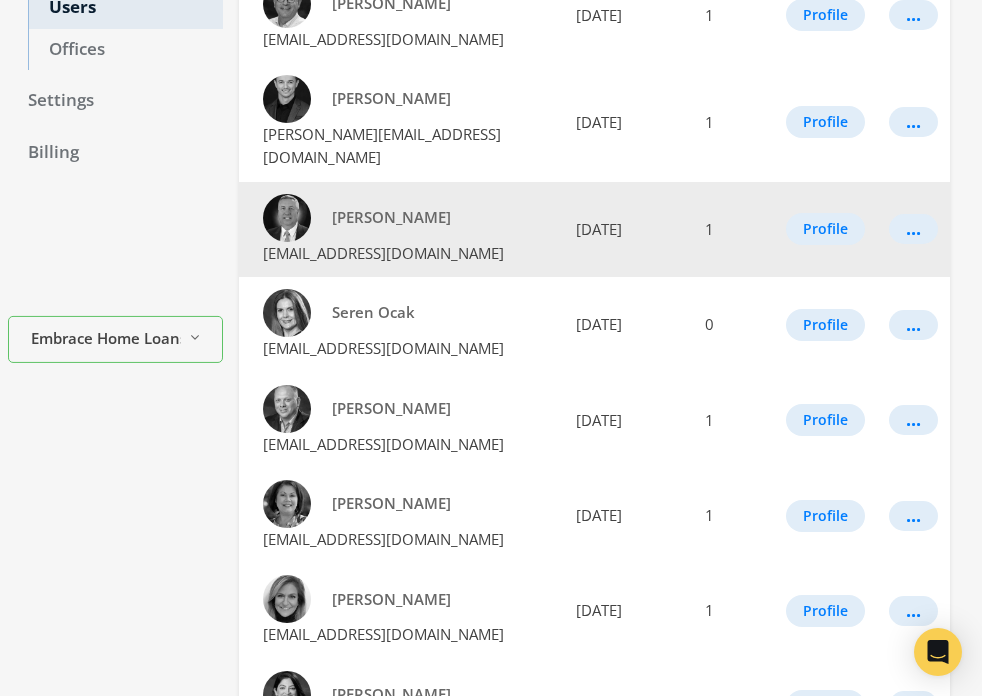 scroll, scrollTop: 399, scrollLeft: 0, axis: vertical 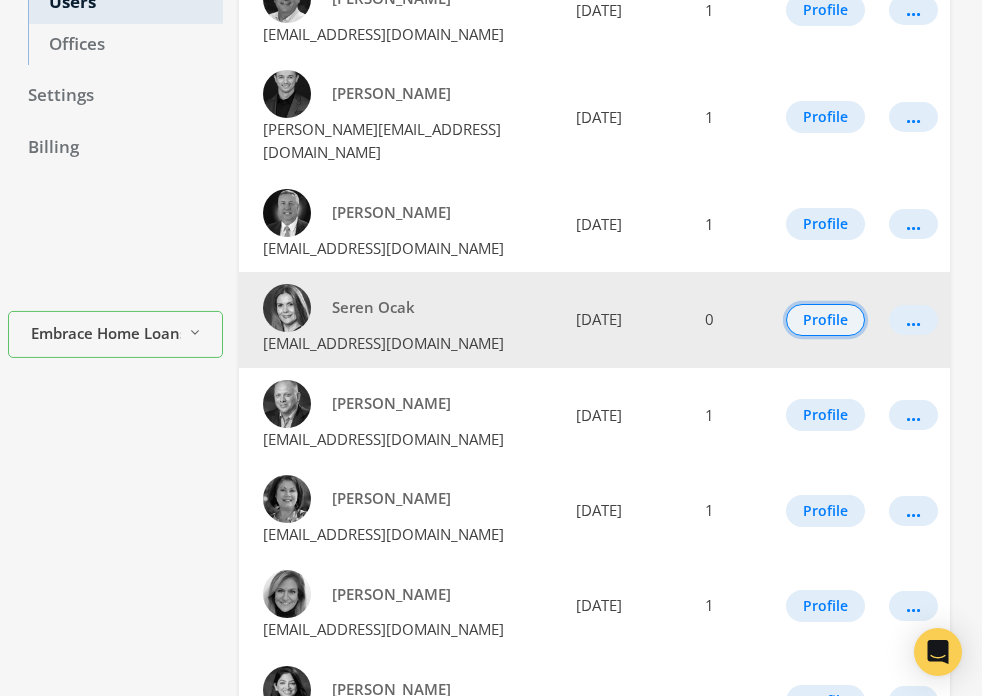 click on "Profile" at bounding box center (825, 320) 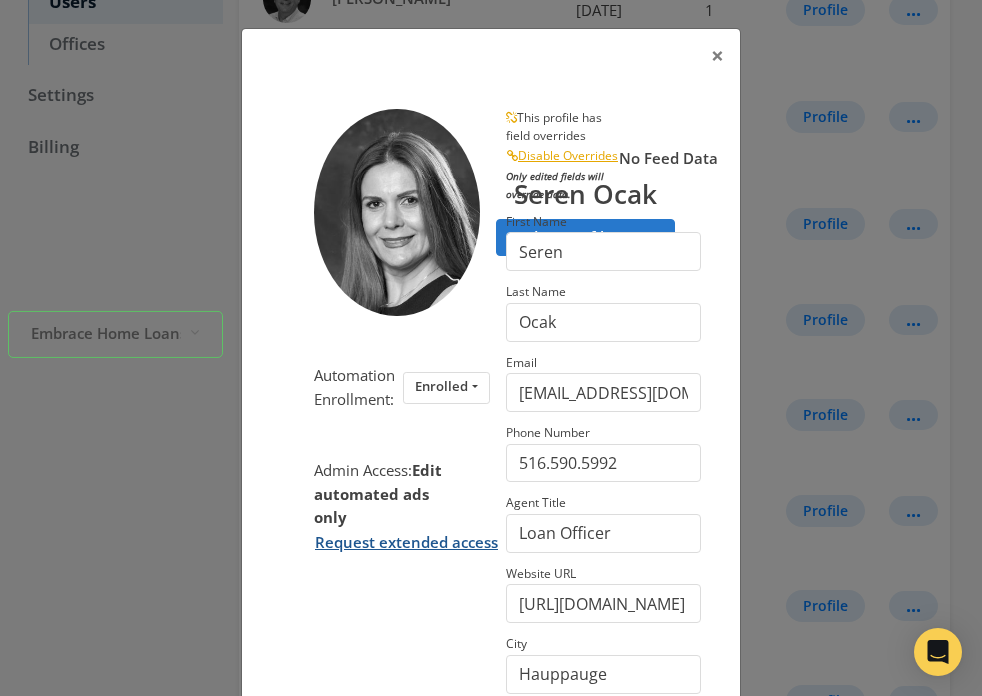scroll, scrollTop: 394, scrollLeft: 0, axis: vertical 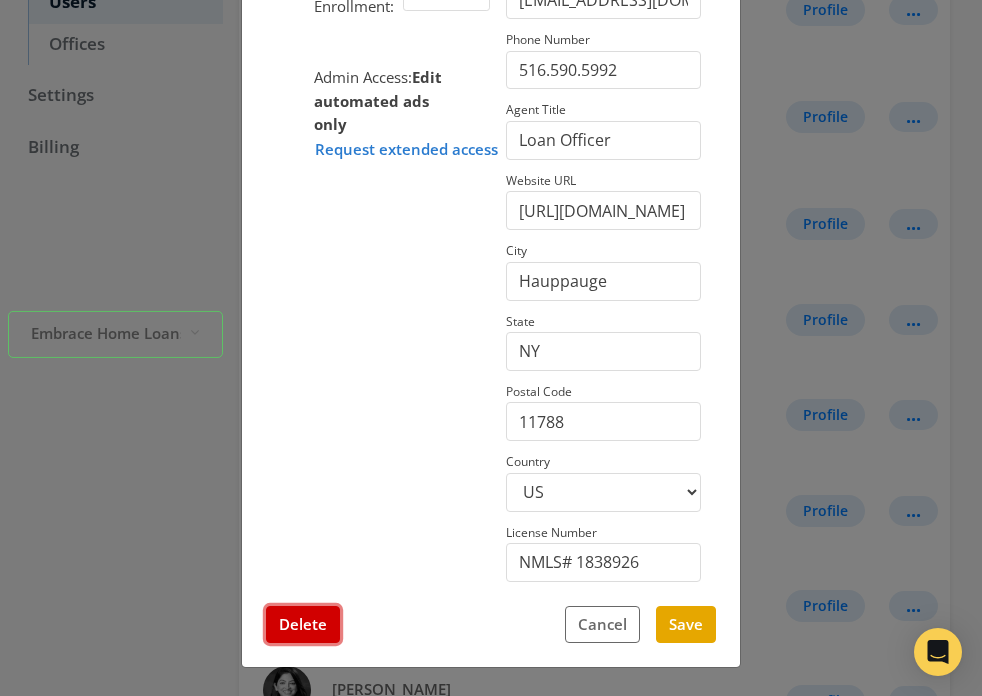 click on "Delete" at bounding box center (303, 624) 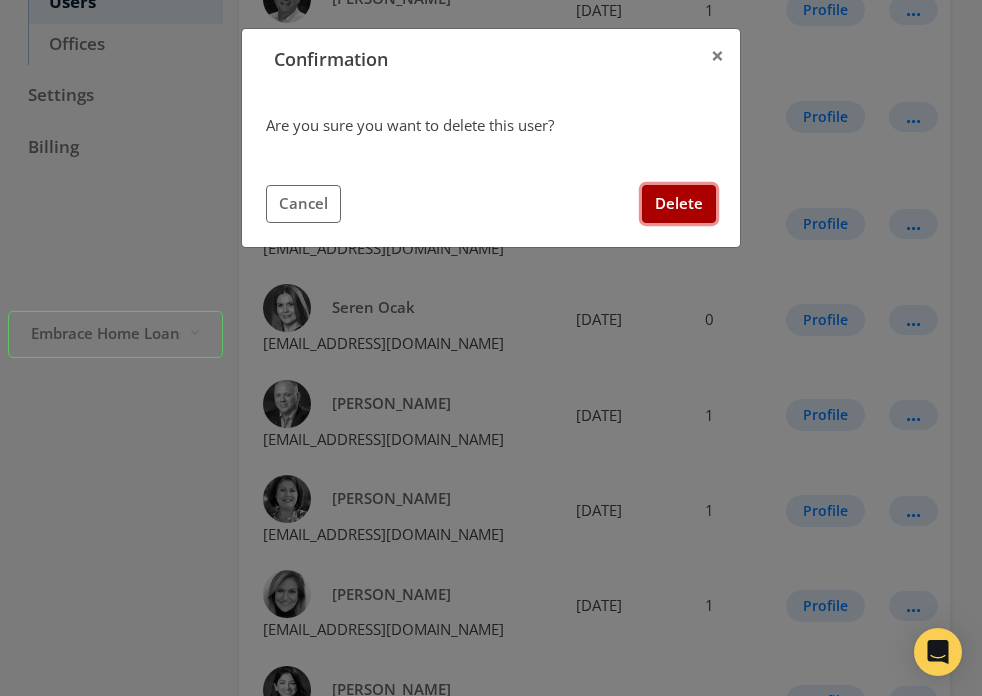 click on "Delete" at bounding box center [679, 203] 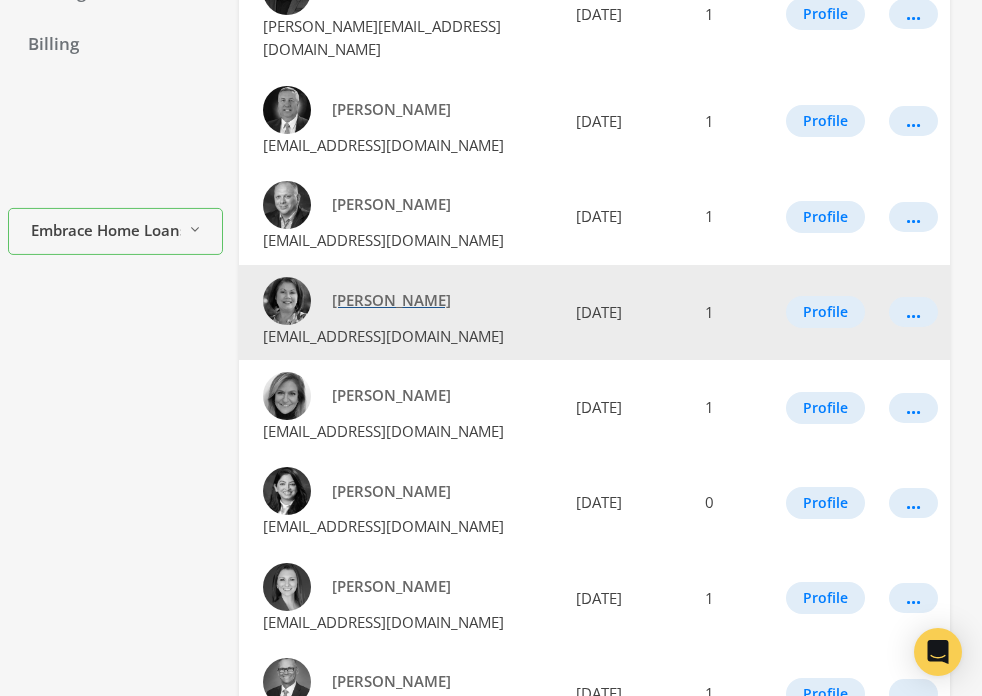 scroll, scrollTop: 513, scrollLeft: 0, axis: vertical 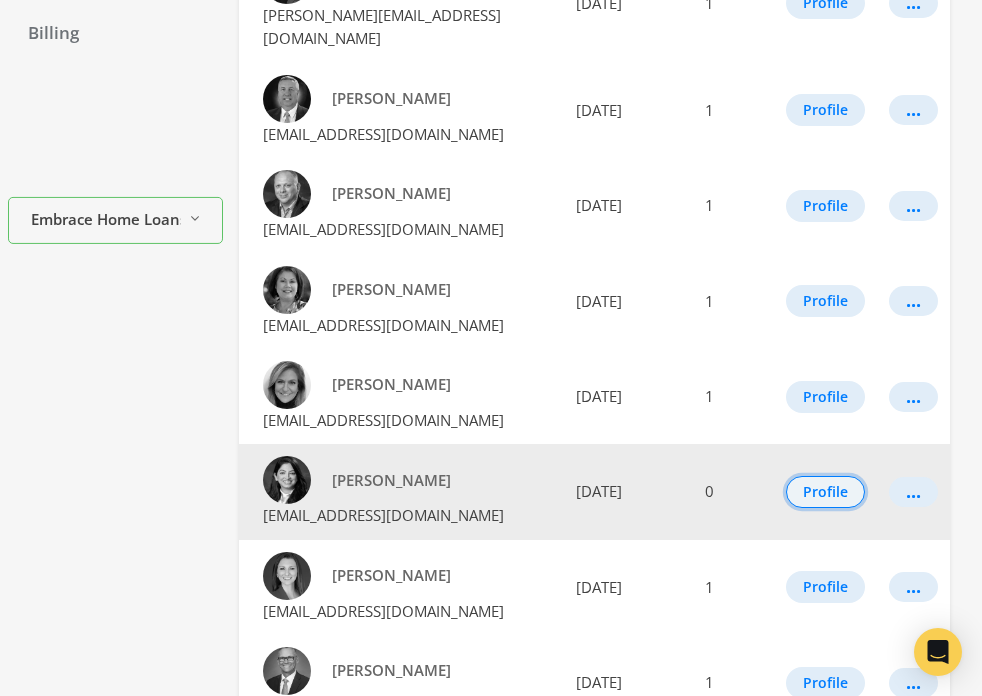 click on "Profile" at bounding box center (825, 492) 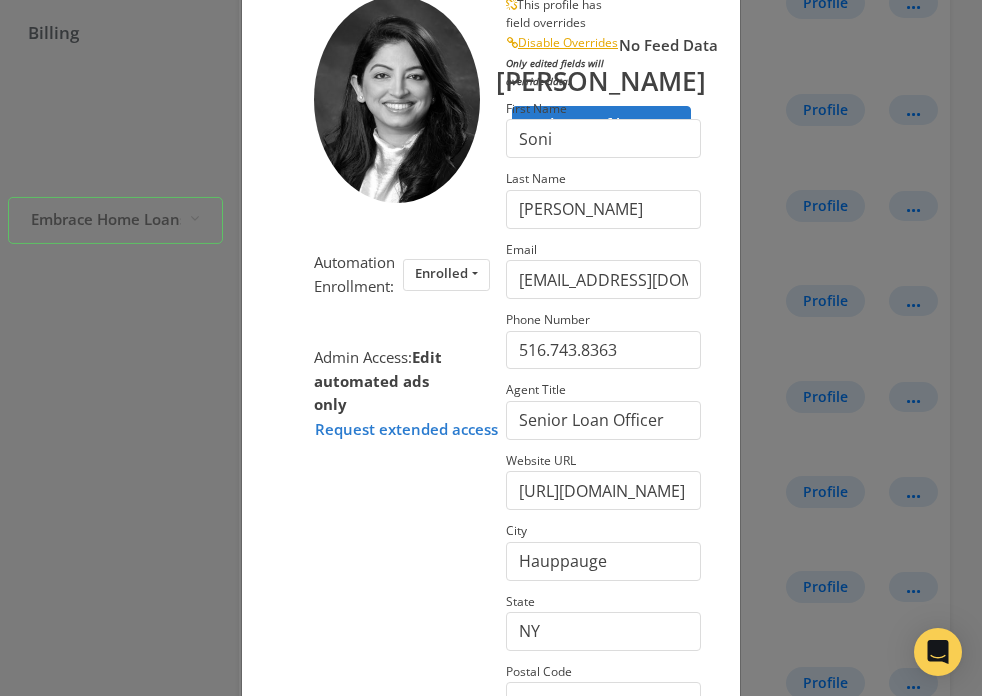 scroll, scrollTop: 394, scrollLeft: 0, axis: vertical 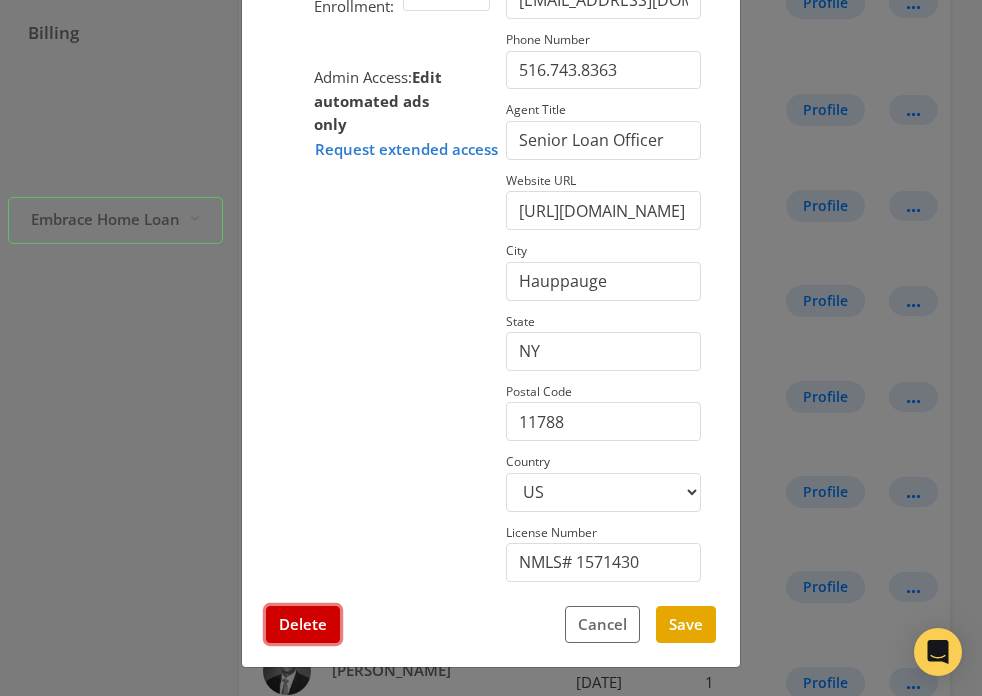 click on "Delete" at bounding box center [303, 624] 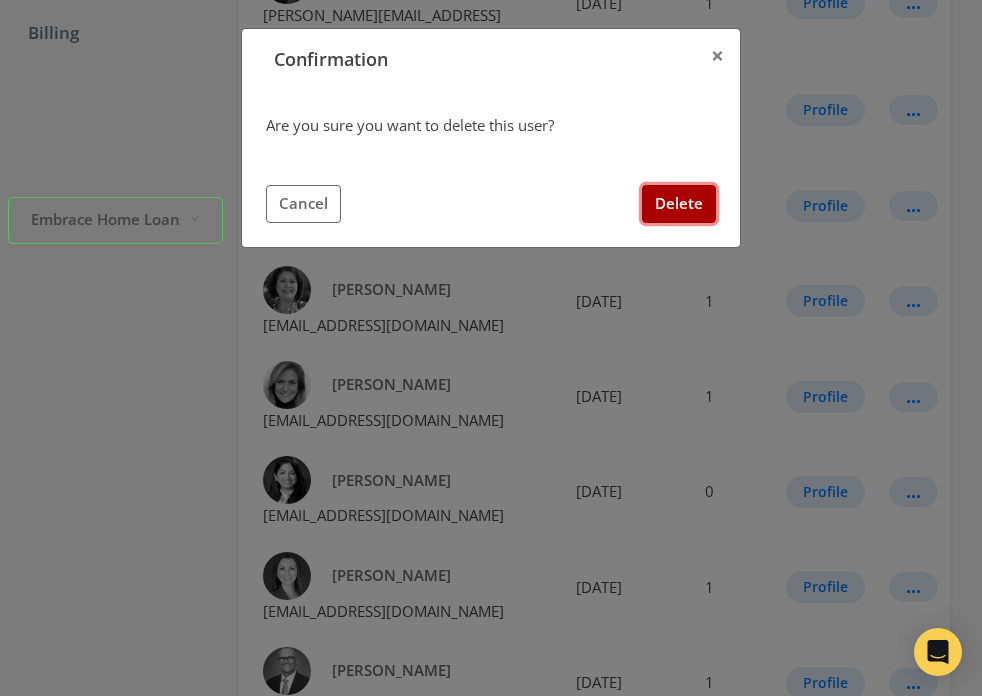 click on "Delete" at bounding box center (679, 203) 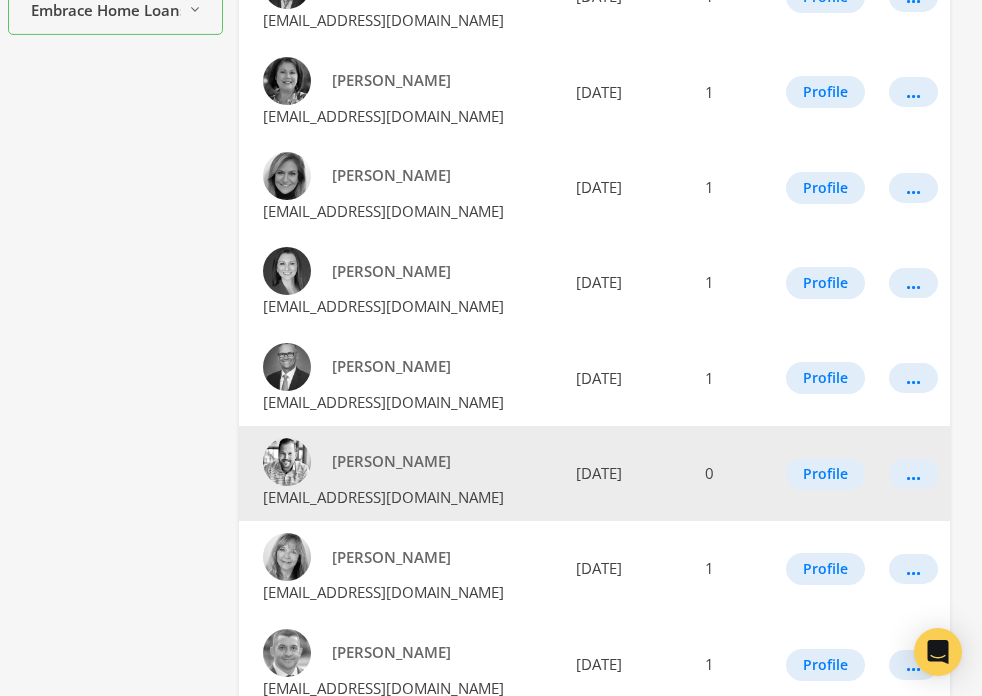 scroll, scrollTop: 728, scrollLeft: 0, axis: vertical 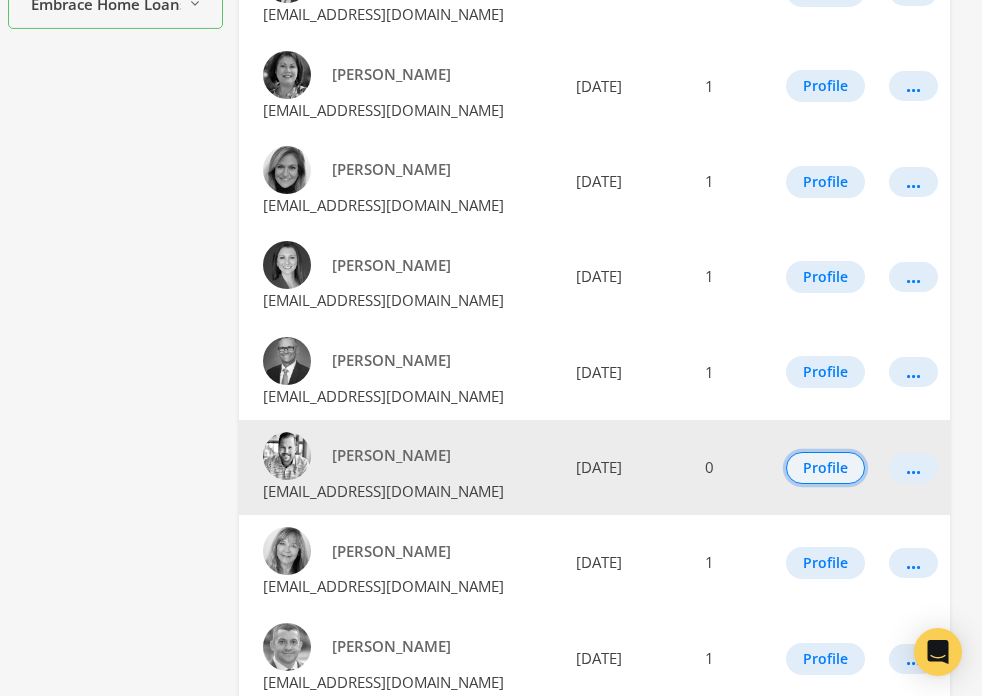 click on "Profile" at bounding box center (825, 468) 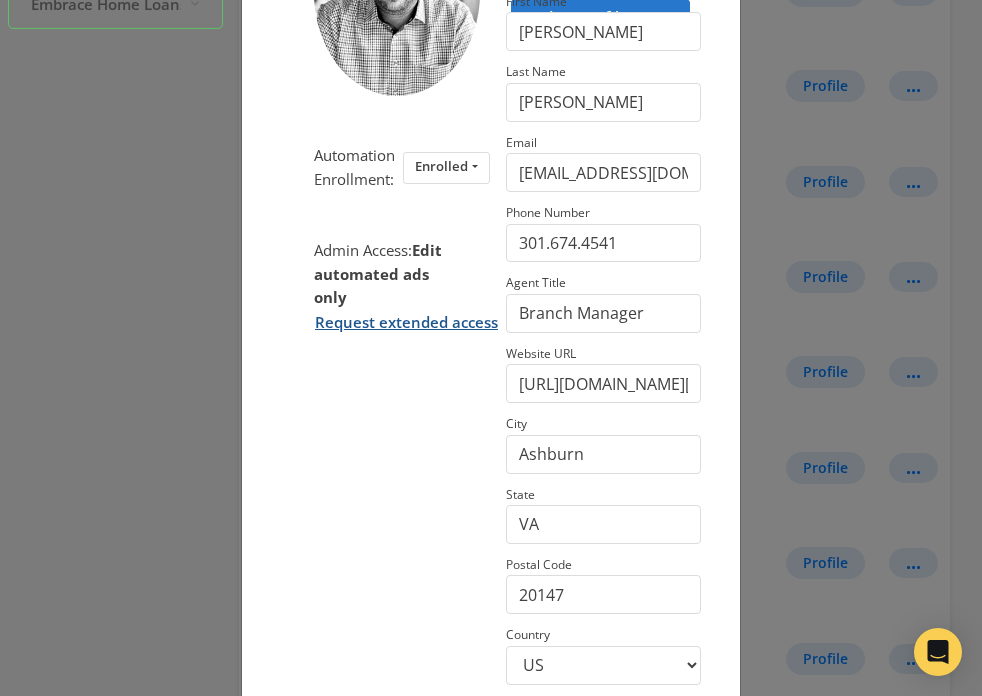 scroll, scrollTop: 394, scrollLeft: 0, axis: vertical 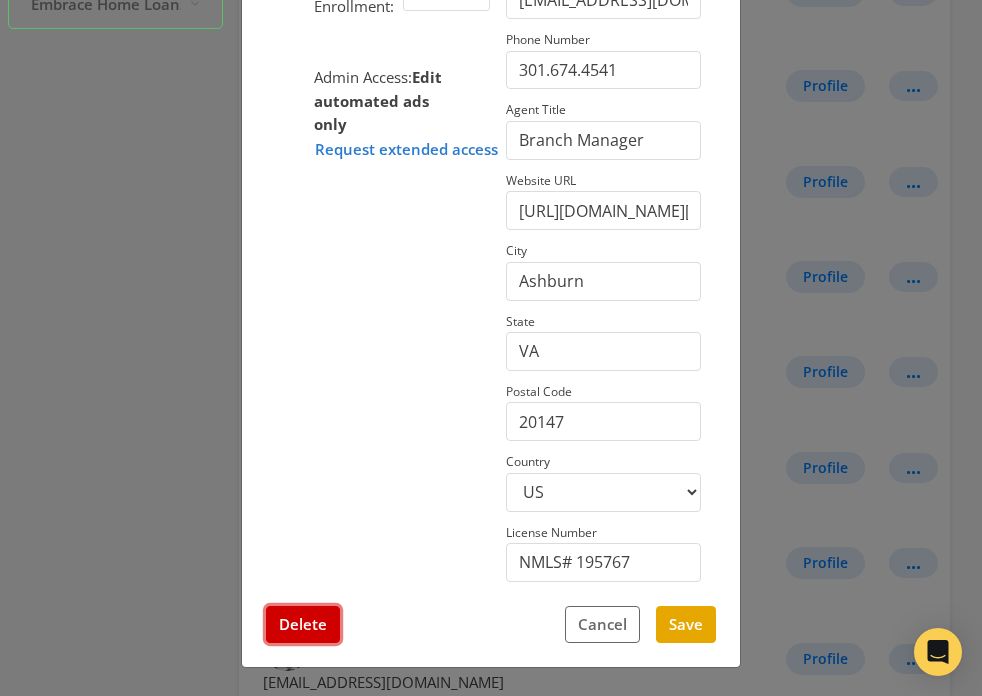 click on "Delete" at bounding box center [303, 624] 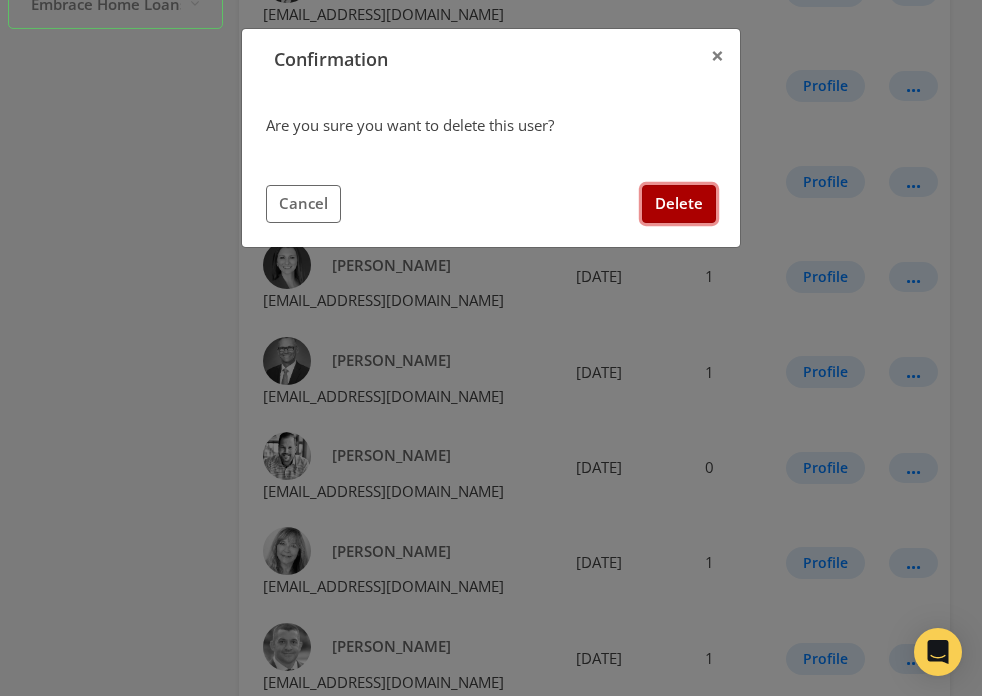 click on "Delete" at bounding box center (679, 203) 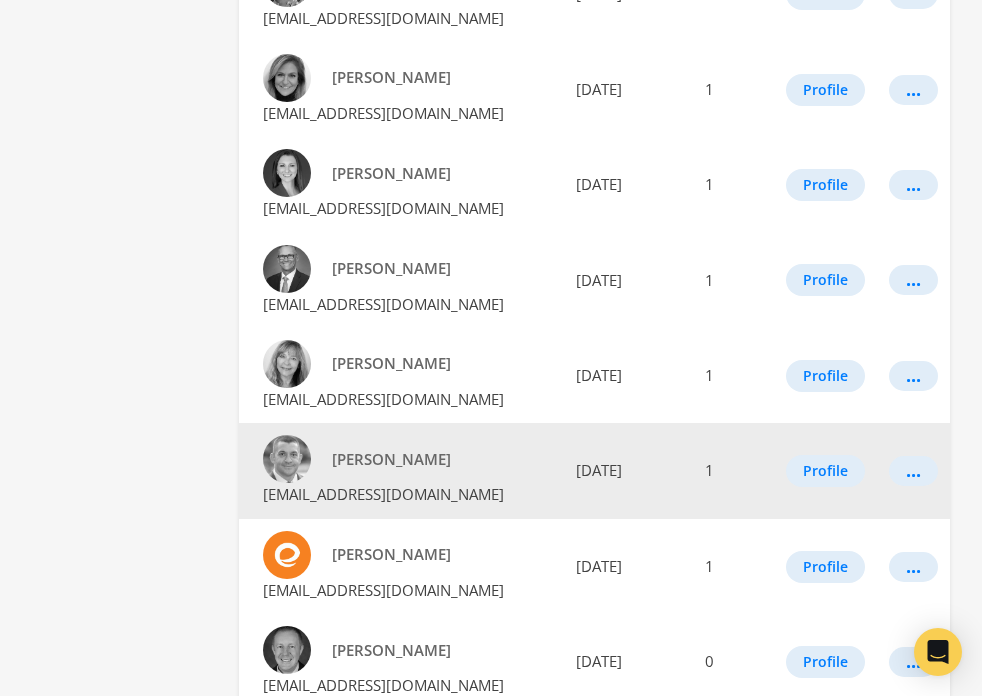 scroll, scrollTop: 822, scrollLeft: 0, axis: vertical 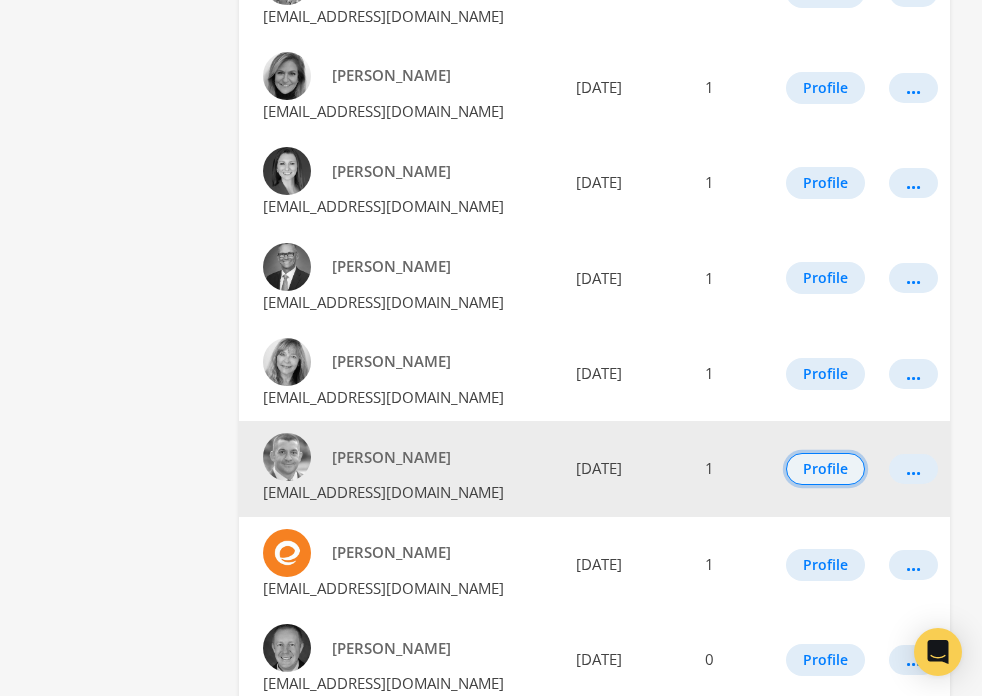 click on "Profile" at bounding box center [825, 469] 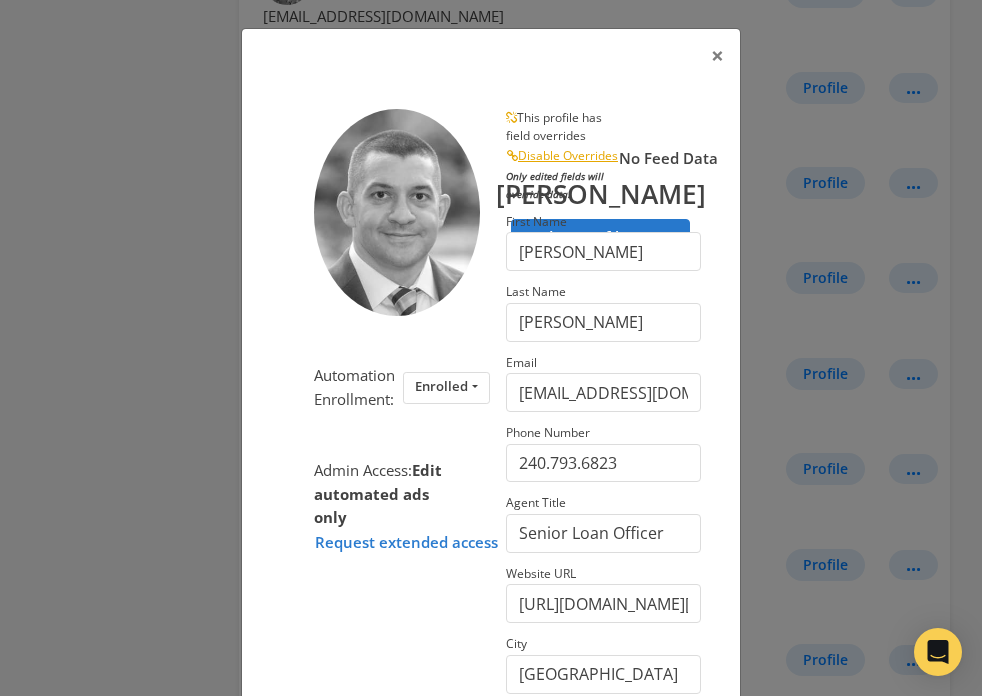 scroll, scrollTop: 394, scrollLeft: 0, axis: vertical 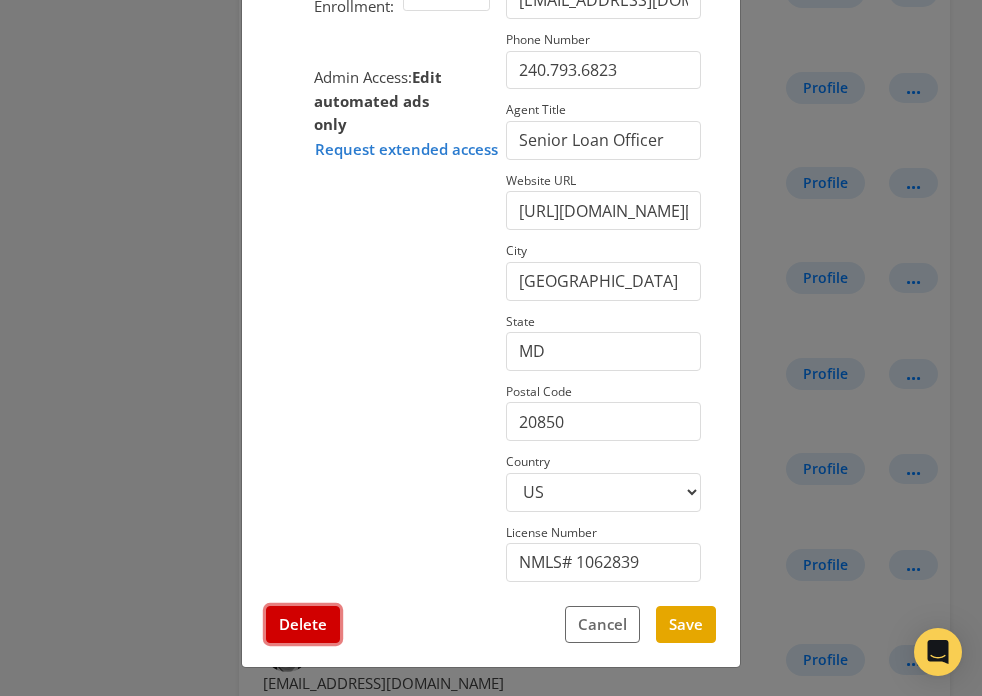 click on "Delete" at bounding box center [303, 624] 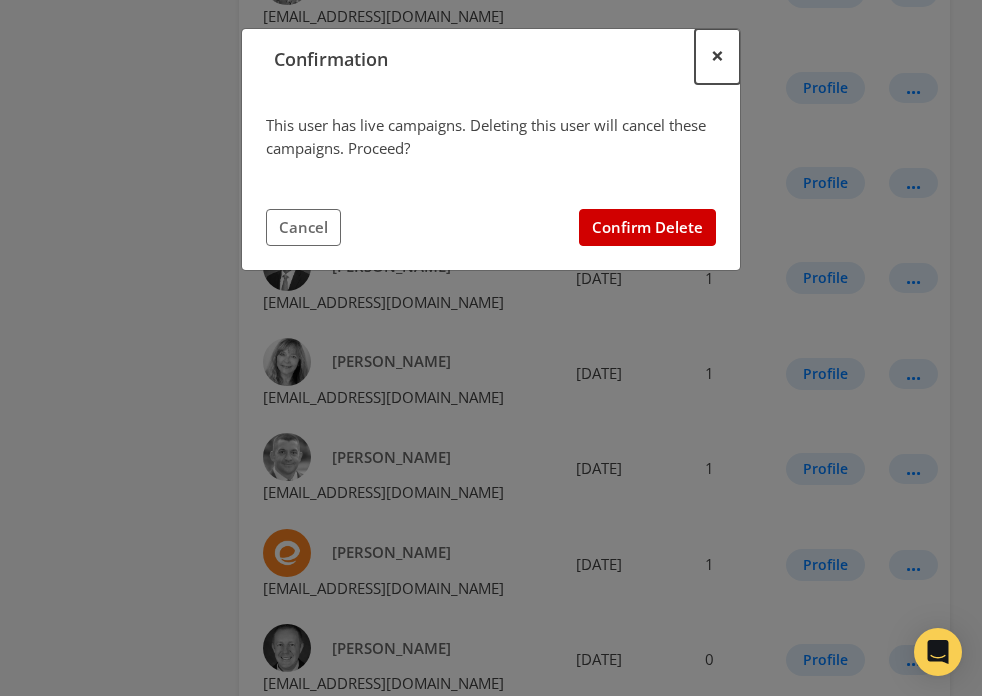 click on "×" at bounding box center (717, 56) 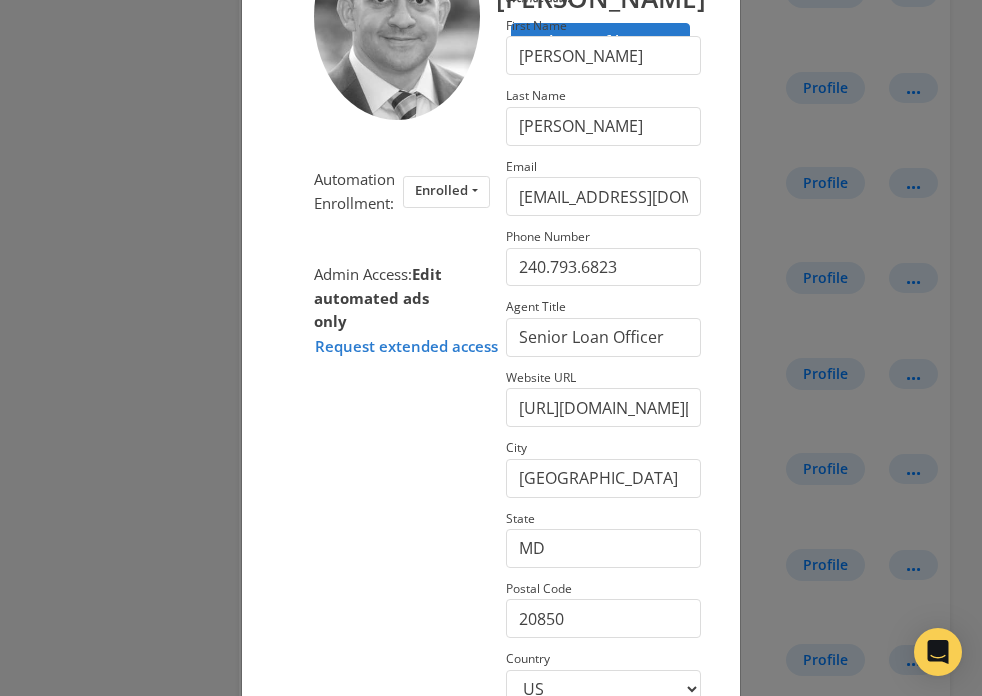 scroll, scrollTop: 394, scrollLeft: 0, axis: vertical 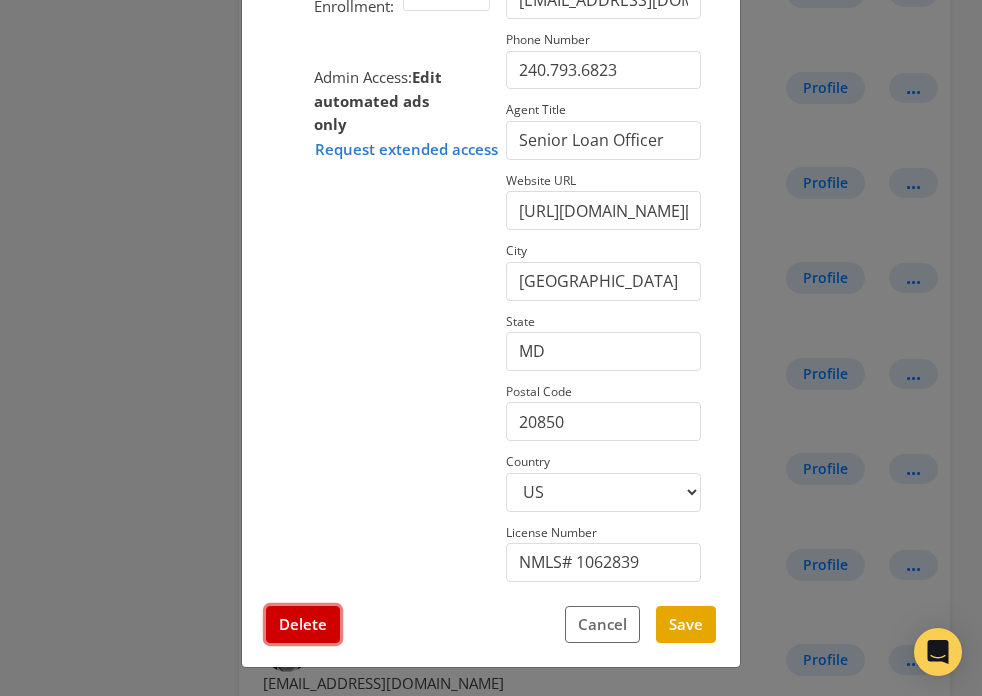 click on "Delete" at bounding box center (303, 624) 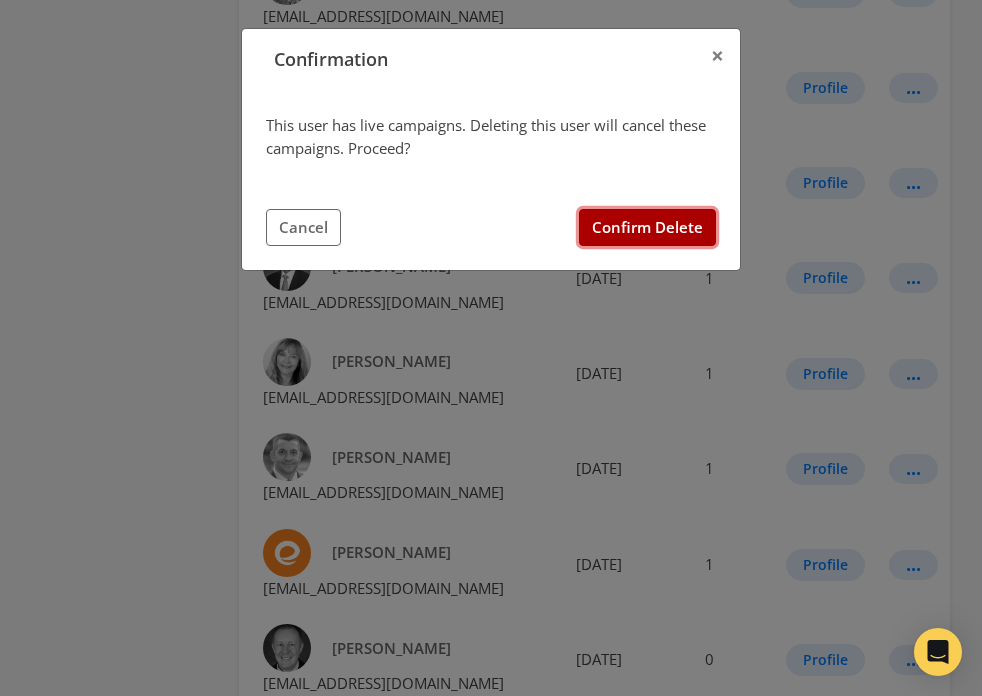 click on "Confirm Delete" at bounding box center (647, 227) 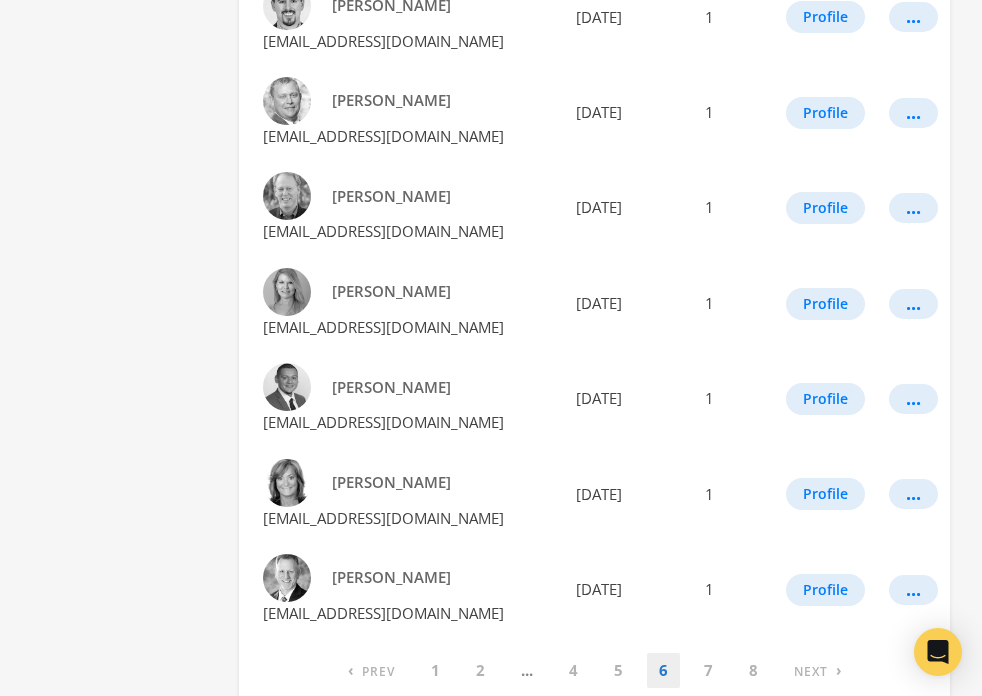 scroll, scrollTop: 1566, scrollLeft: 0, axis: vertical 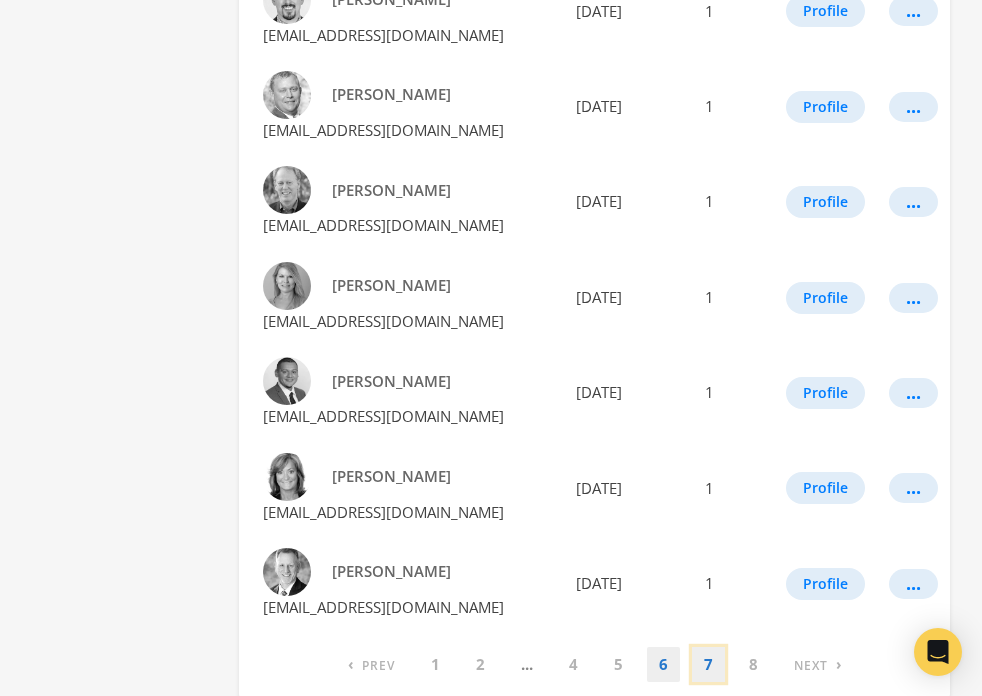 click on "7" at bounding box center [708, 664] 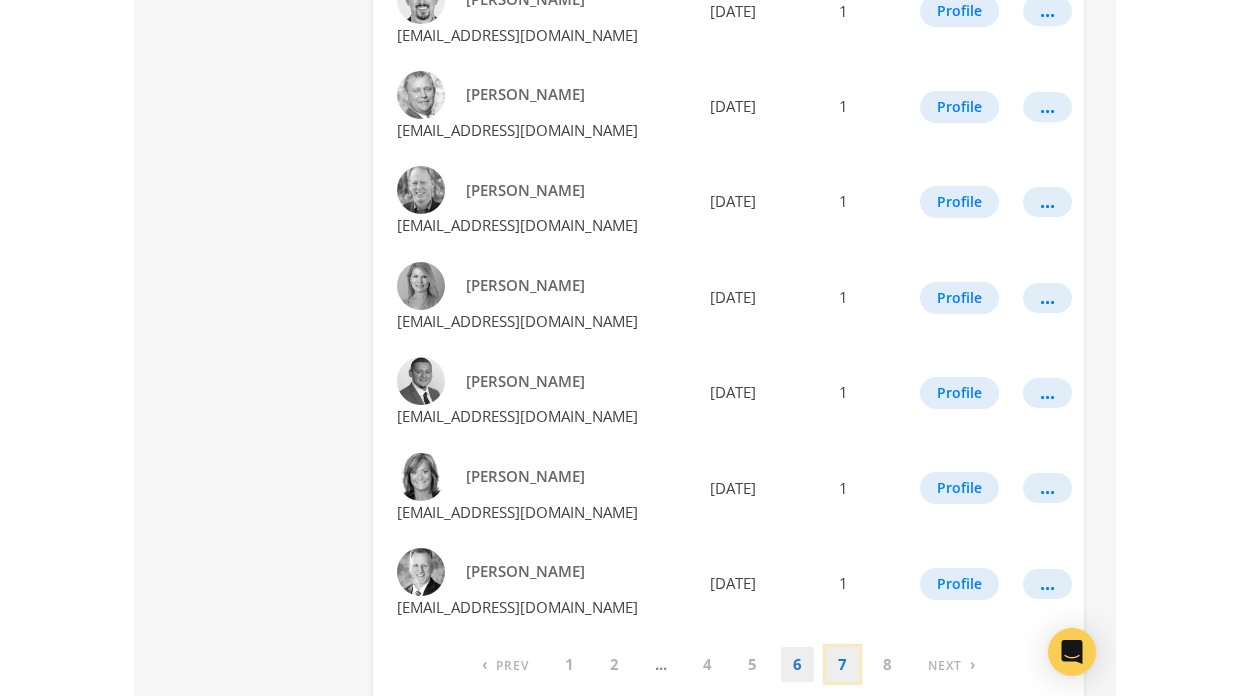 scroll, scrollTop: 0, scrollLeft: 0, axis: both 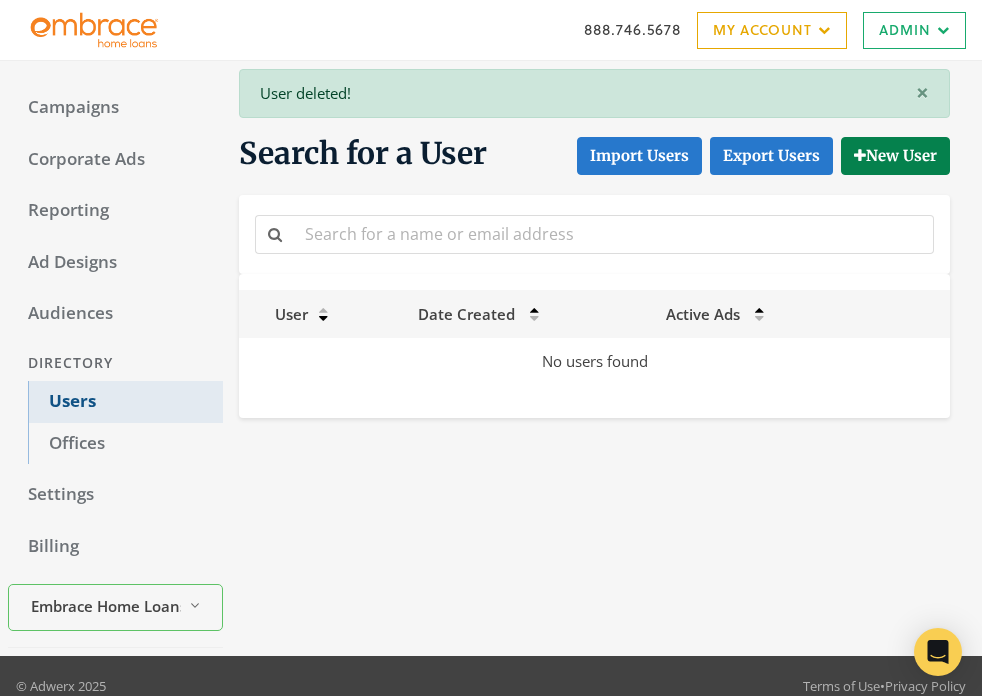 click on "Users" at bounding box center (125, 402) 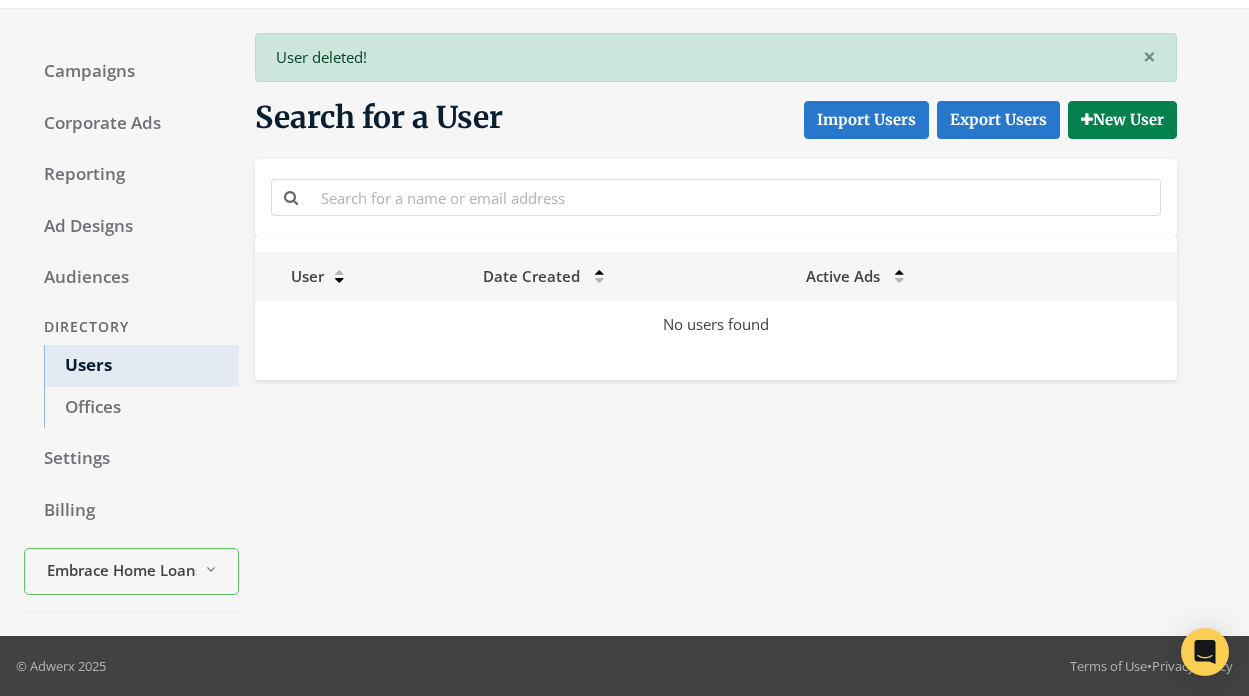 scroll, scrollTop: 0, scrollLeft: 0, axis: both 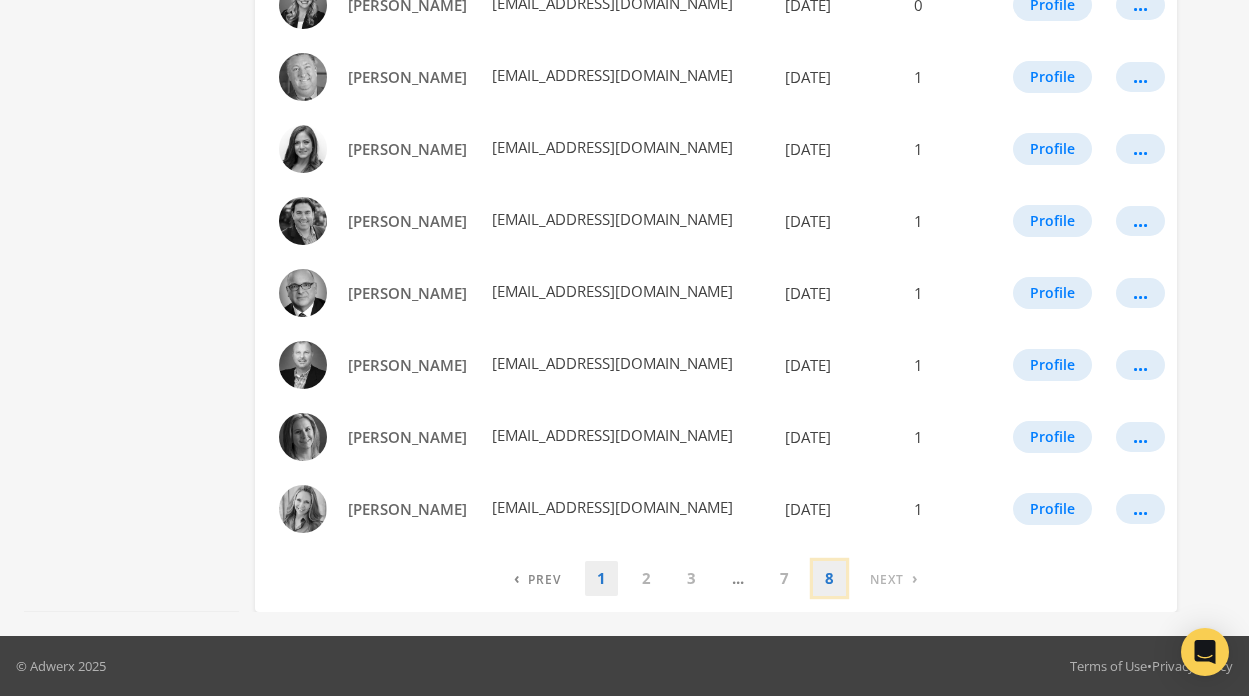 click on "8" at bounding box center (829, 578) 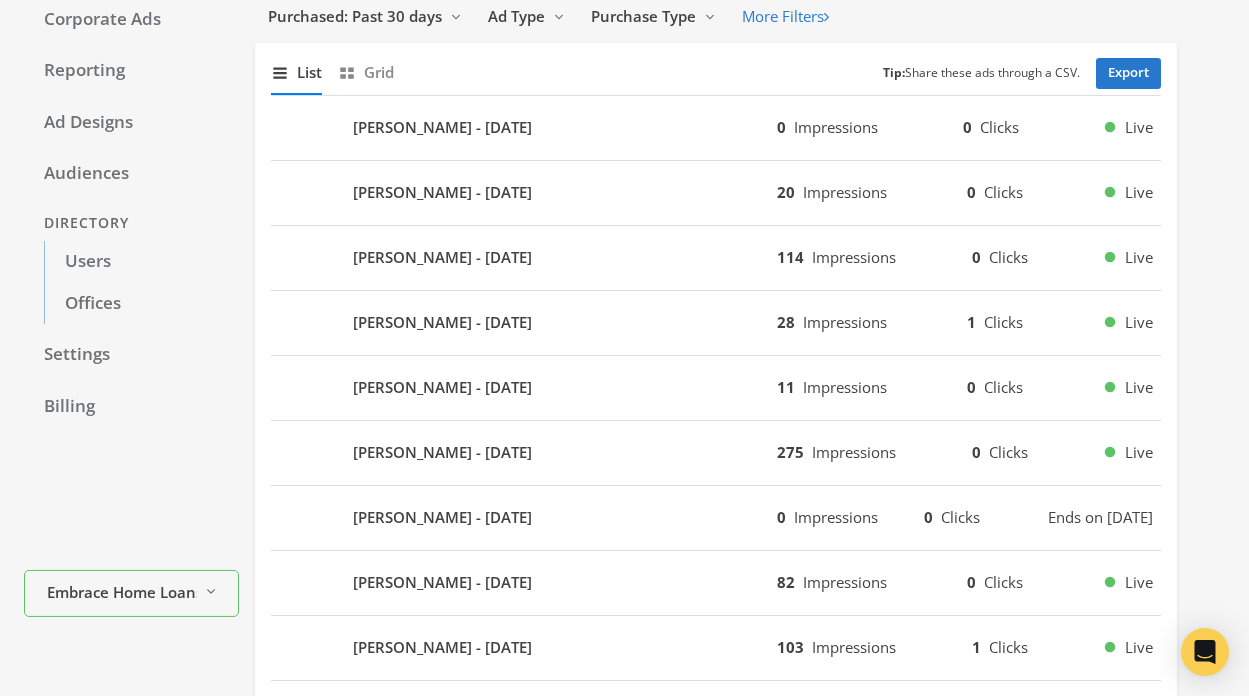 scroll, scrollTop: 166, scrollLeft: 0, axis: vertical 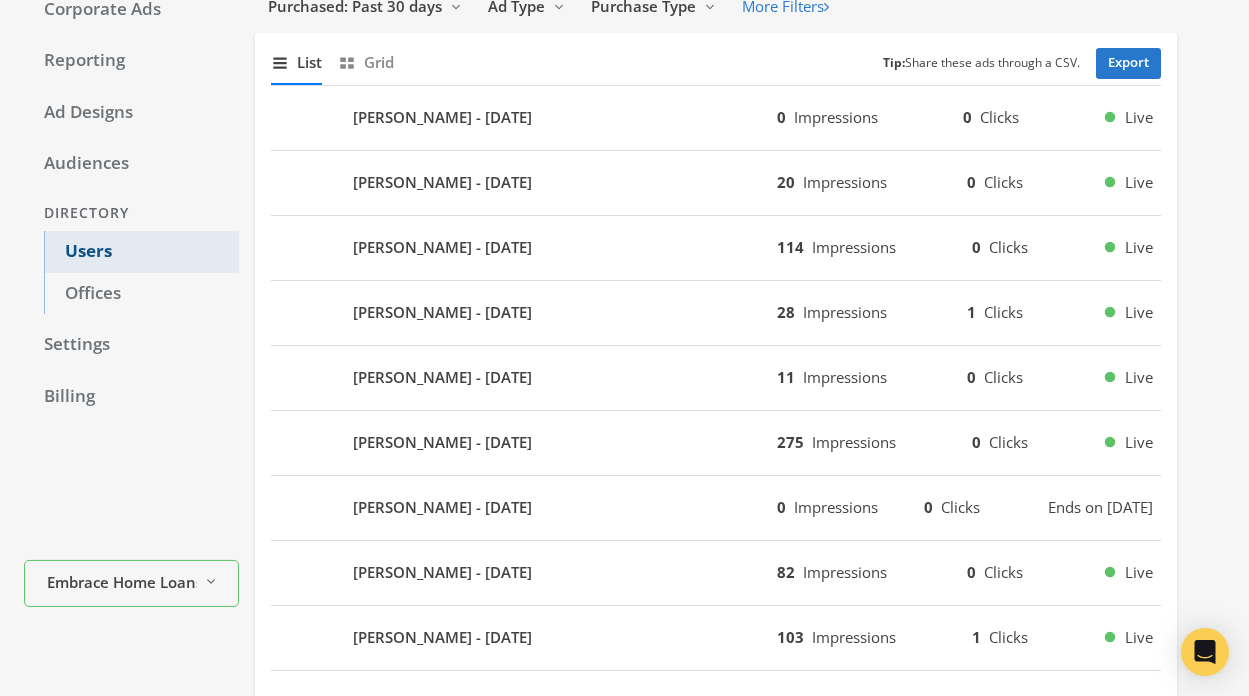 click on "Users" at bounding box center [141, 252] 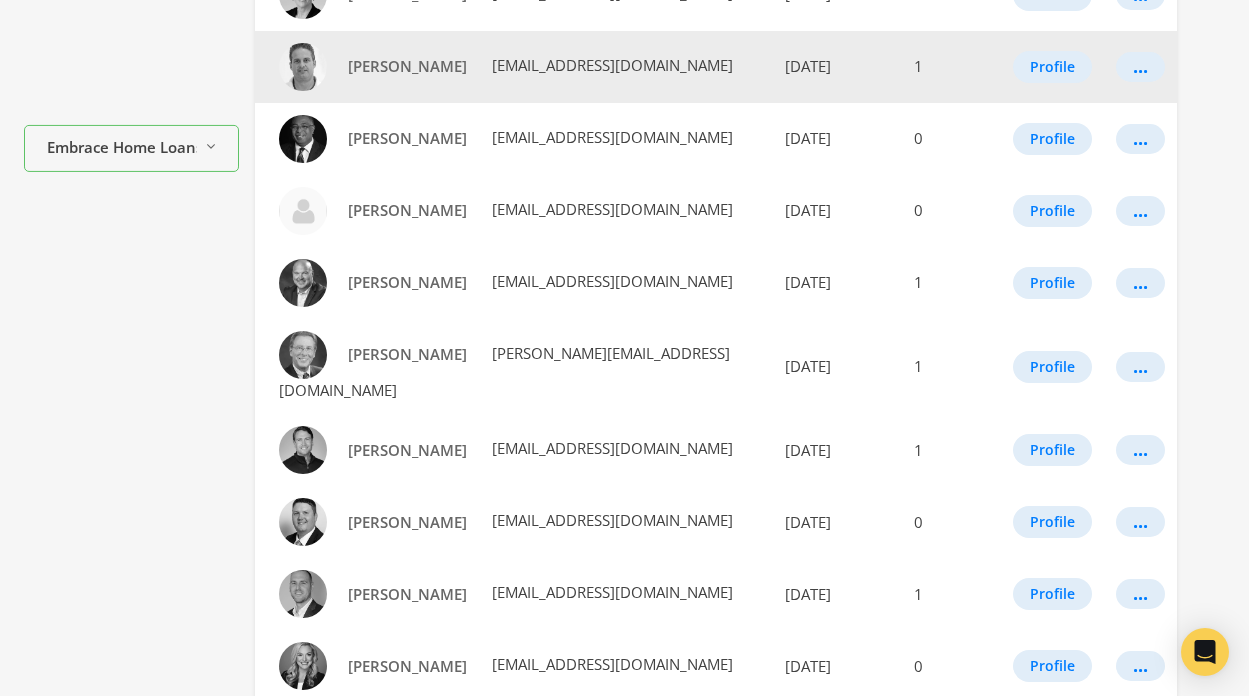 scroll, scrollTop: 1285, scrollLeft: 0, axis: vertical 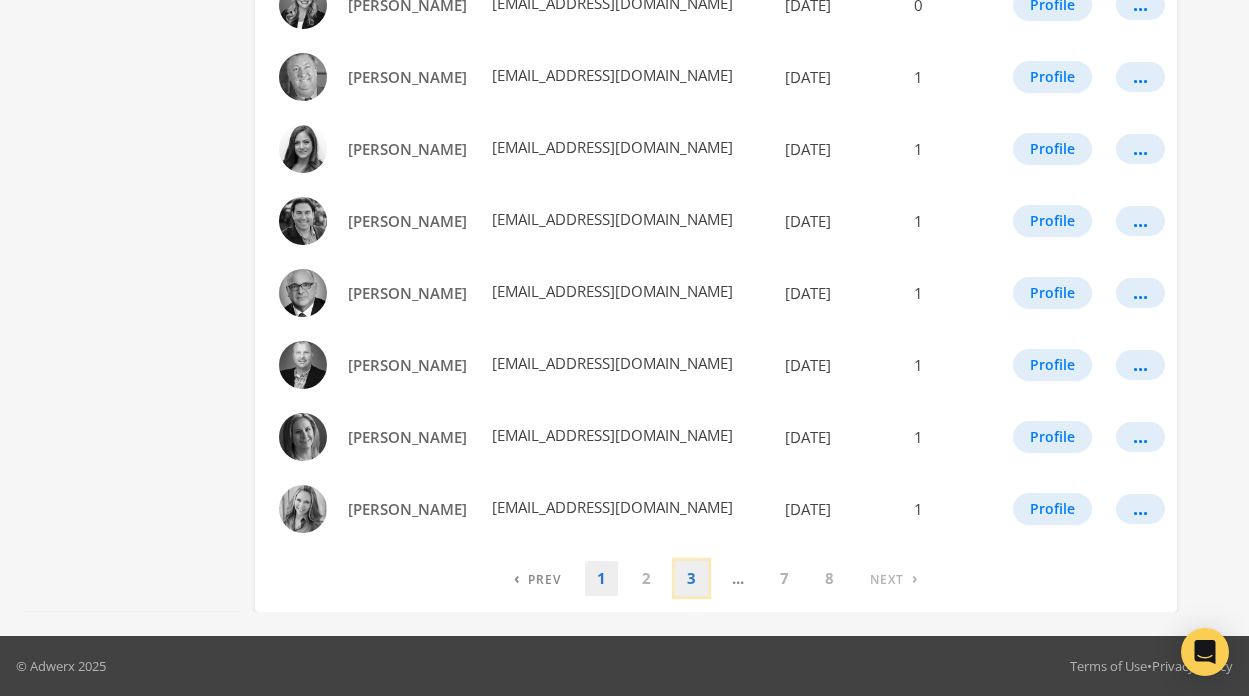 click on "3" at bounding box center [691, 578] 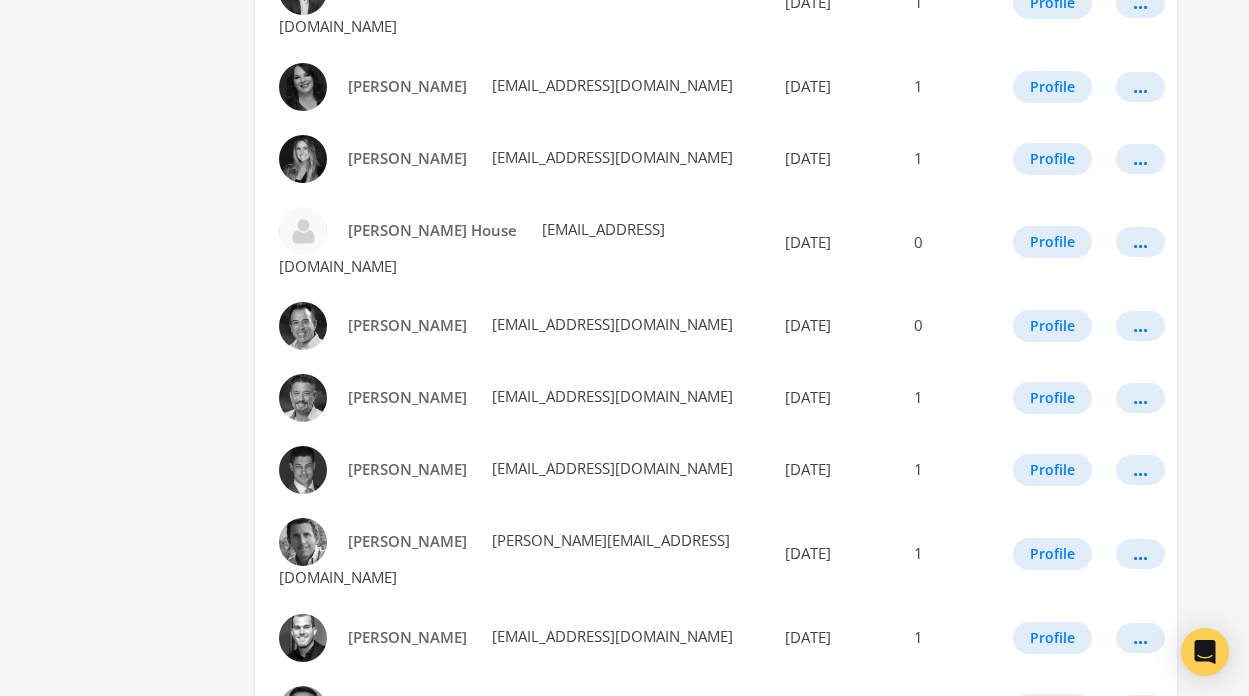 scroll, scrollTop: 1239, scrollLeft: 0, axis: vertical 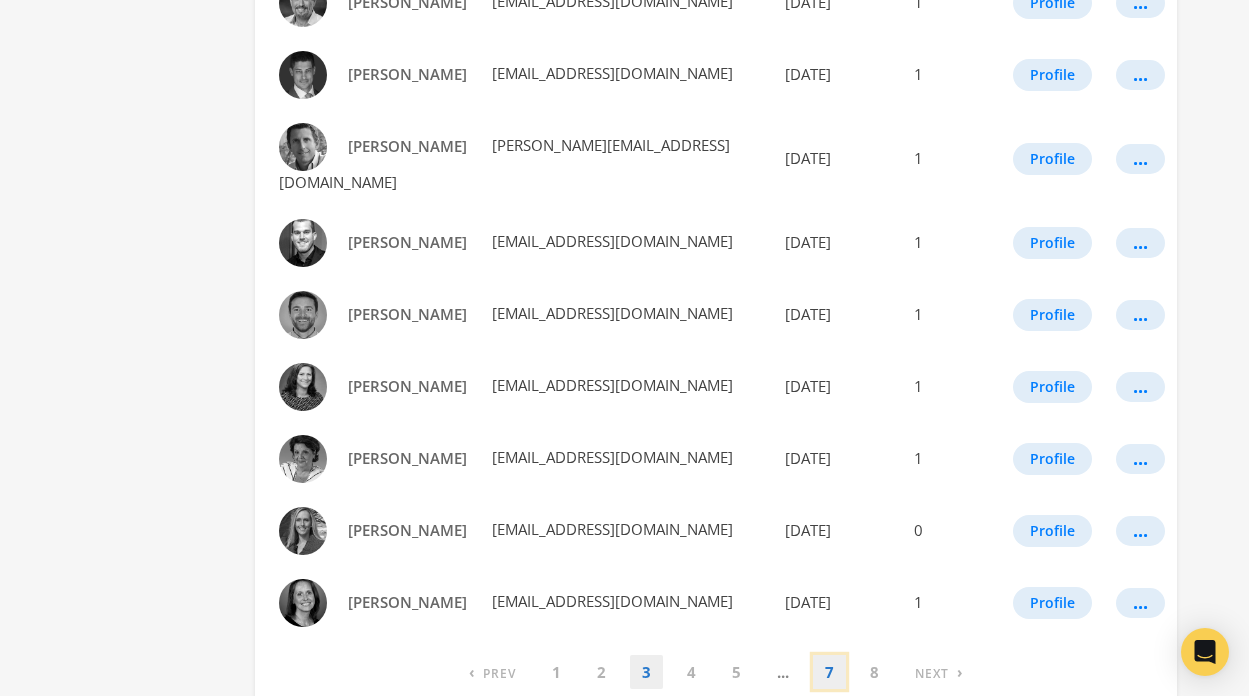 click on "7" at bounding box center (829, 672) 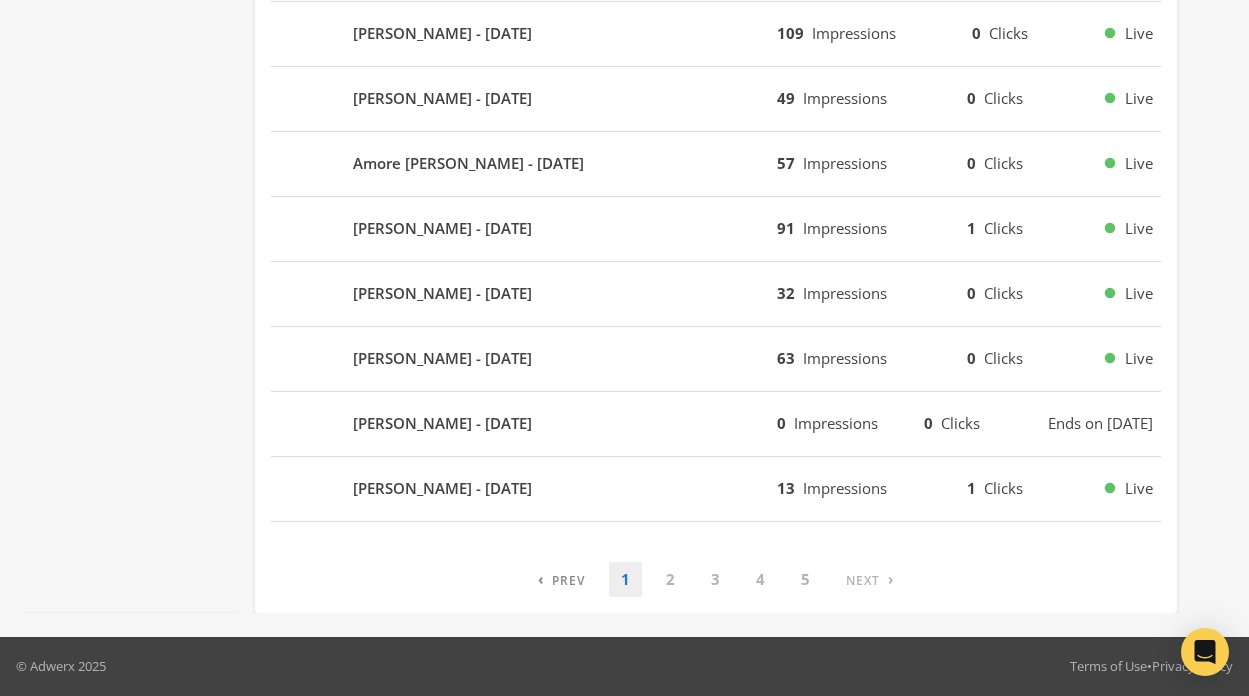 scroll, scrollTop: 0, scrollLeft: 0, axis: both 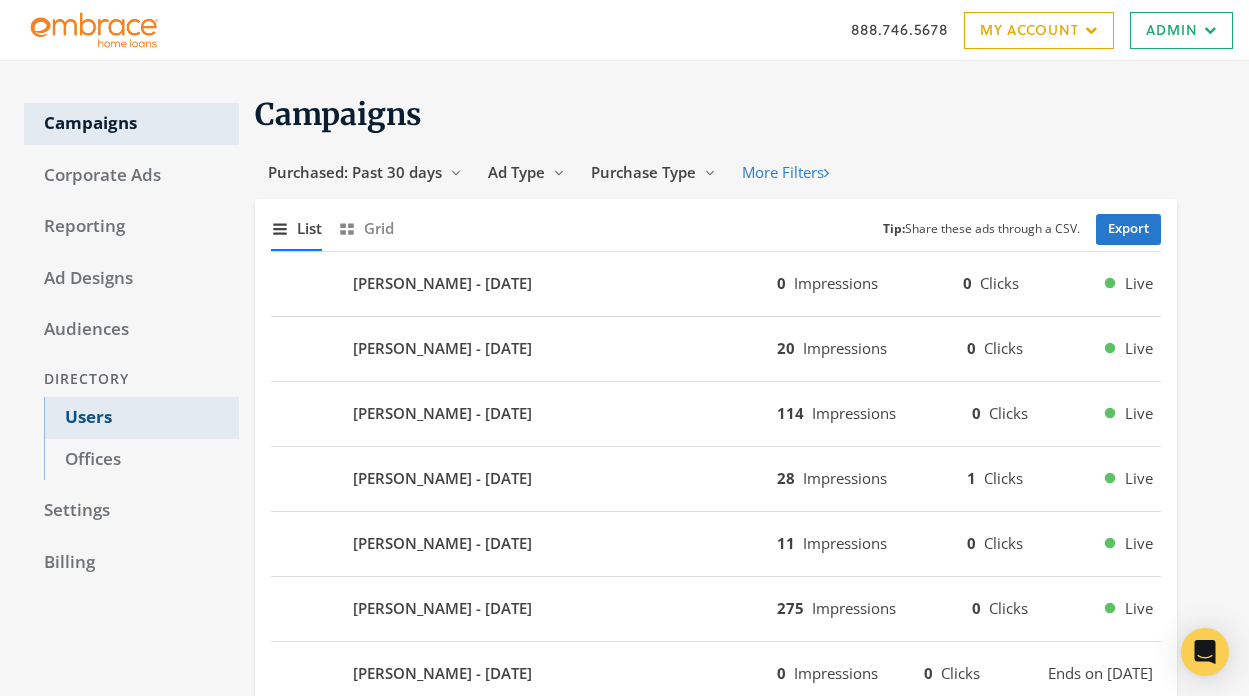click on "Users" at bounding box center [141, 418] 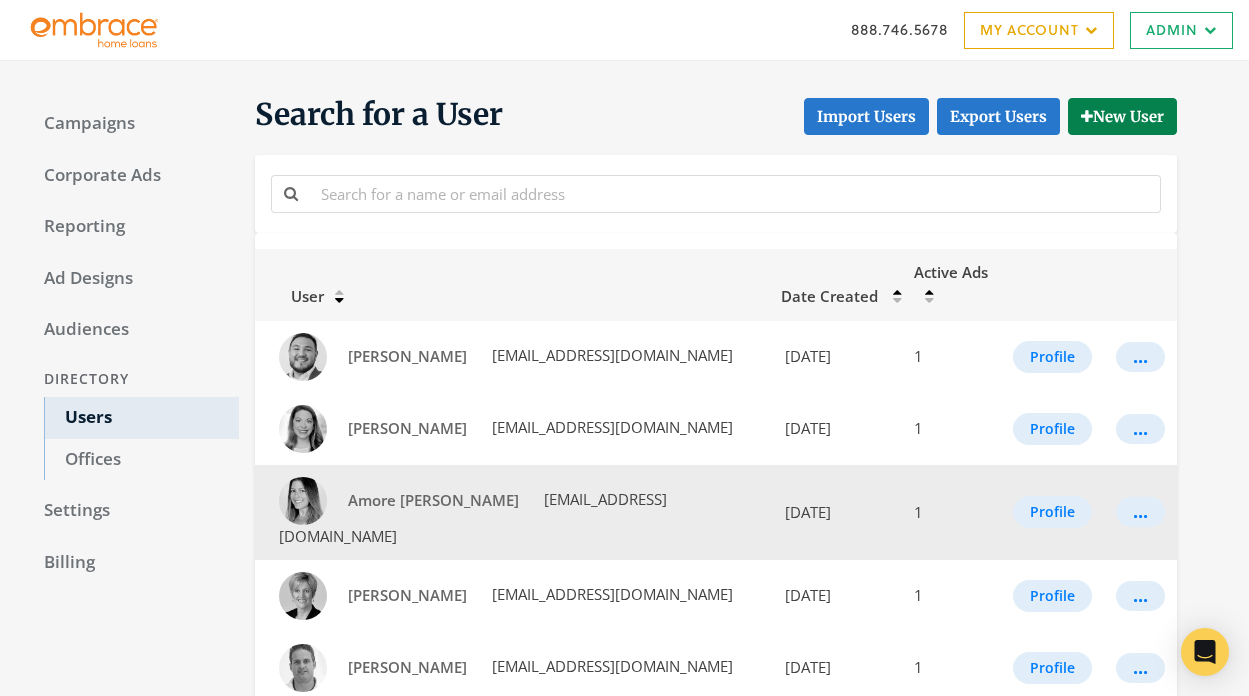 scroll, scrollTop: 1285, scrollLeft: 0, axis: vertical 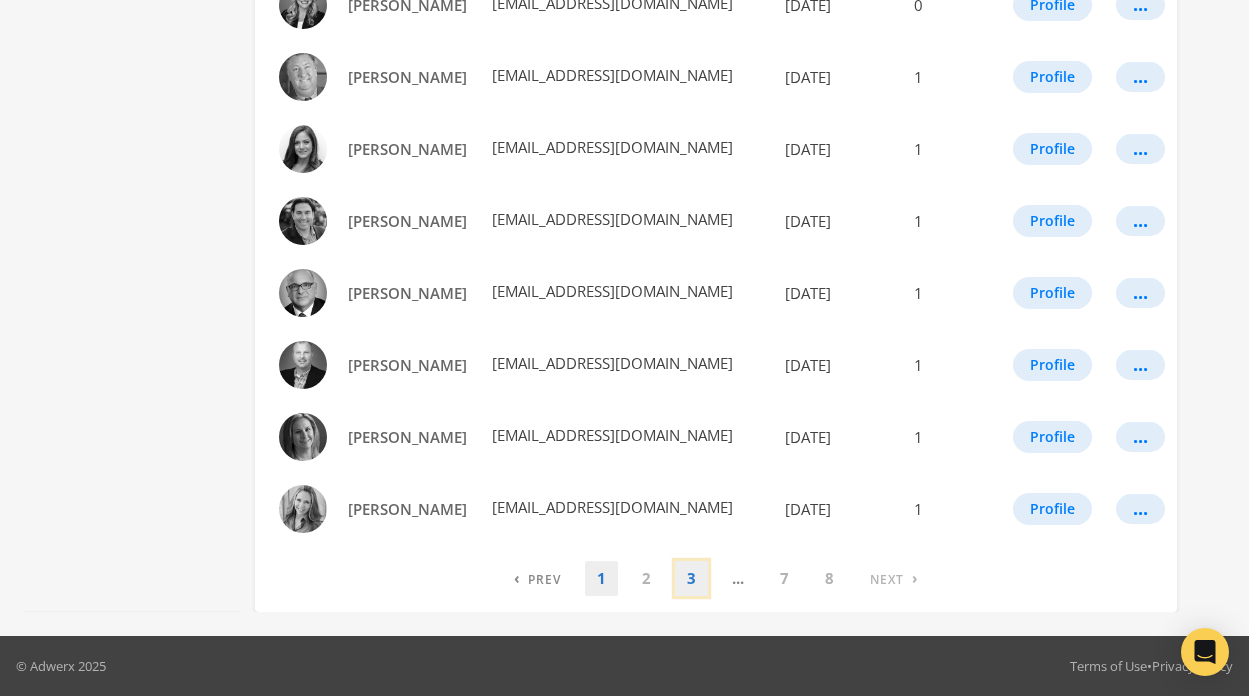 click on "3" at bounding box center [691, 578] 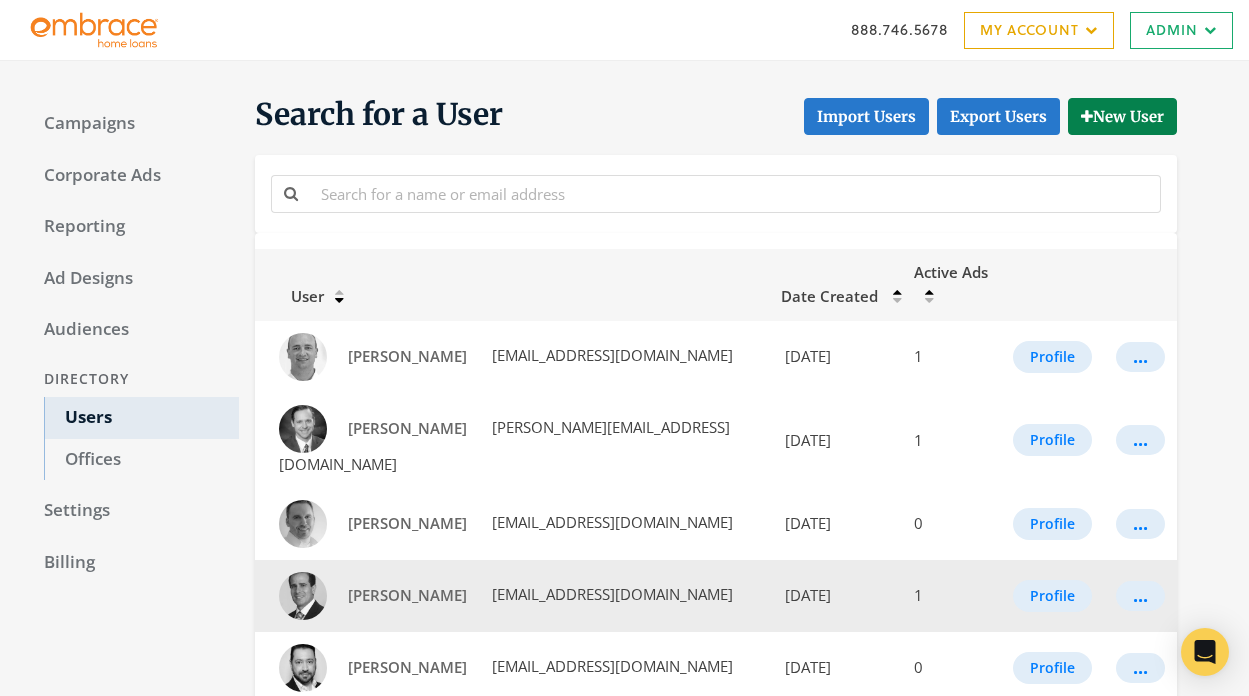 scroll, scrollTop: 1239, scrollLeft: 0, axis: vertical 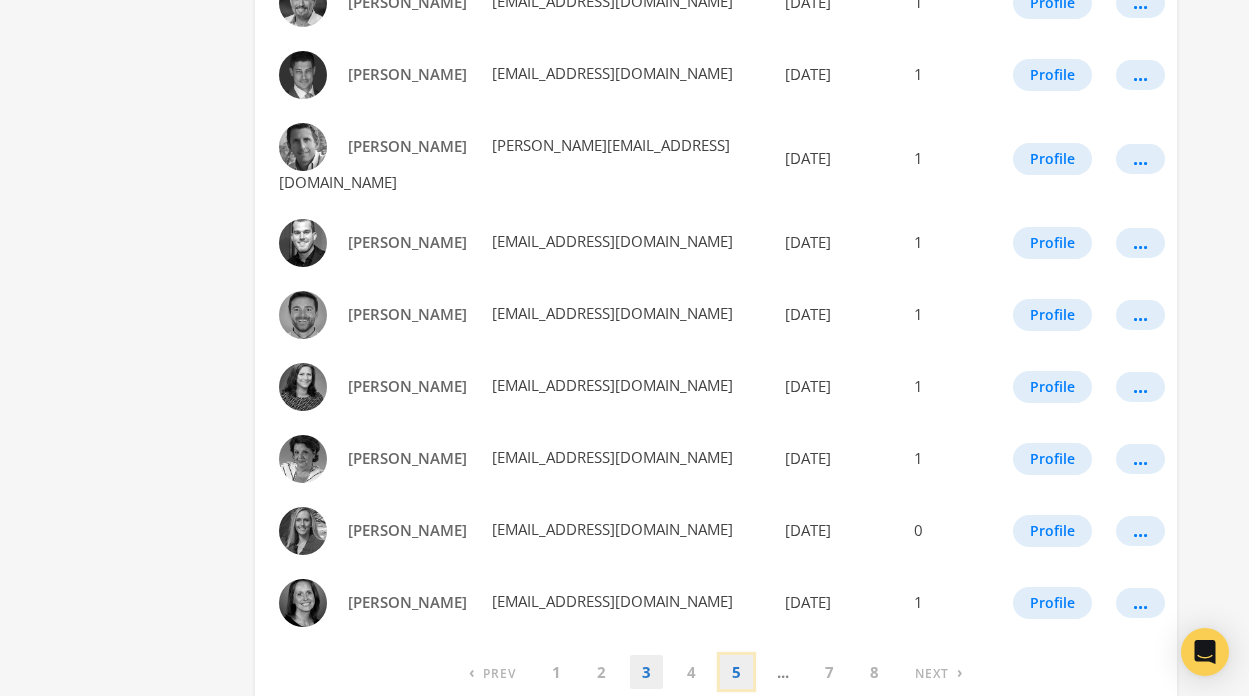 click on "5" at bounding box center [736, 672] 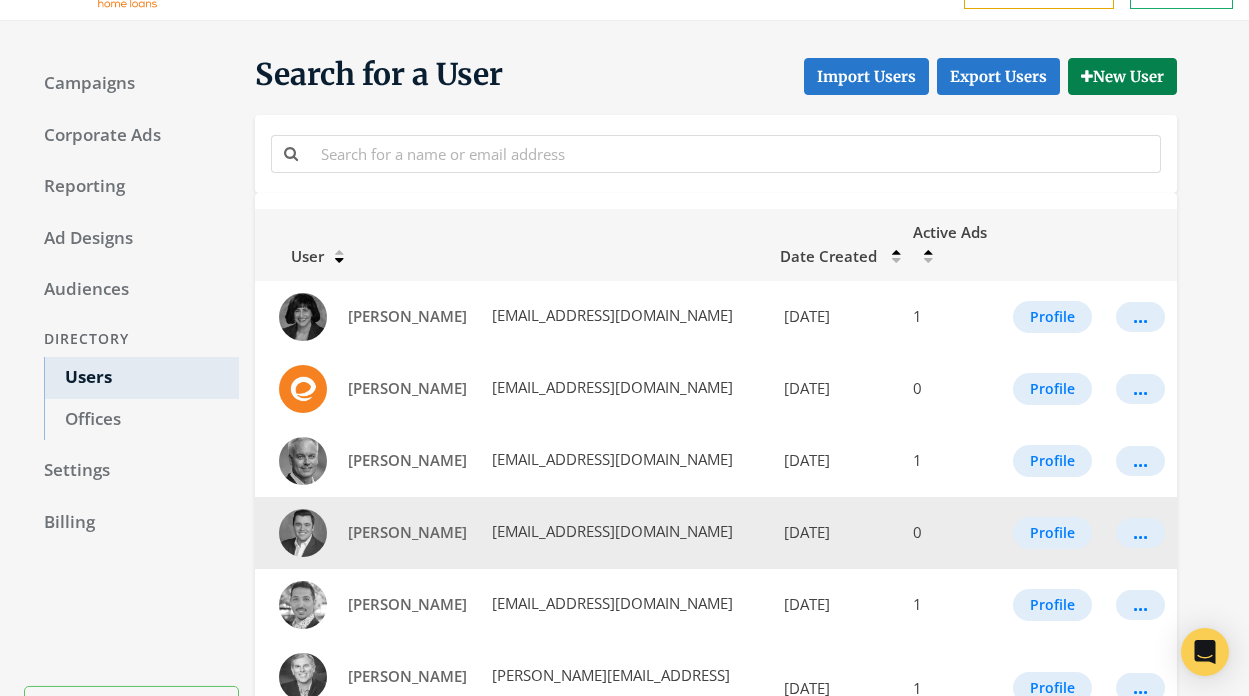 scroll, scrollTop: 1285, scrollLeft: 0, axis: vertical 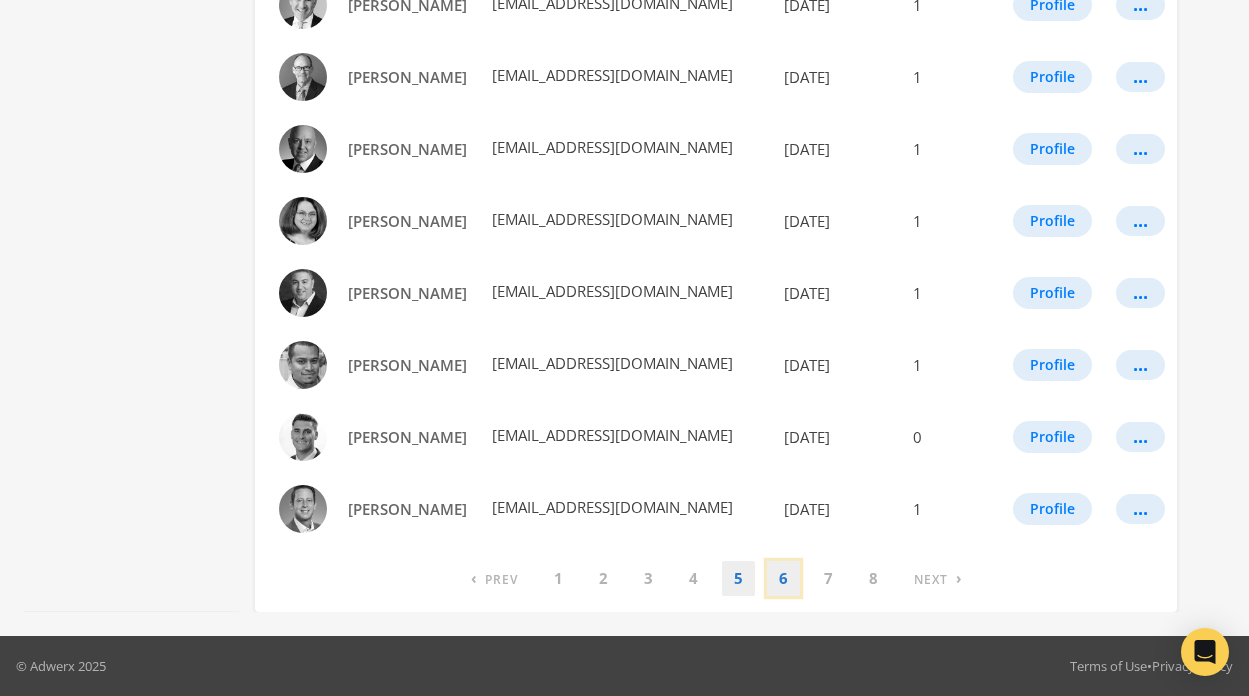 click on "6" at bounding box center [783, 578] 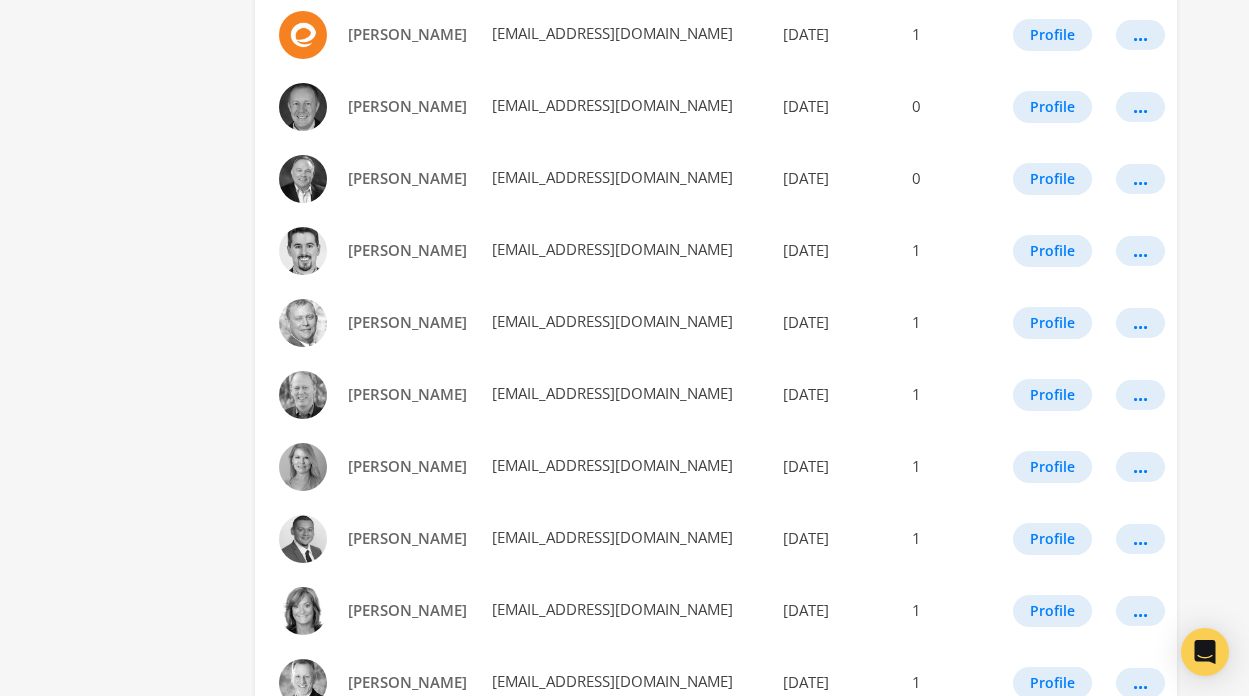 scroll, scrollTop: 1190, scrollLeft: 0, axis: vertical 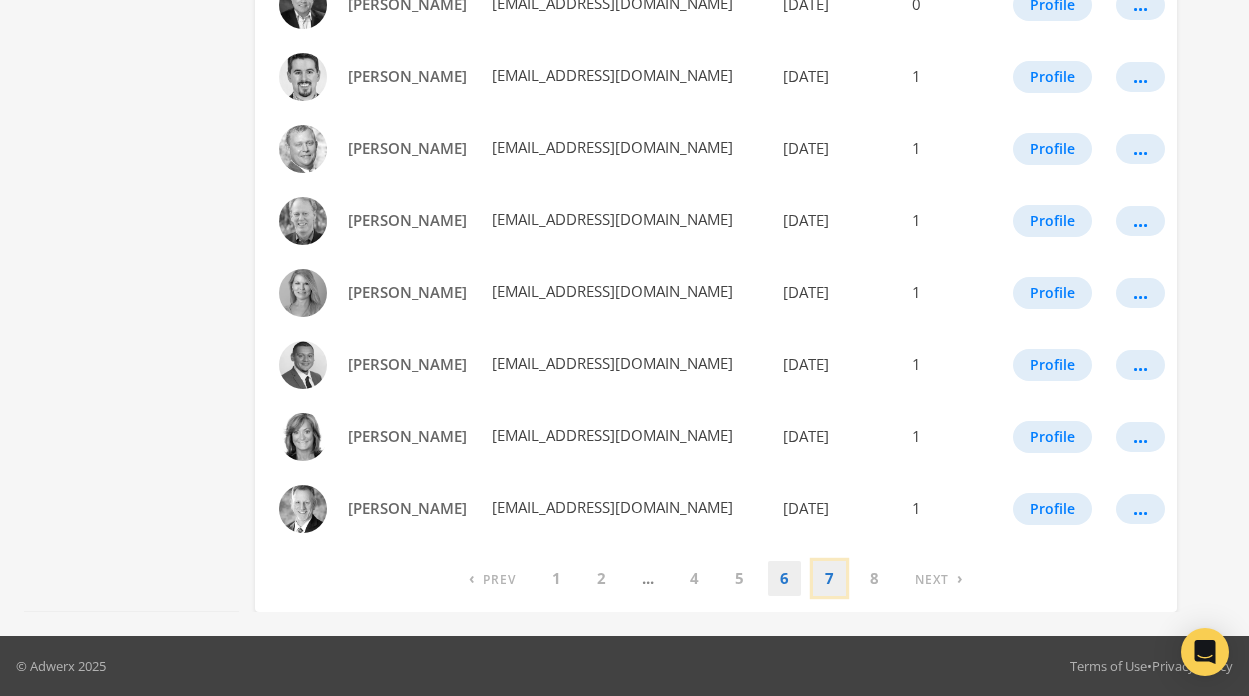 click on "7" at bounding box center (829, 578) 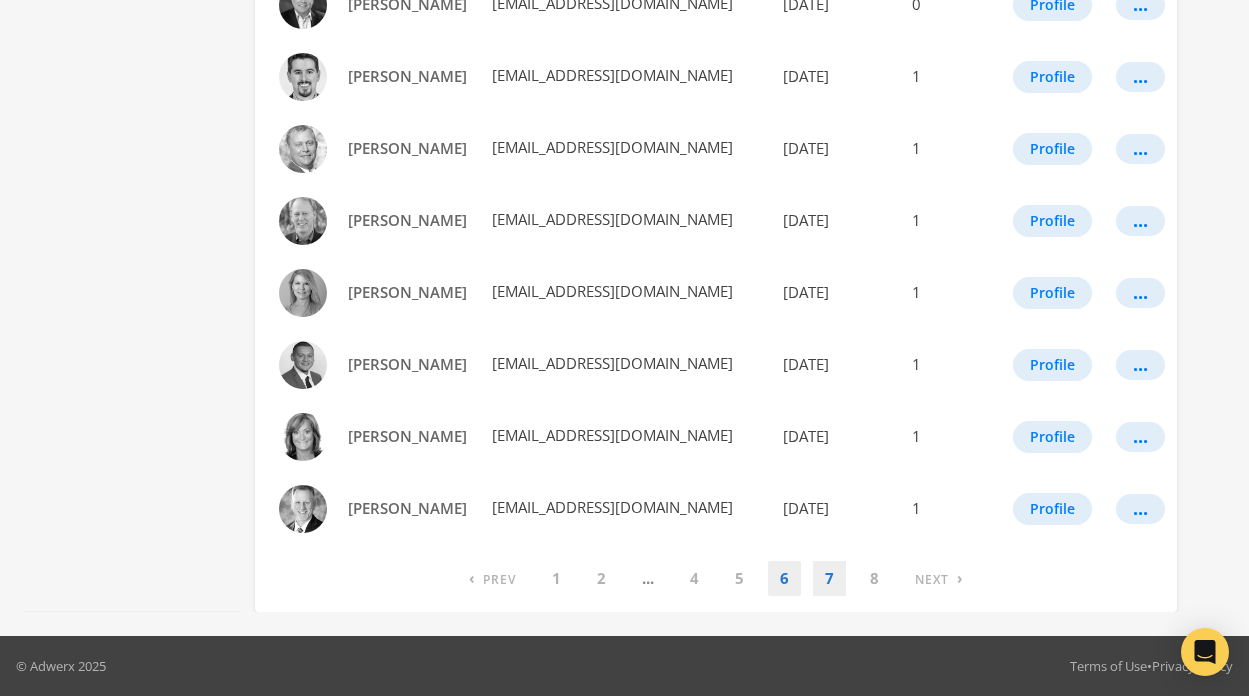 scroll, scrollTop: 0, scrollLeft: 0, axis: both 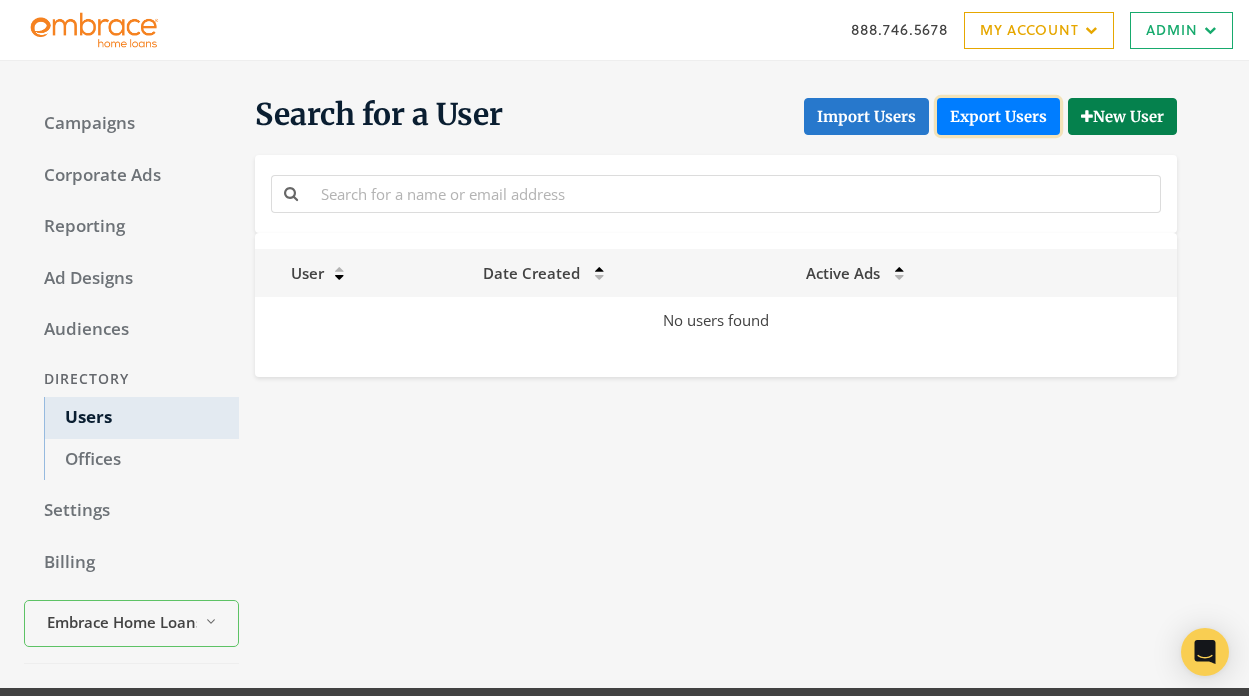 click on "Export Users" at bounding box center (998, 116) 